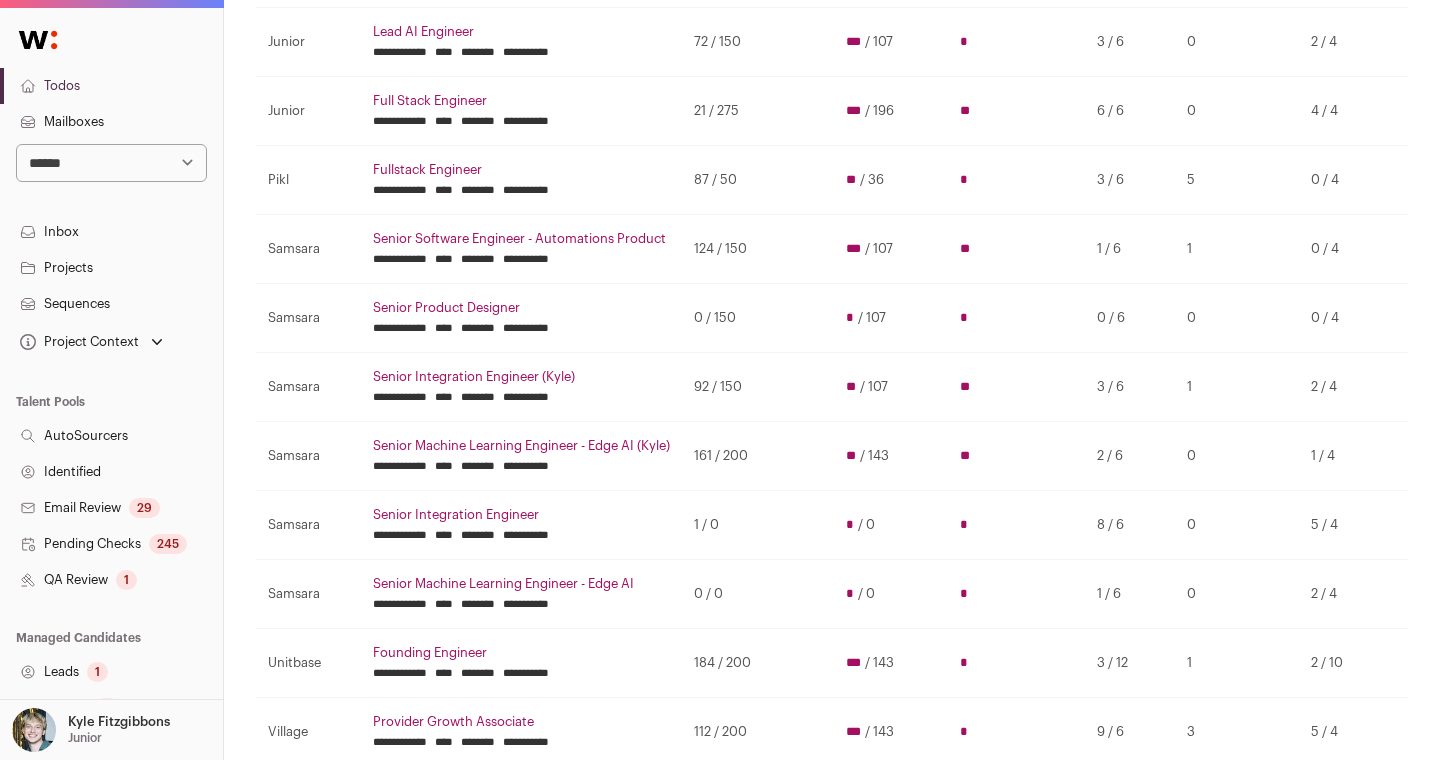 scroll, scrollTop: 383, scrollLeft: 0, axis: vertical 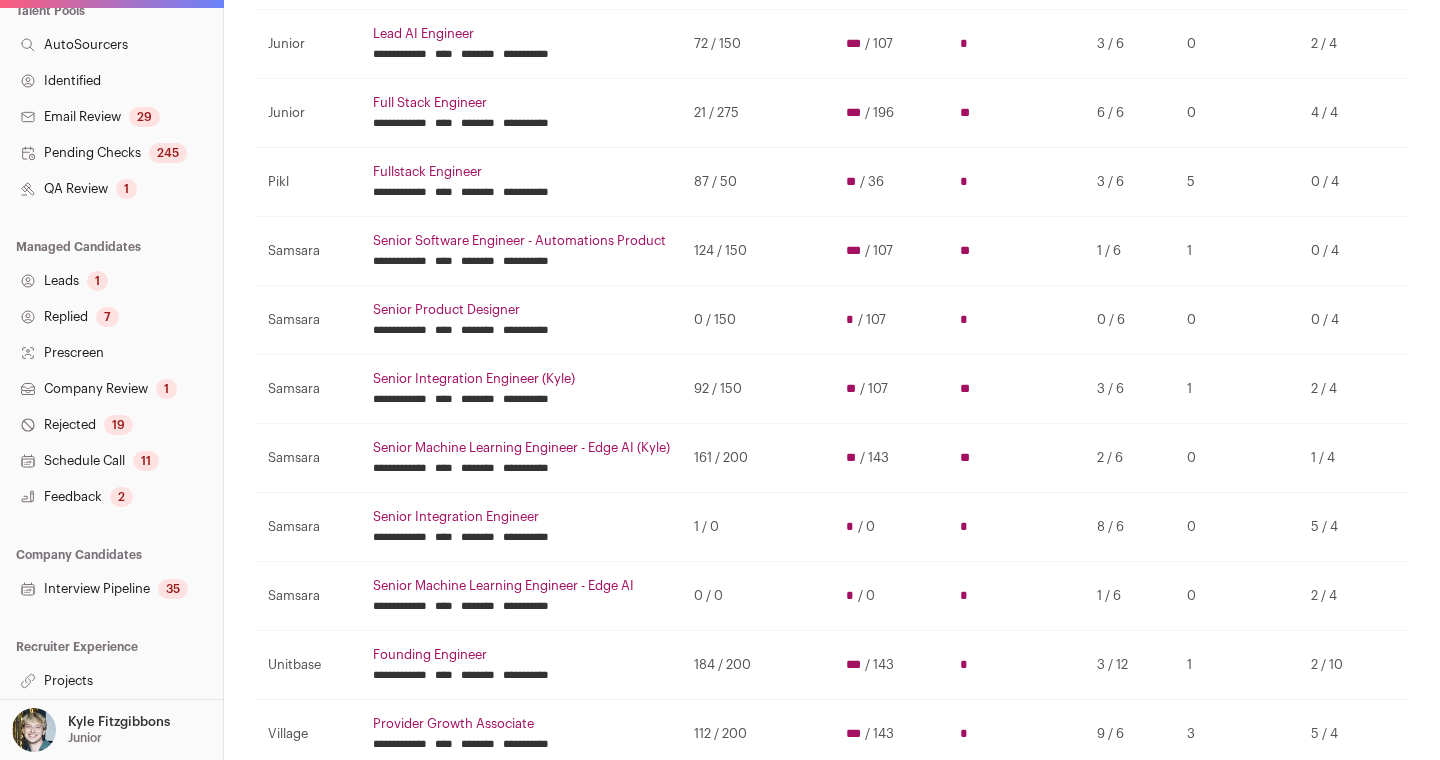 click on "Senior Integration Engineer (Kyle)" at bounding box center (521, 379) 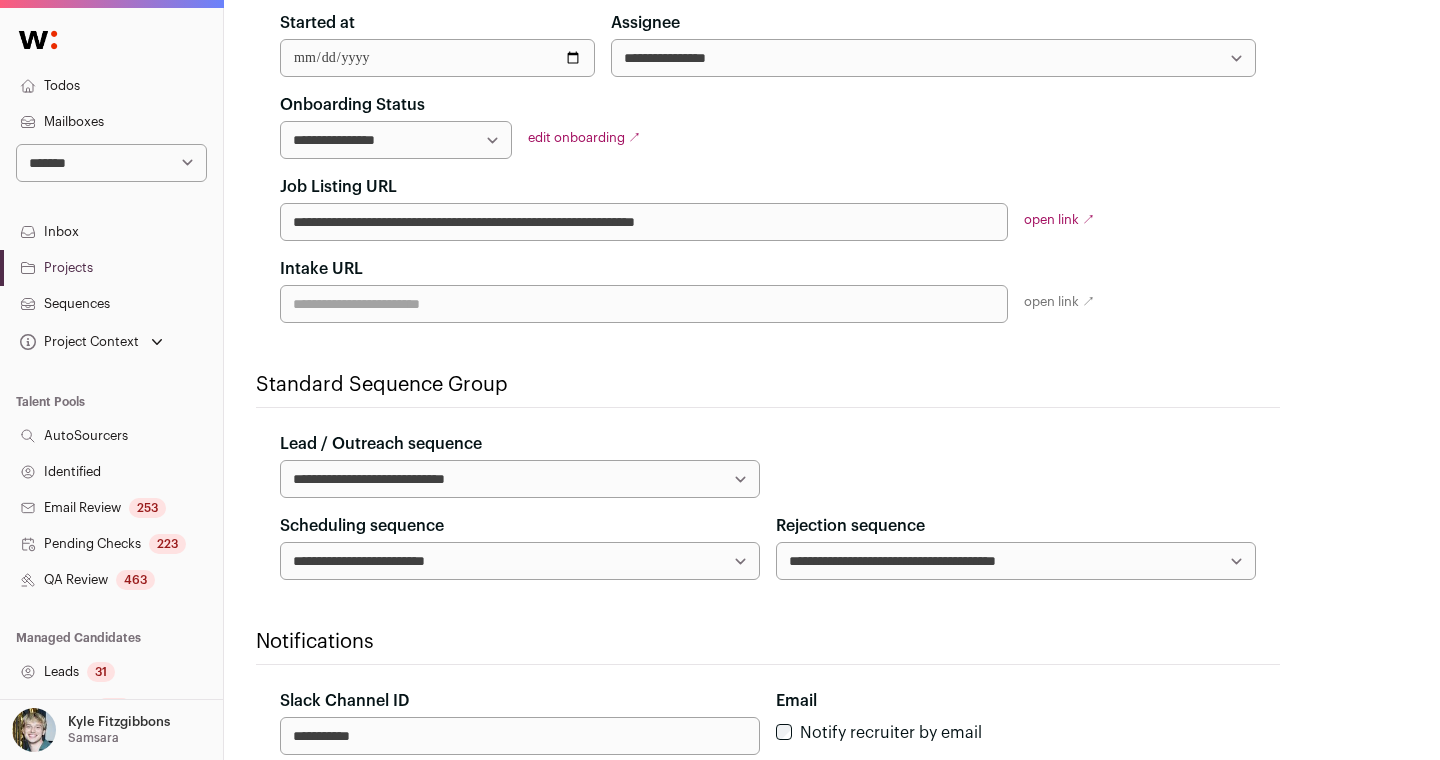 scroll, scrollTop: 0, scrollLeft: 0, axis: both 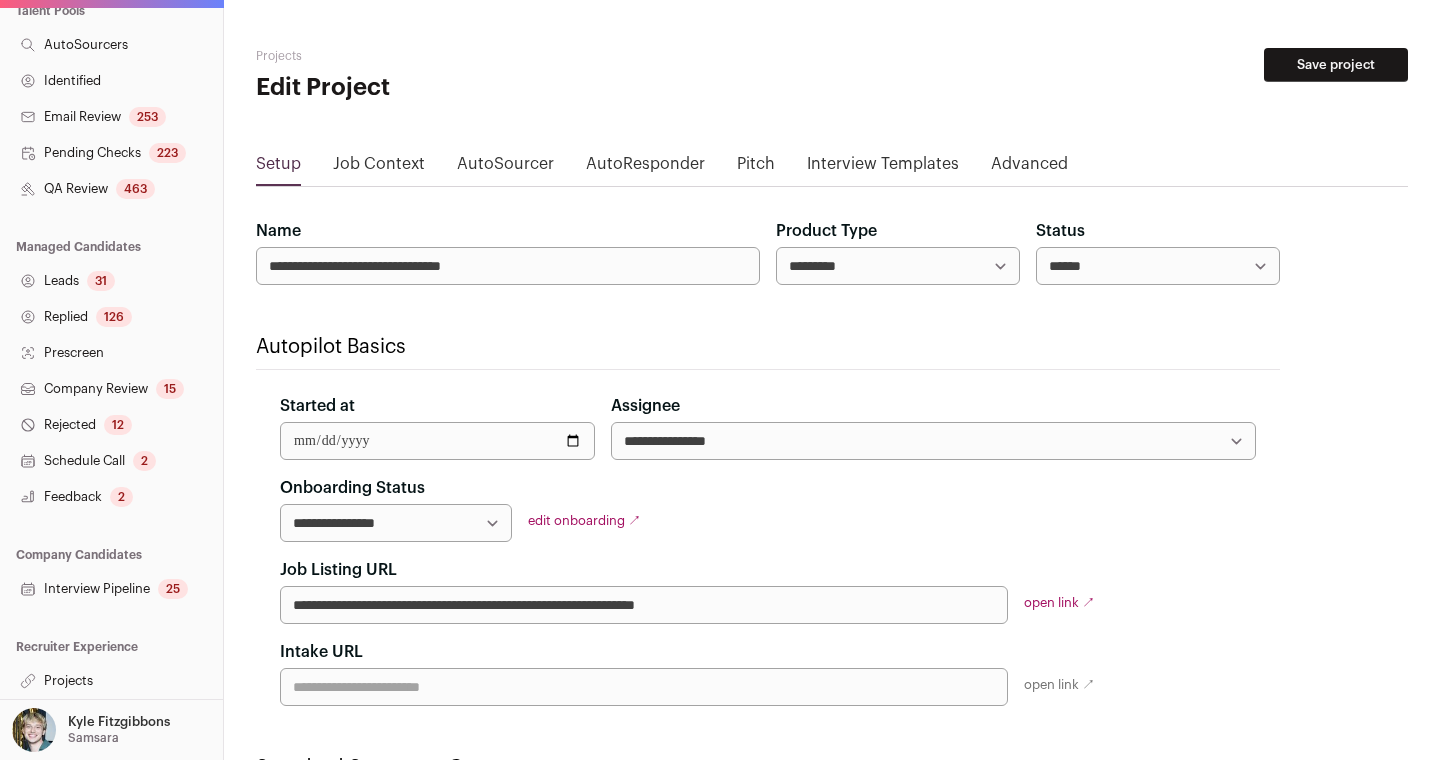 click on "Recruiter Experience" at bounding box center (111, 647) 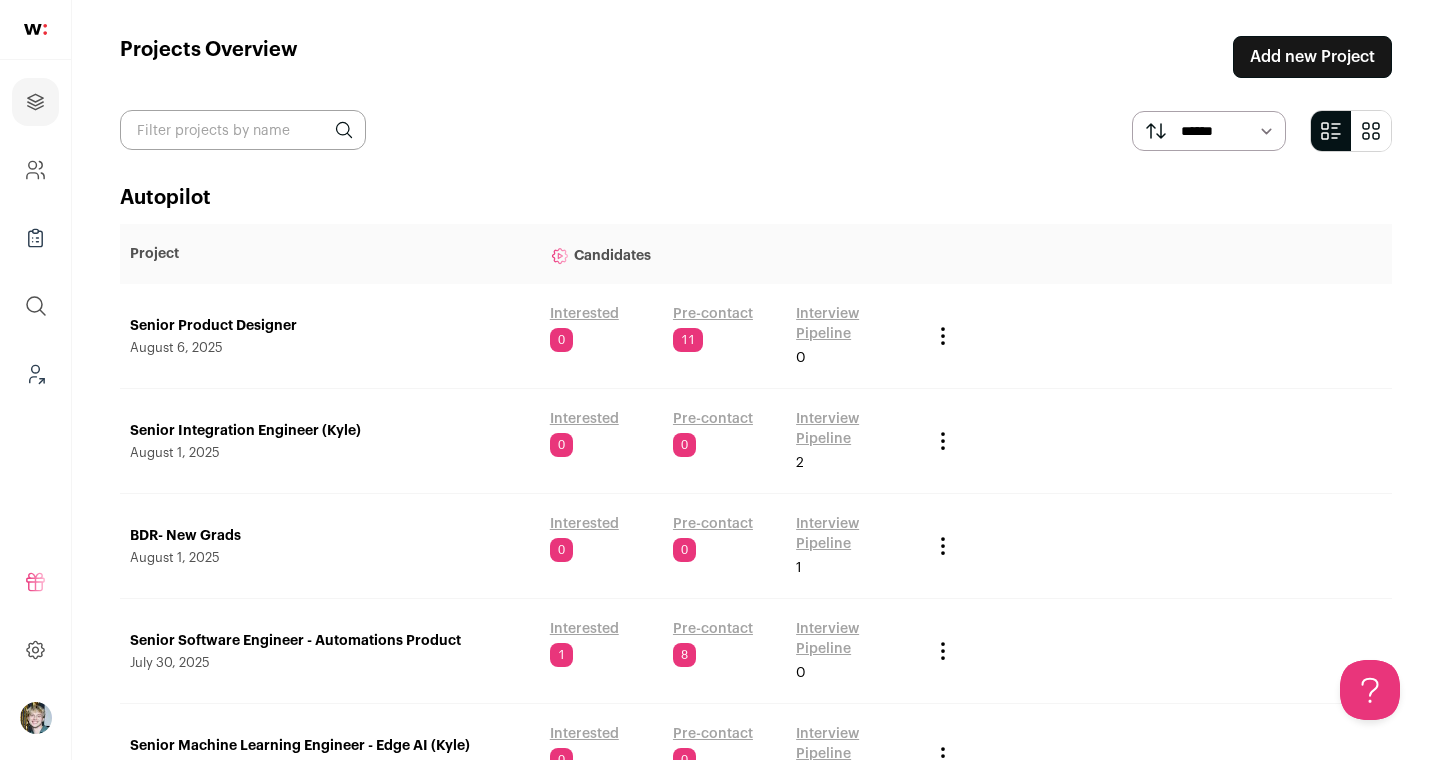scroll, scrollTop: 114, scrollLeft: 0, axis: vertical 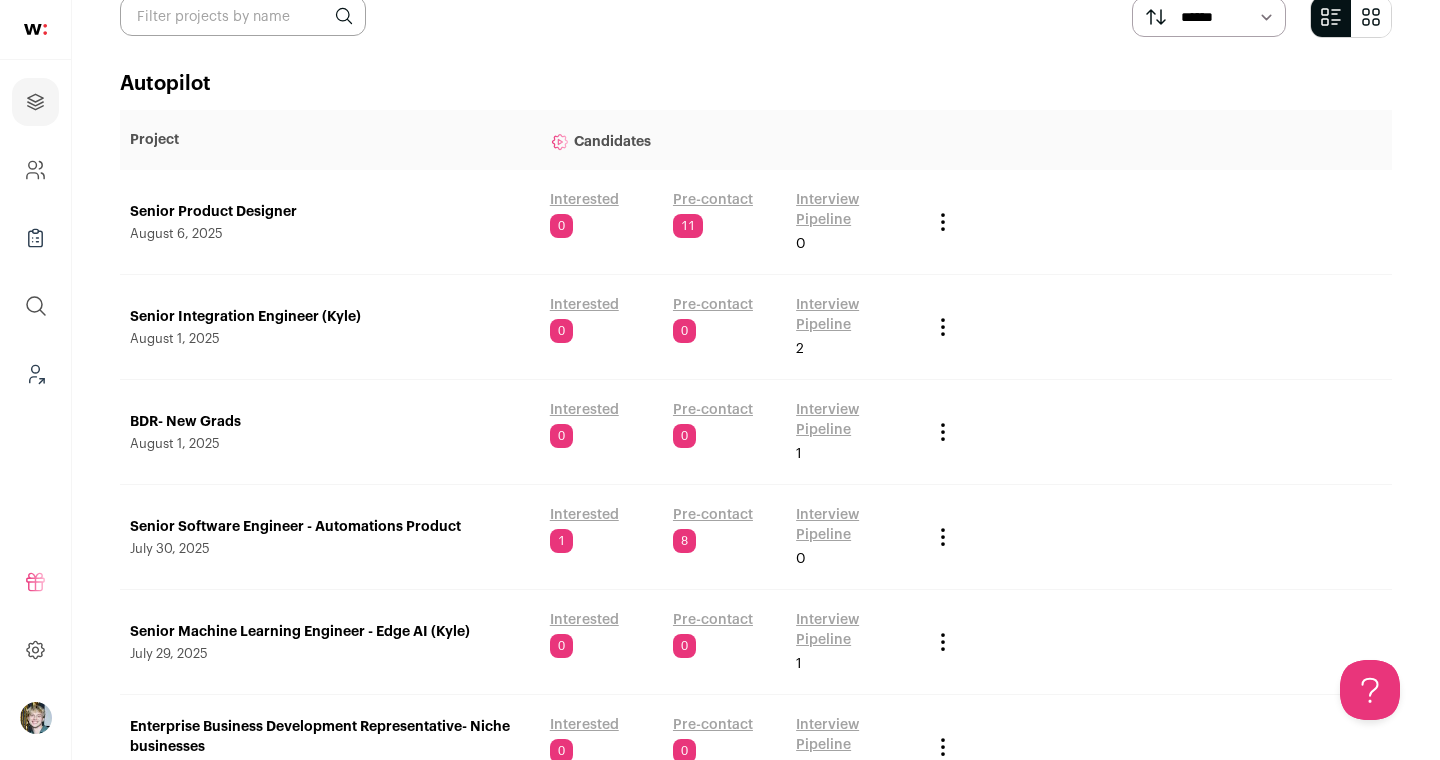 click on "Senior Integration Engineer (Kyle)" at bounding box center [330, 317] 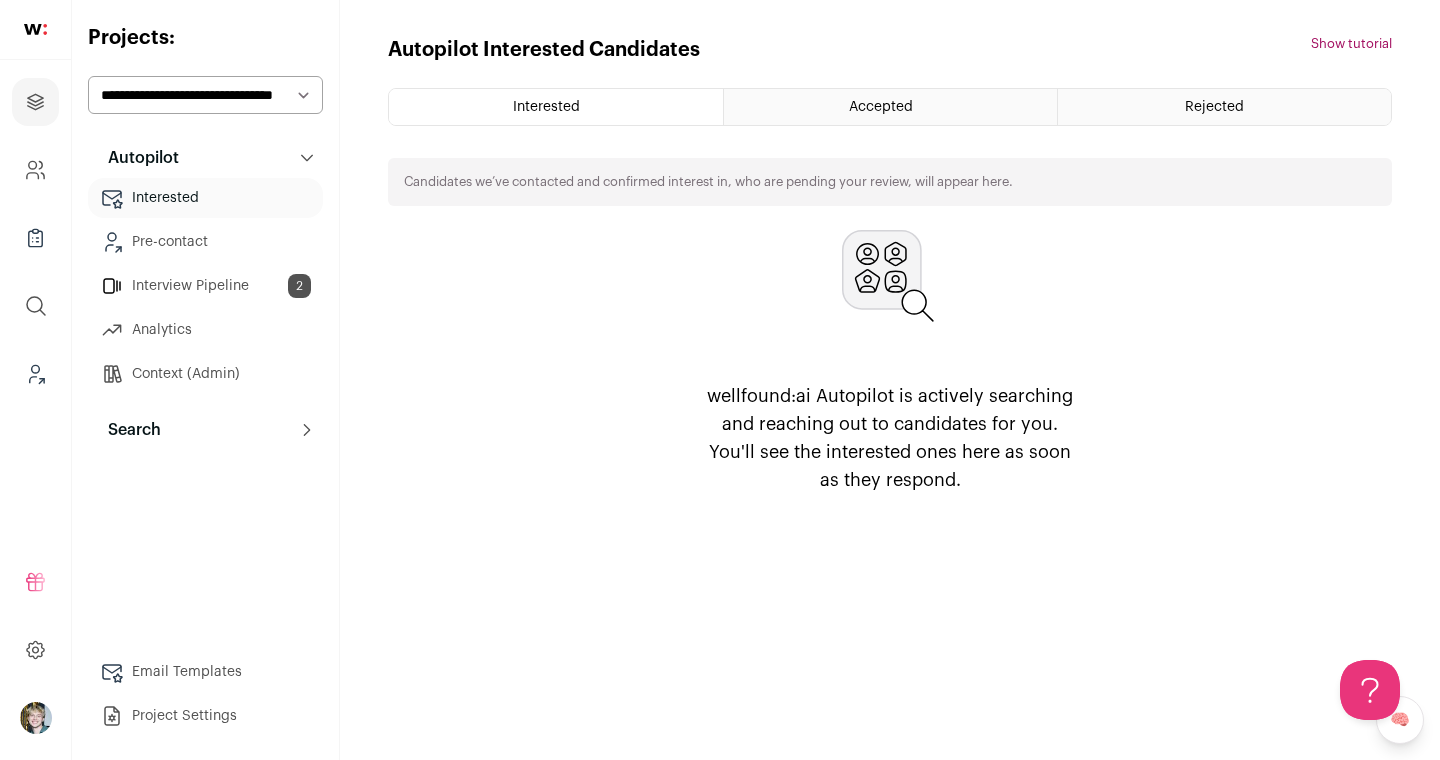 scroll, scrollTop: 0, scrollLeft: 0, axis: both 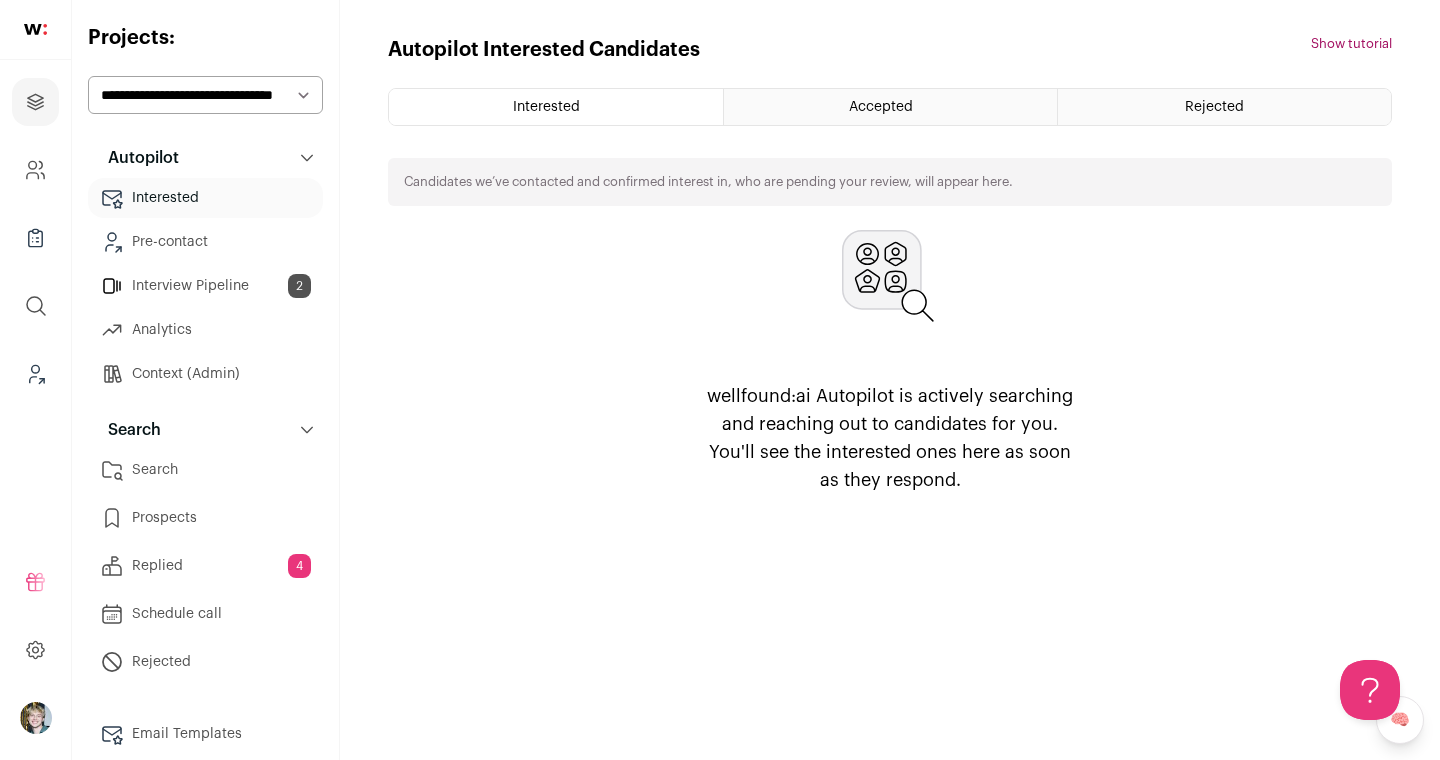 click on "Replied
4" at bounding box center (205, 566) 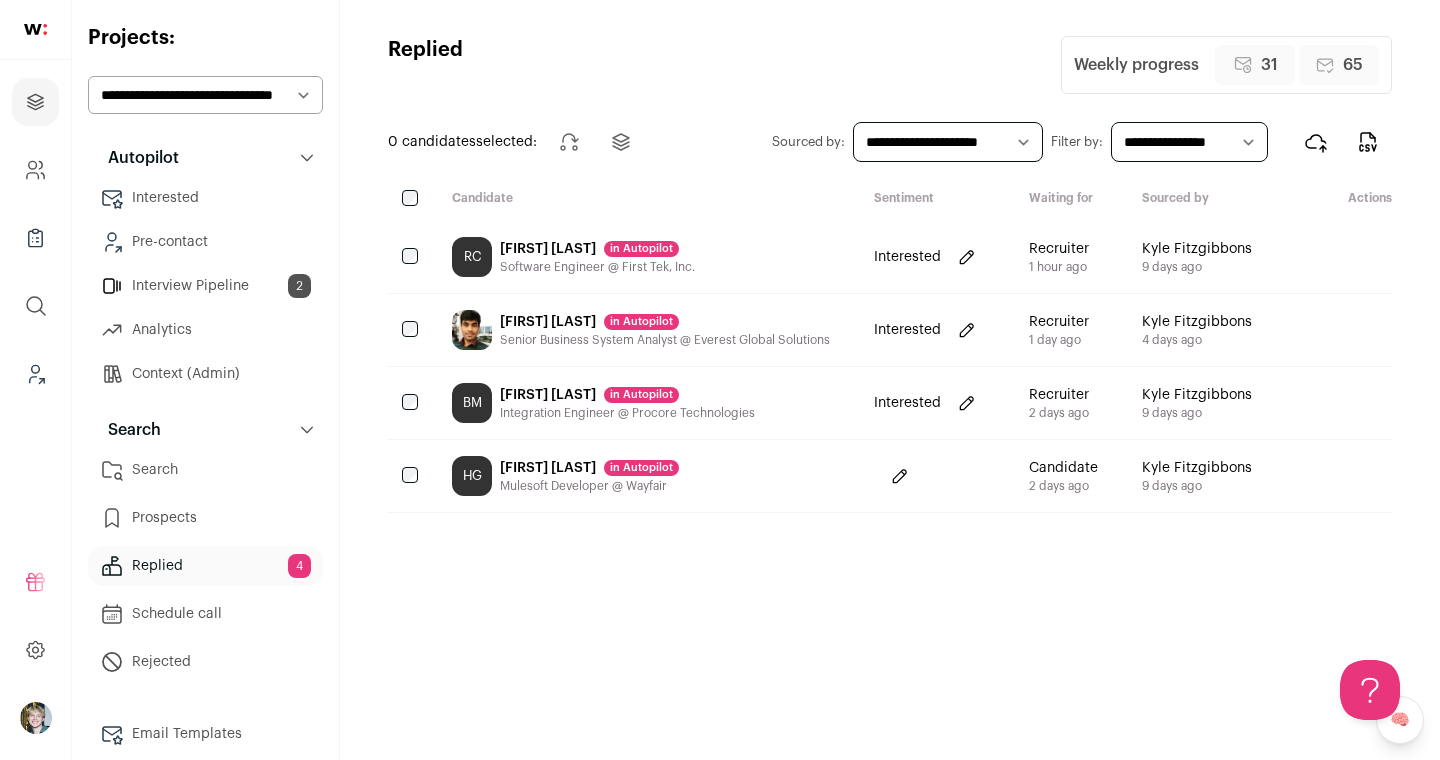 scroll, scrollTop: 0, scrollLeft: 0, axis: both 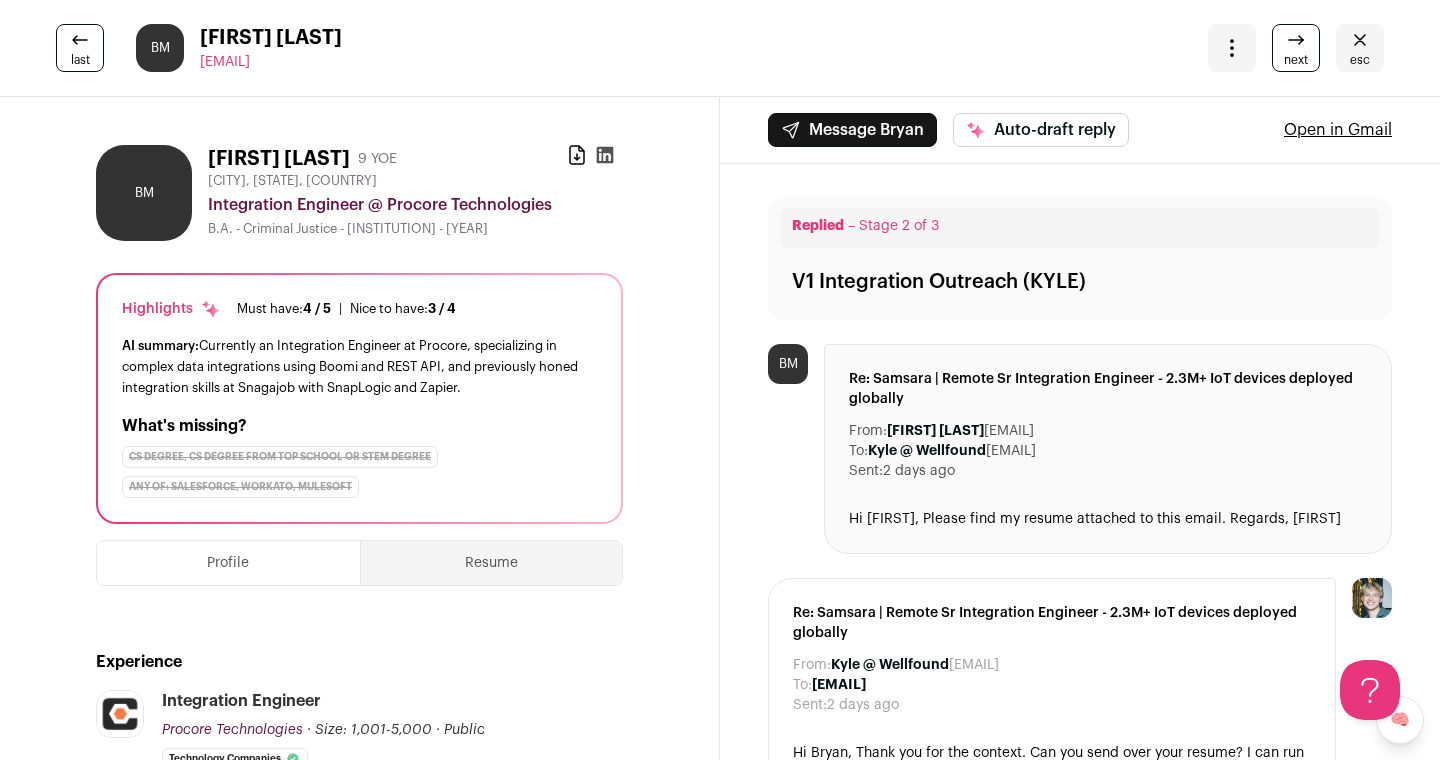 click on "Message Bryan
Auto-draft reply
Open in Gmail" at bounding box center (1080, 130) 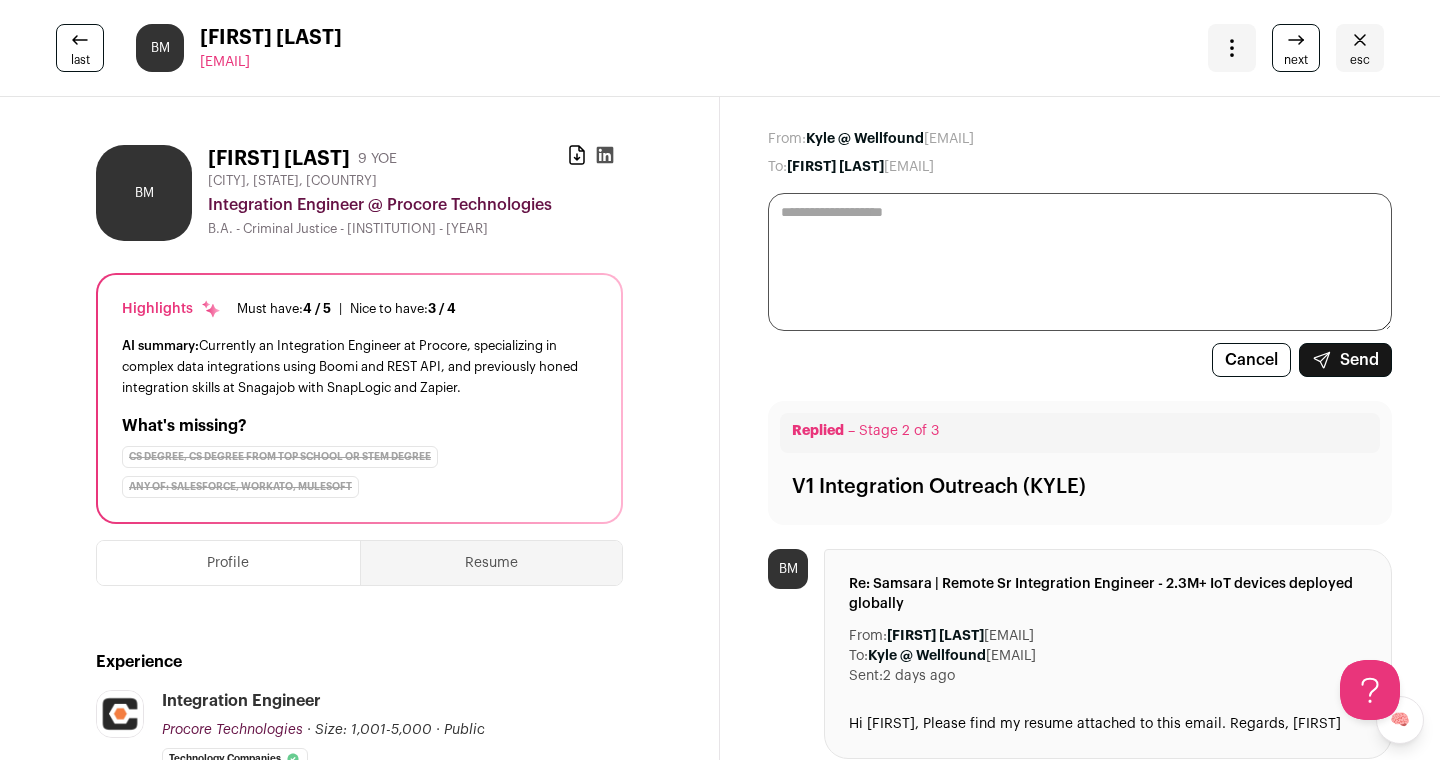 click at bounding box center (1080, 262) 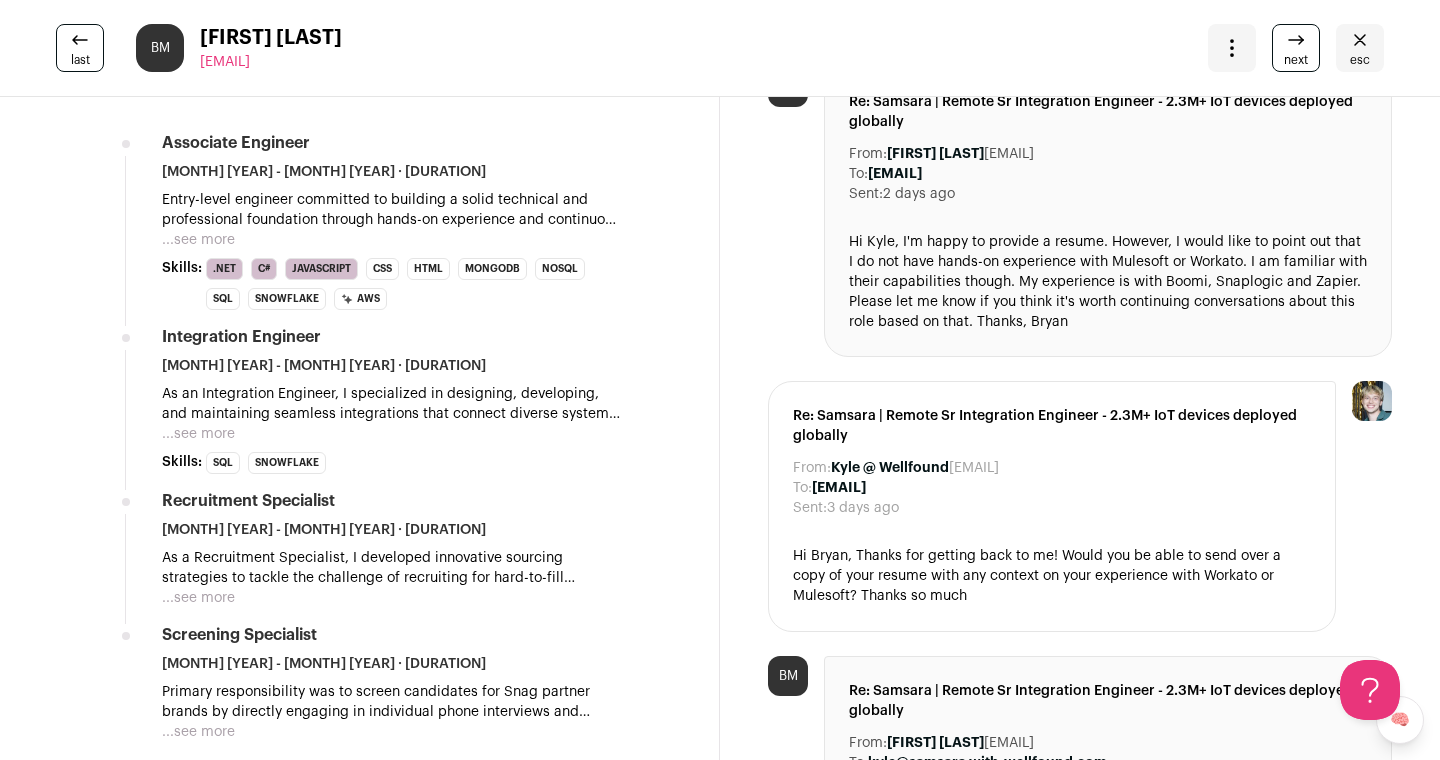 scroll, scrollTop: 0, scrollLeft: 0, axis: both 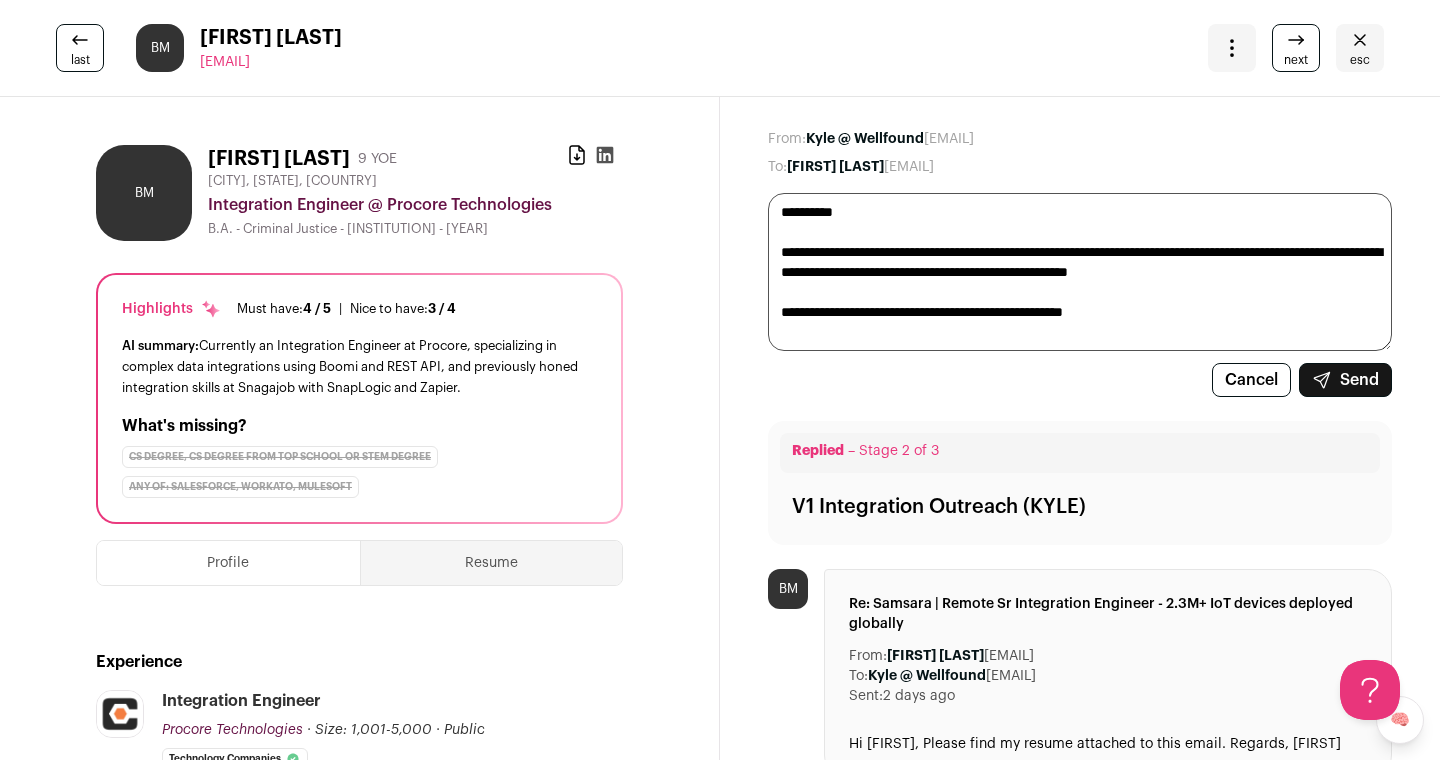 paste on "**********" 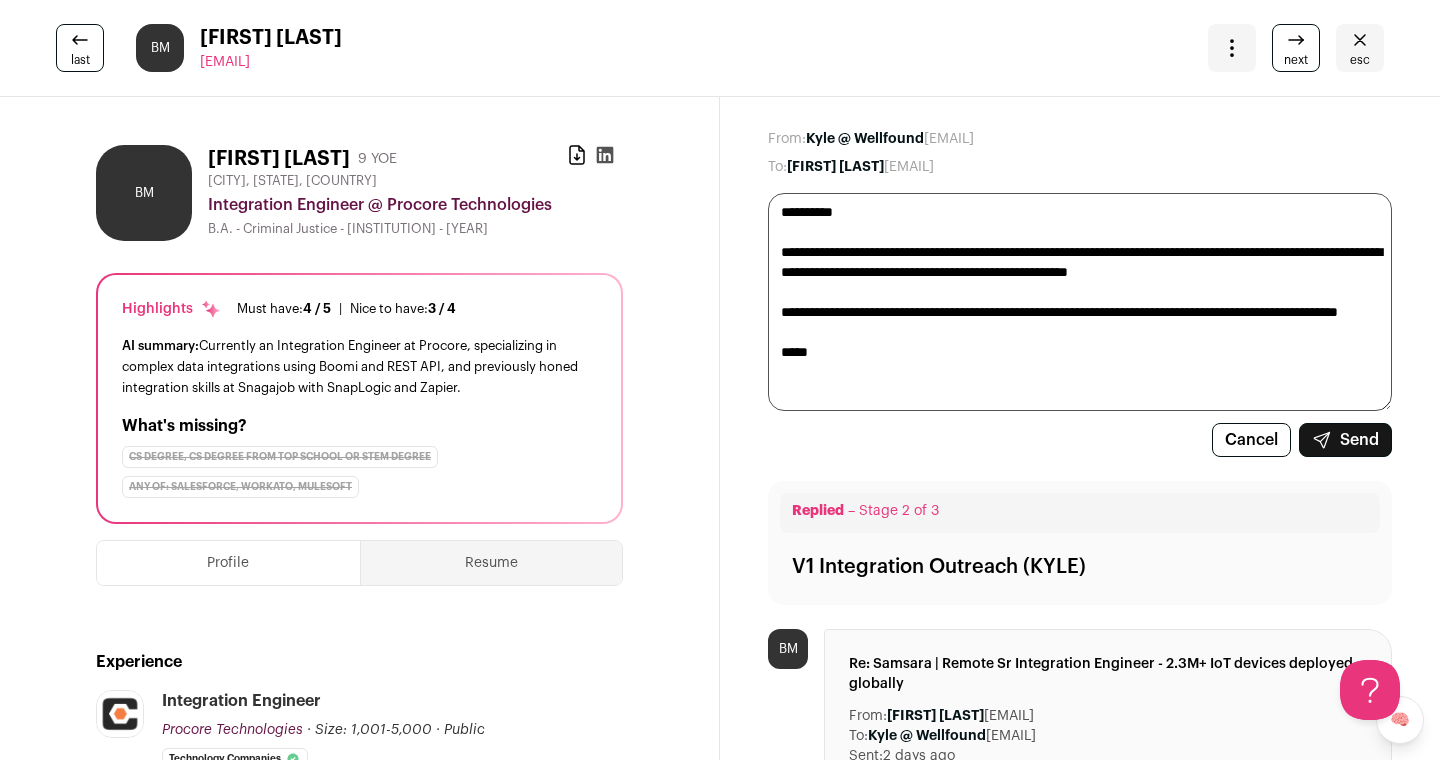 type on "**********" 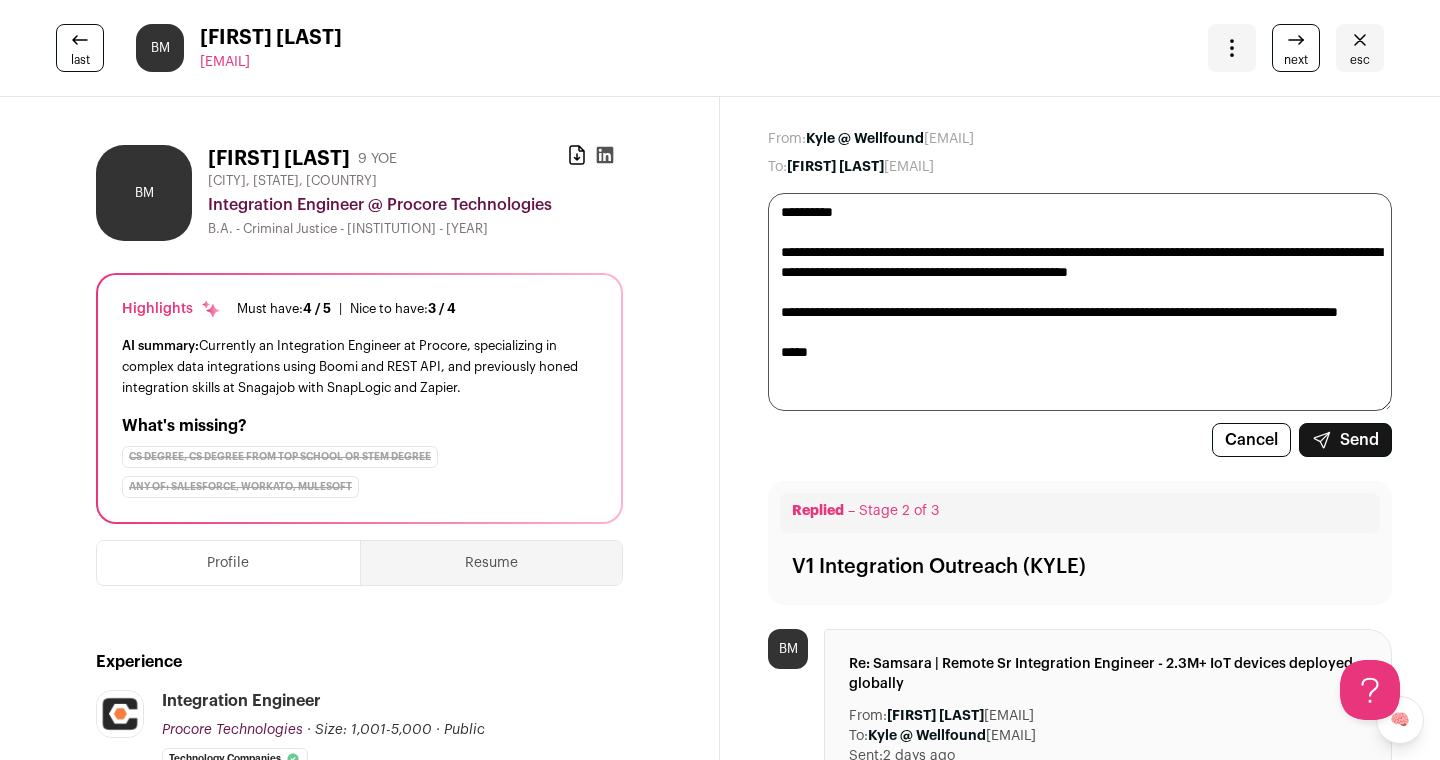 click 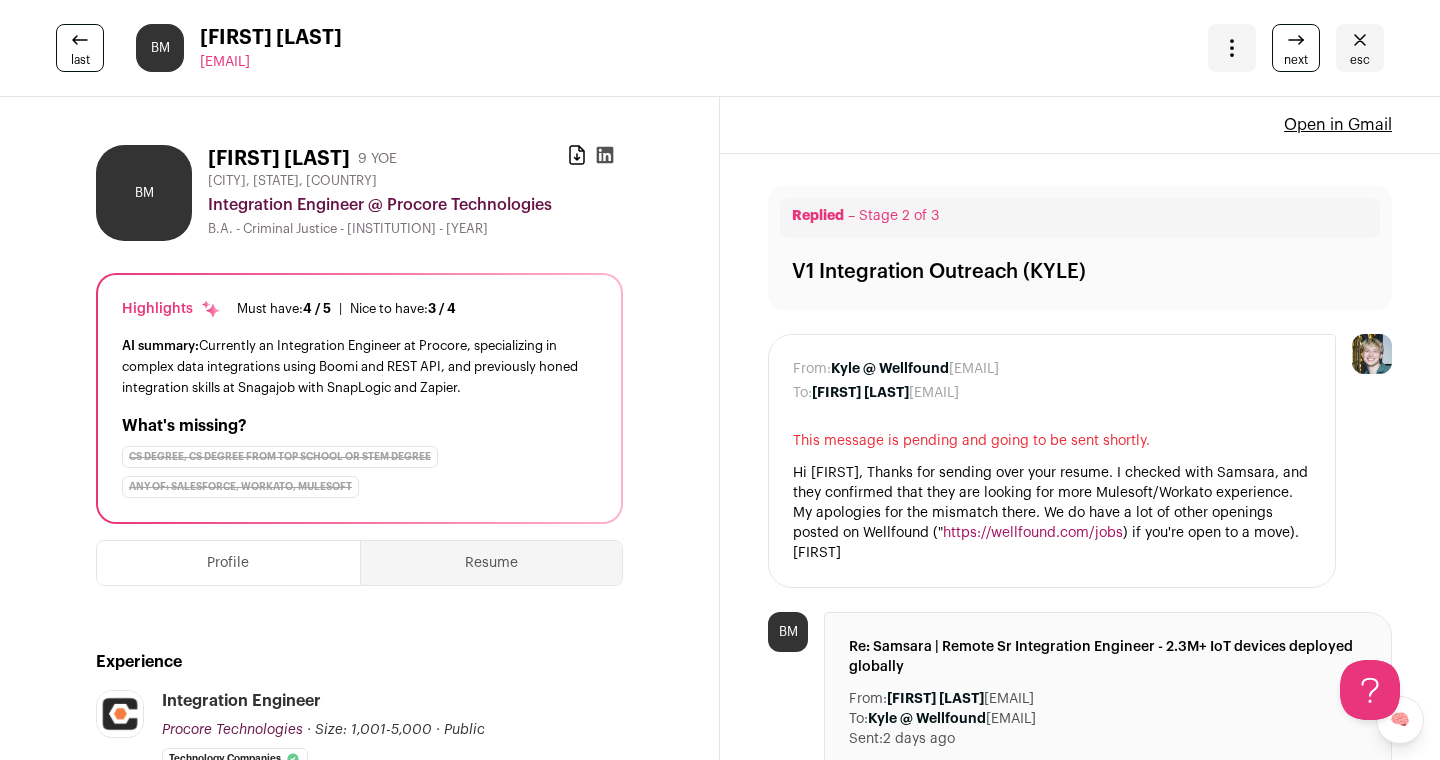 scroll, scrollTop: 0, scrollLeft: 0, axis: both 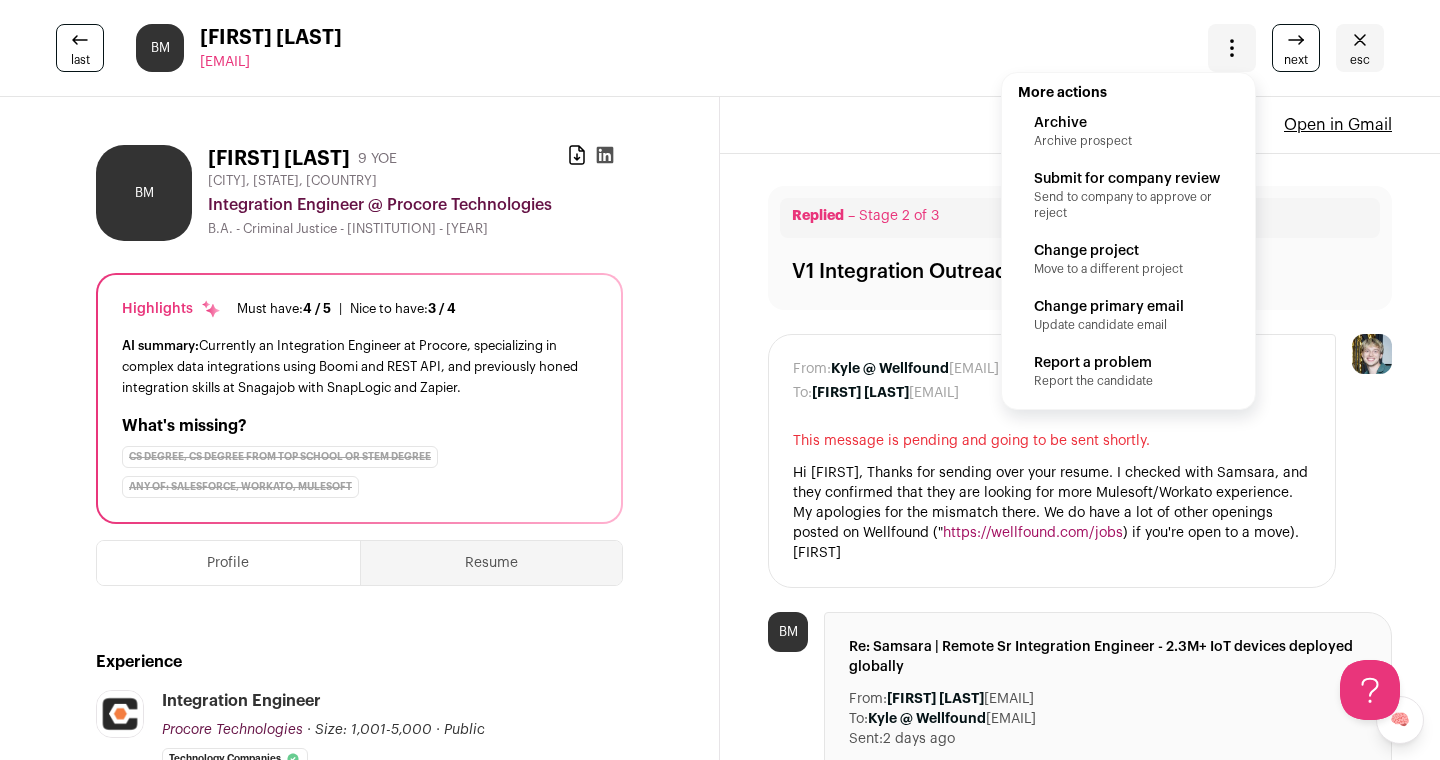 click on "Archive" at bounding box center (1128, 123) 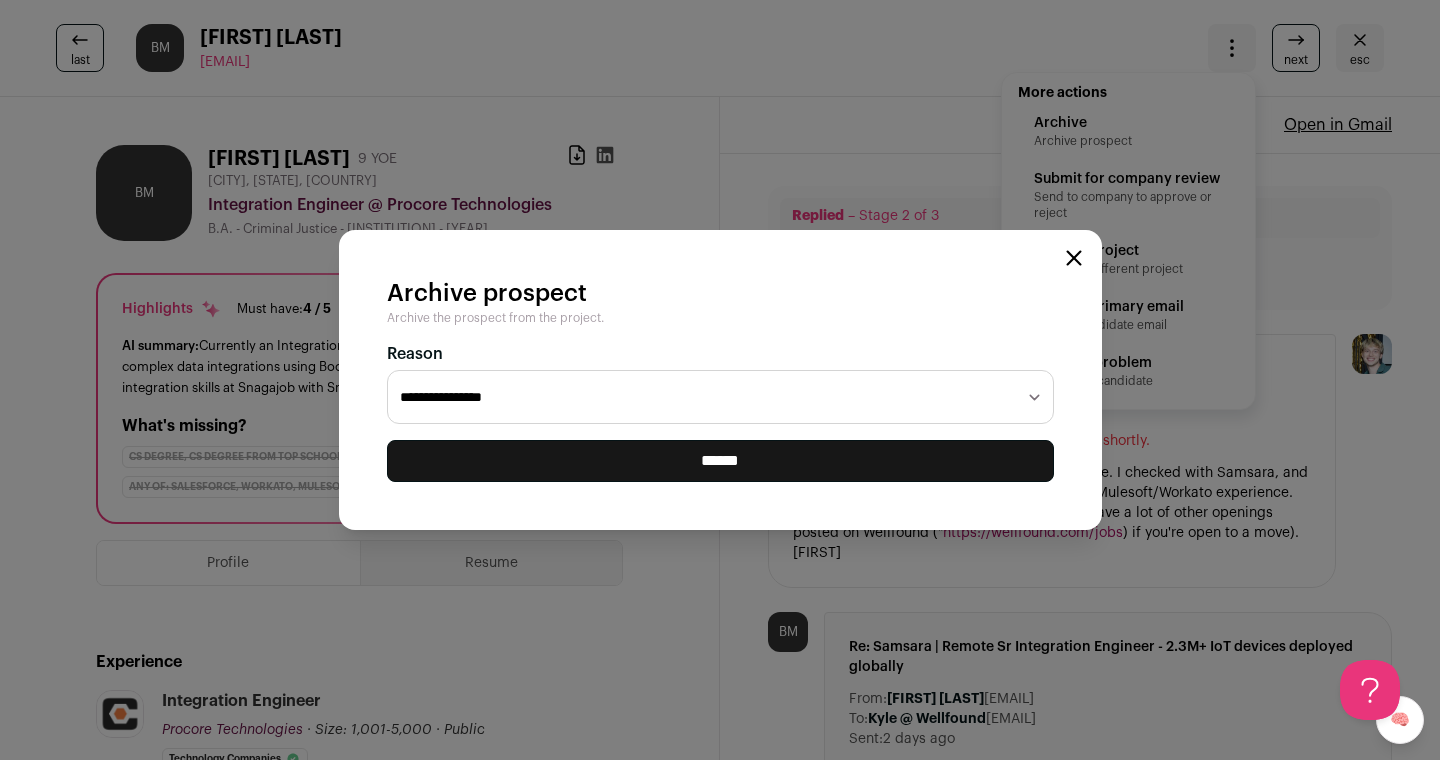 click on "******" at bounding box center [720, 461] 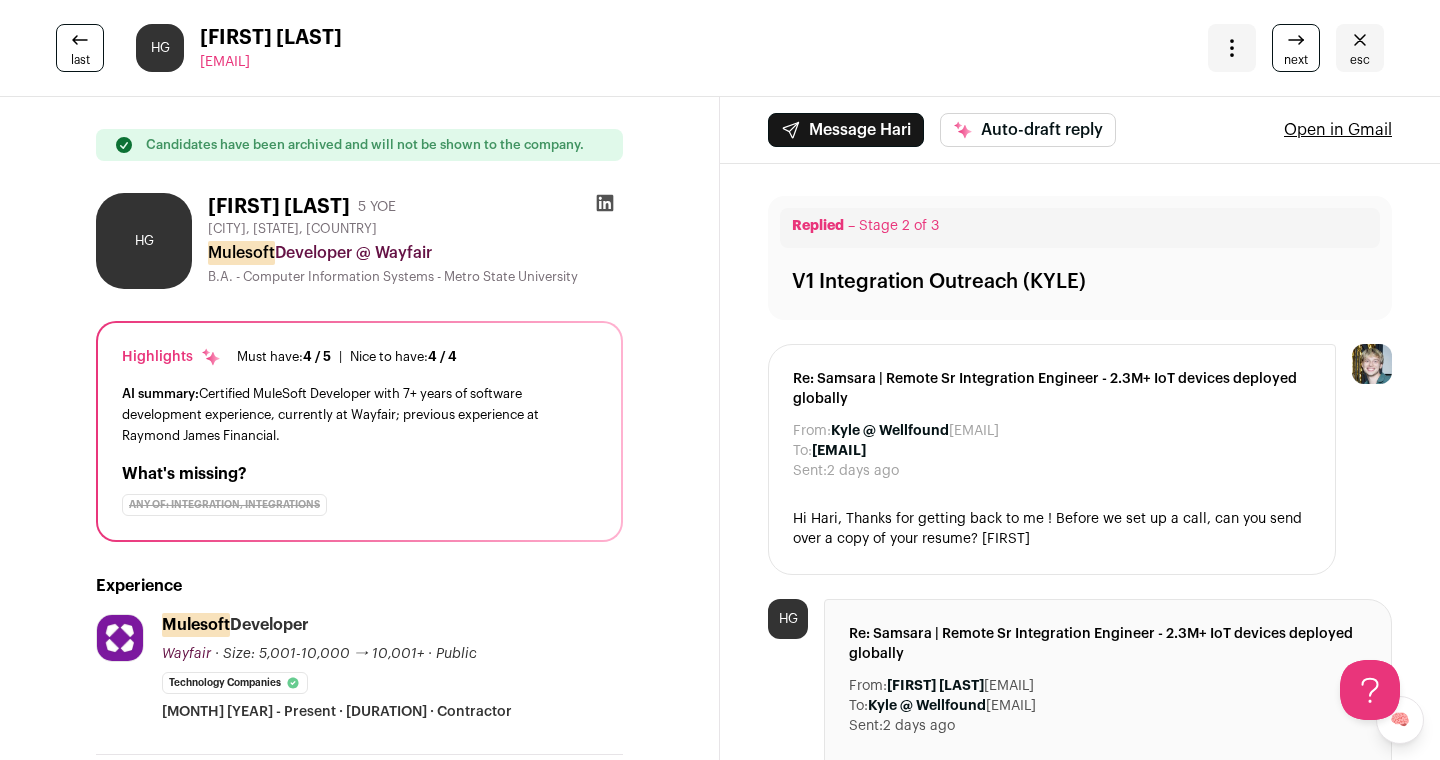 scroll, scrollTop: 0, scrollLeft: 0, axis: both 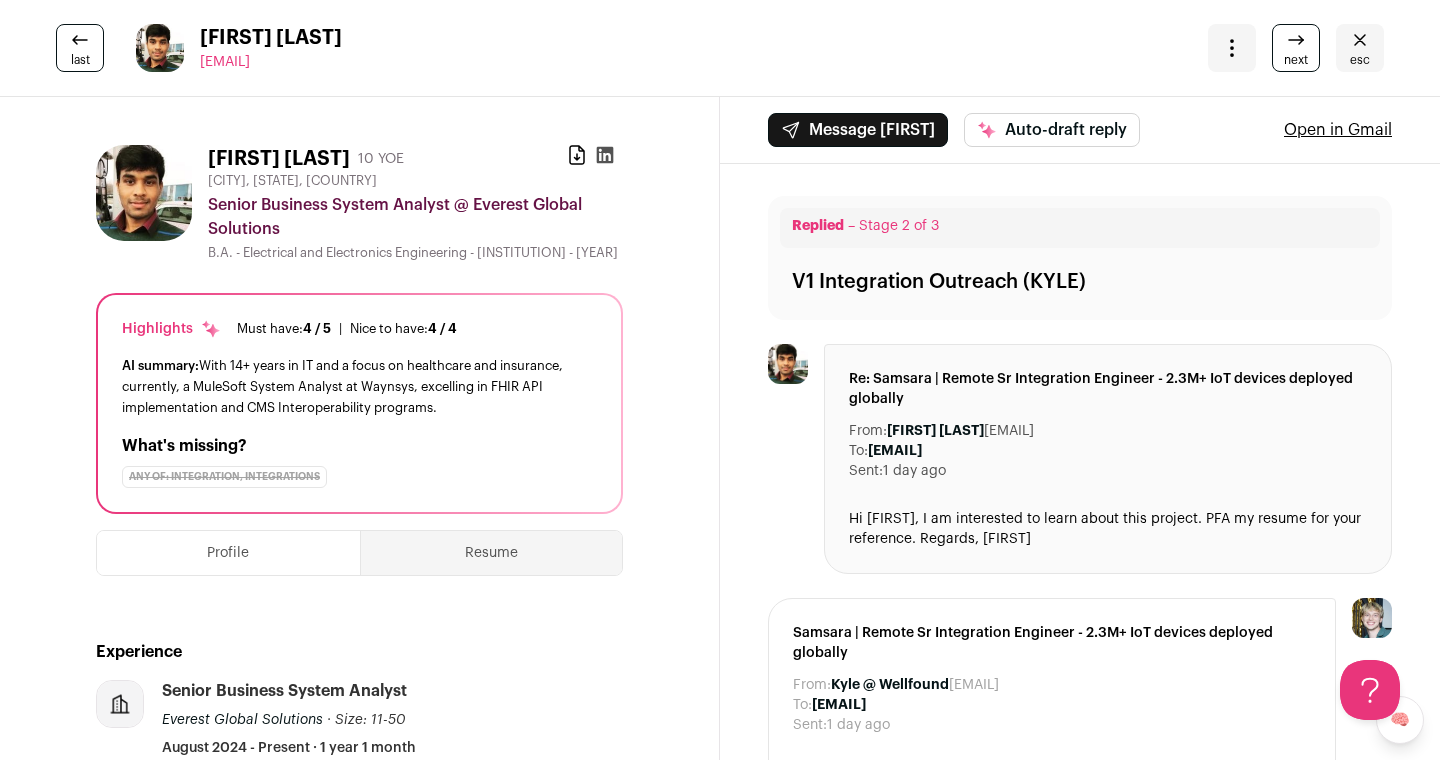 click on "last" at bounding box center [80, 60] 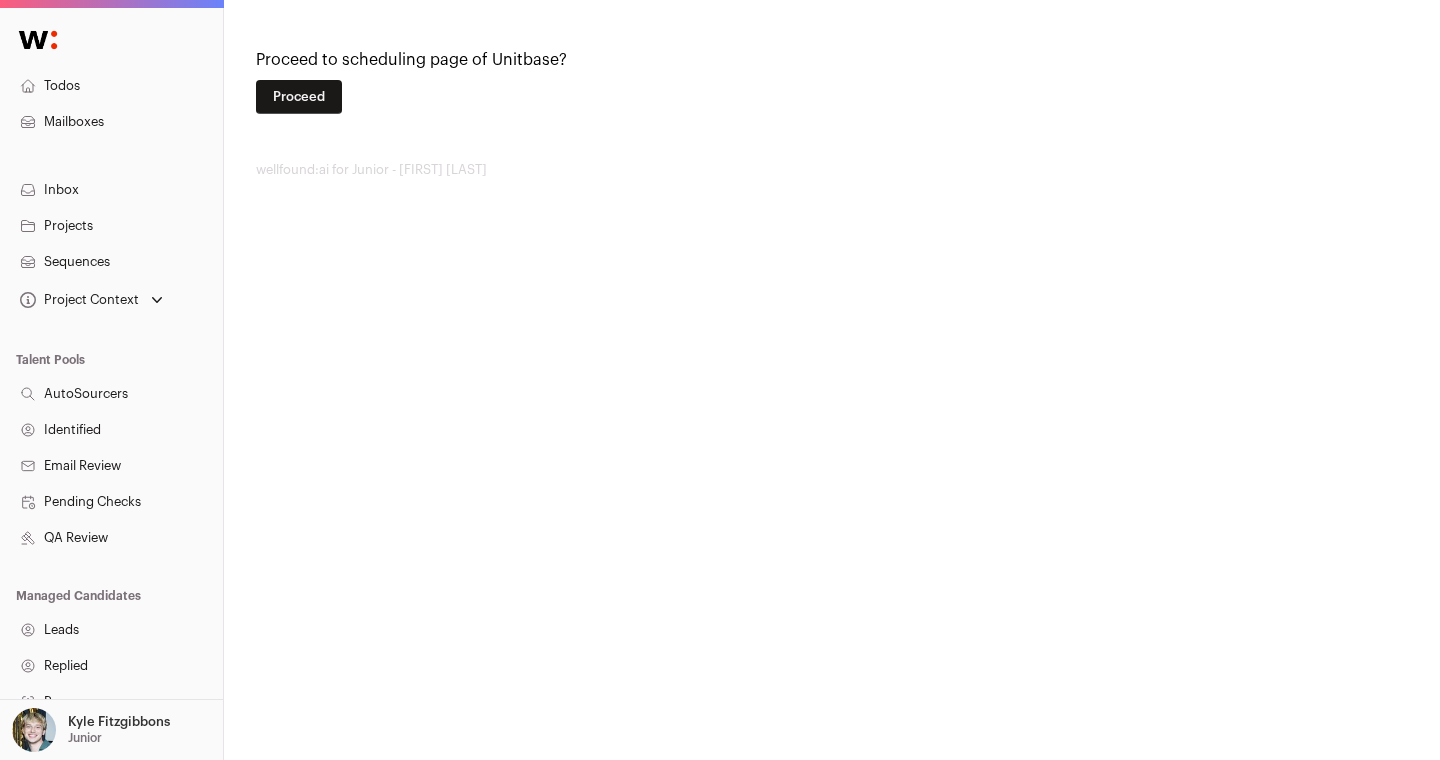scroll, scrollTop: 0, scrollLeft: 0, axis: both 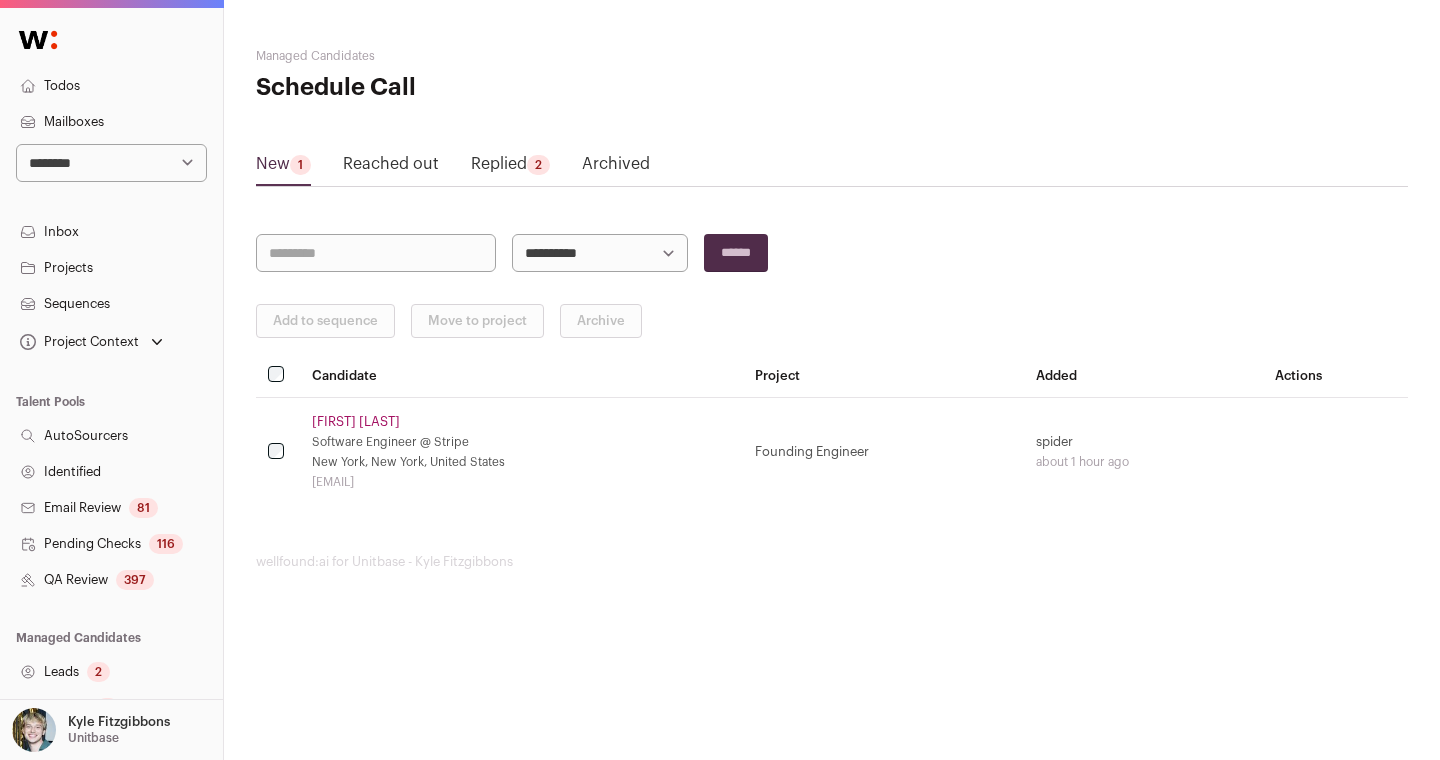 click on "Yeshwant Manoharan
Software Engineer @
Stripe
New York, New York, United States
yeshymanoharan@gmail.com" at bounding box center [521, 452] 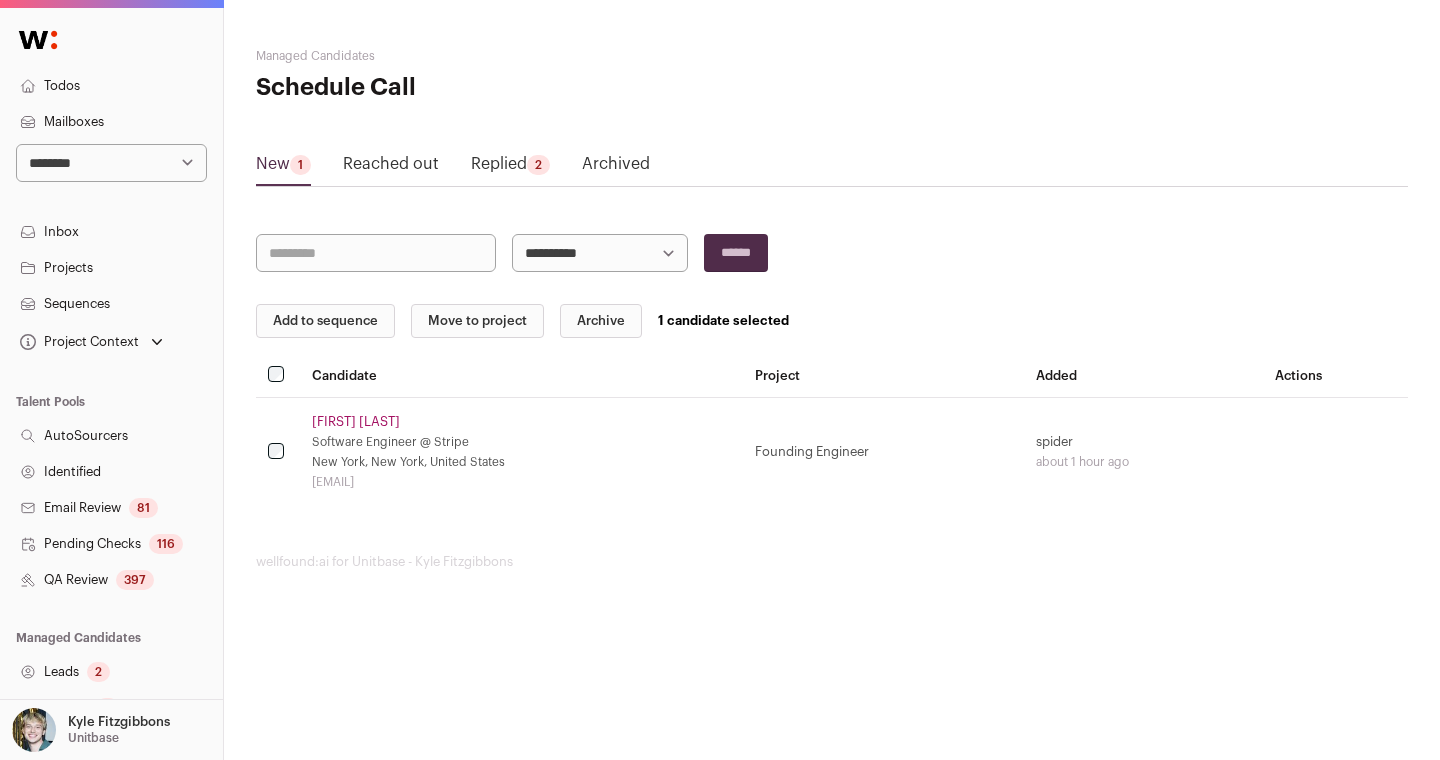 click on "Add to sequence" at bounding box center (325, 321) 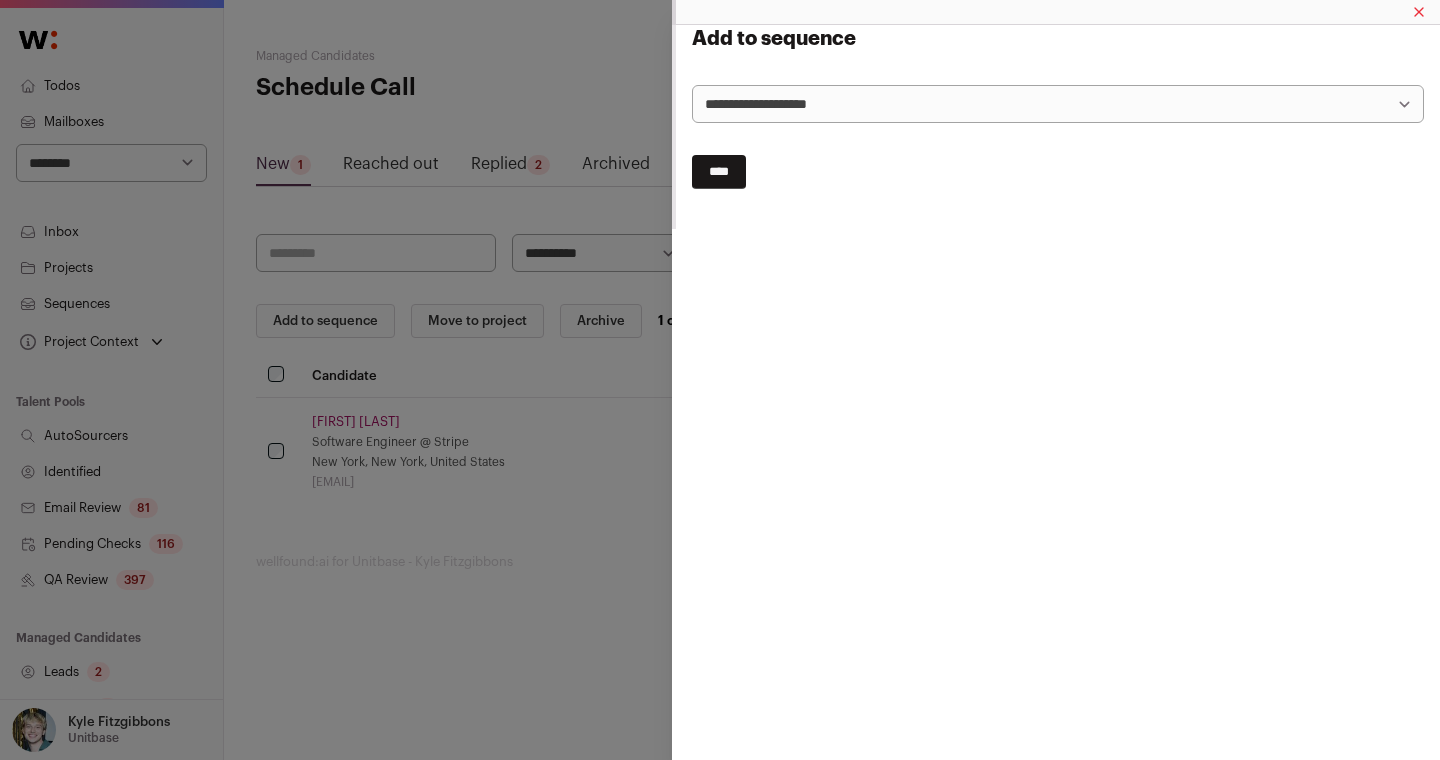 click on "**********" at bounding box center [1058, 115] 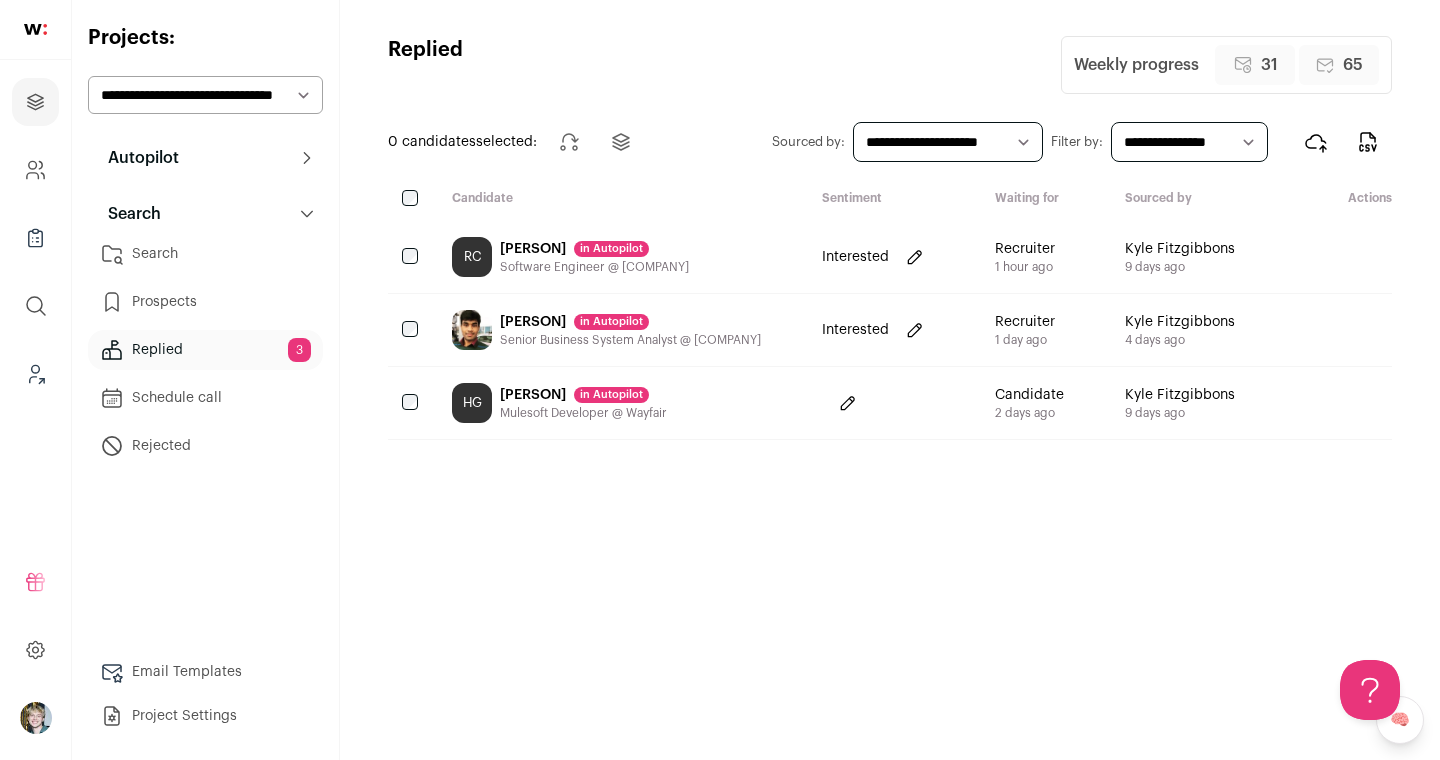 scroll, scrollTop: 0, scrollLeft: 0, axis: both 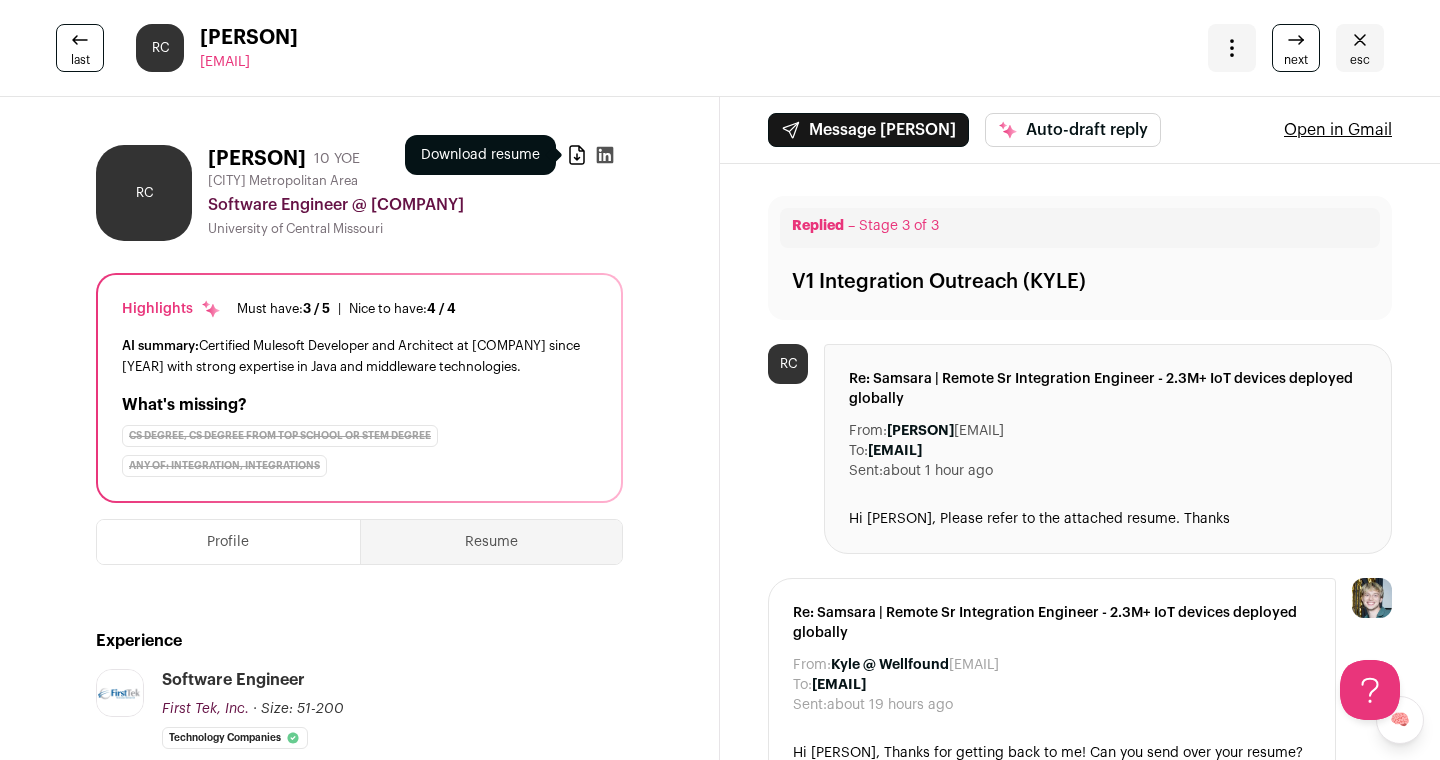 click 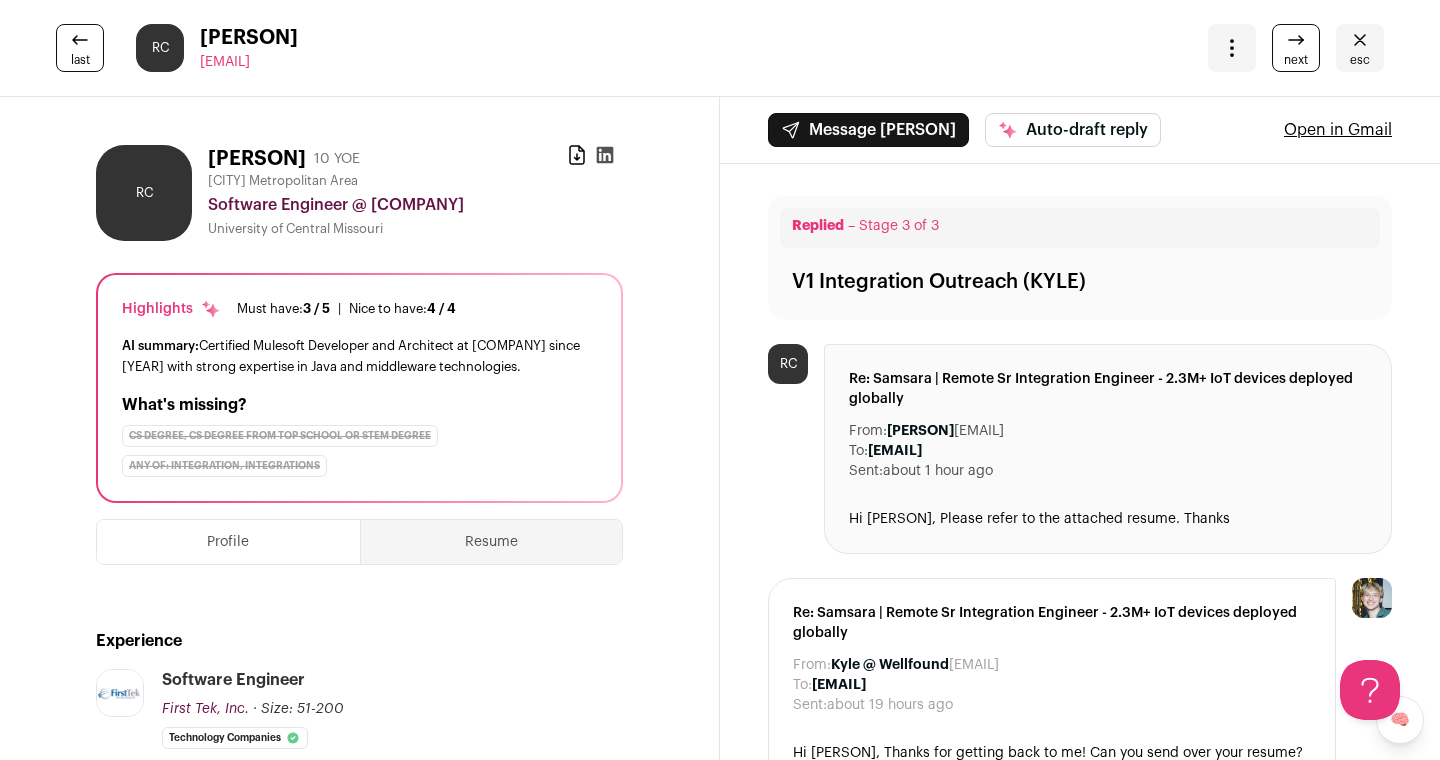 click 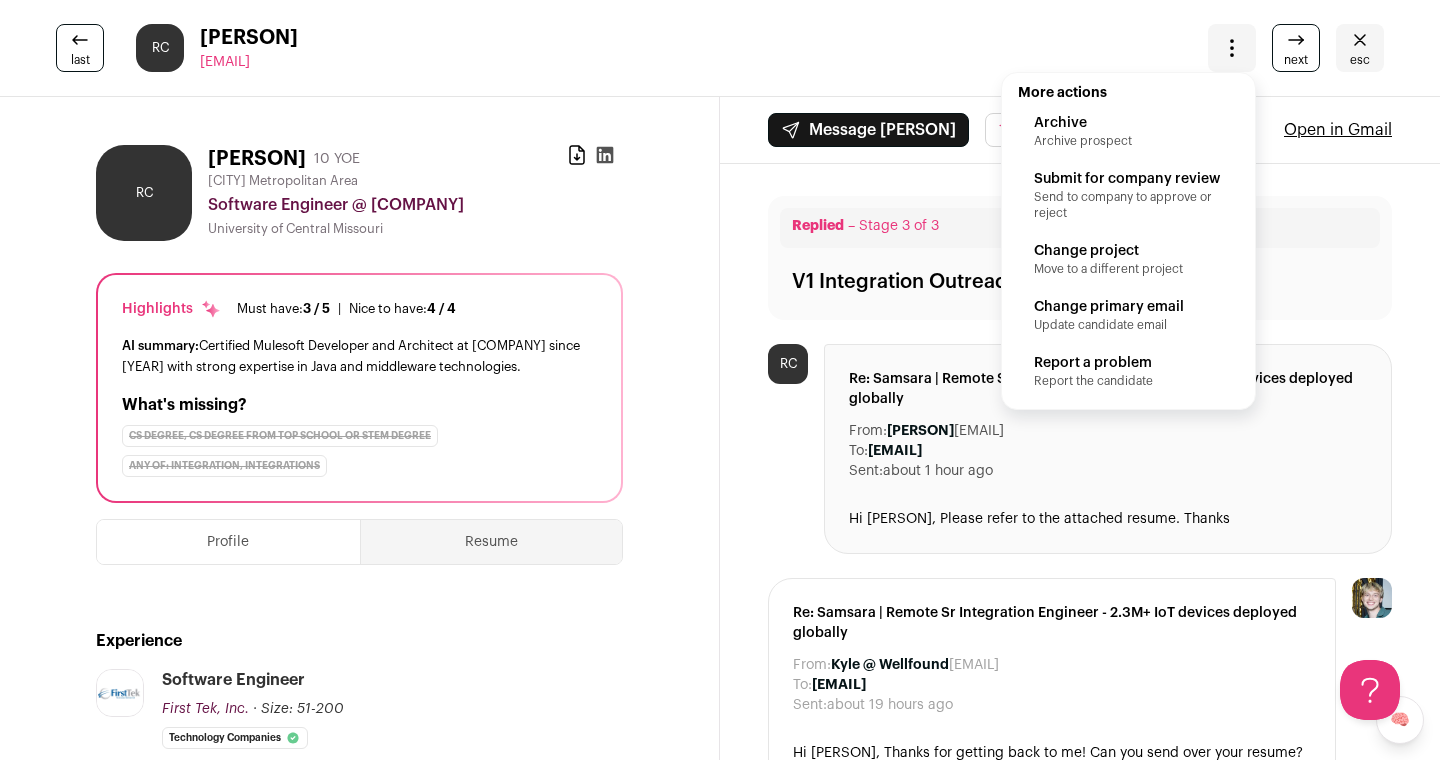 click on "Submit for company review" at bounding box center (1128, 179) 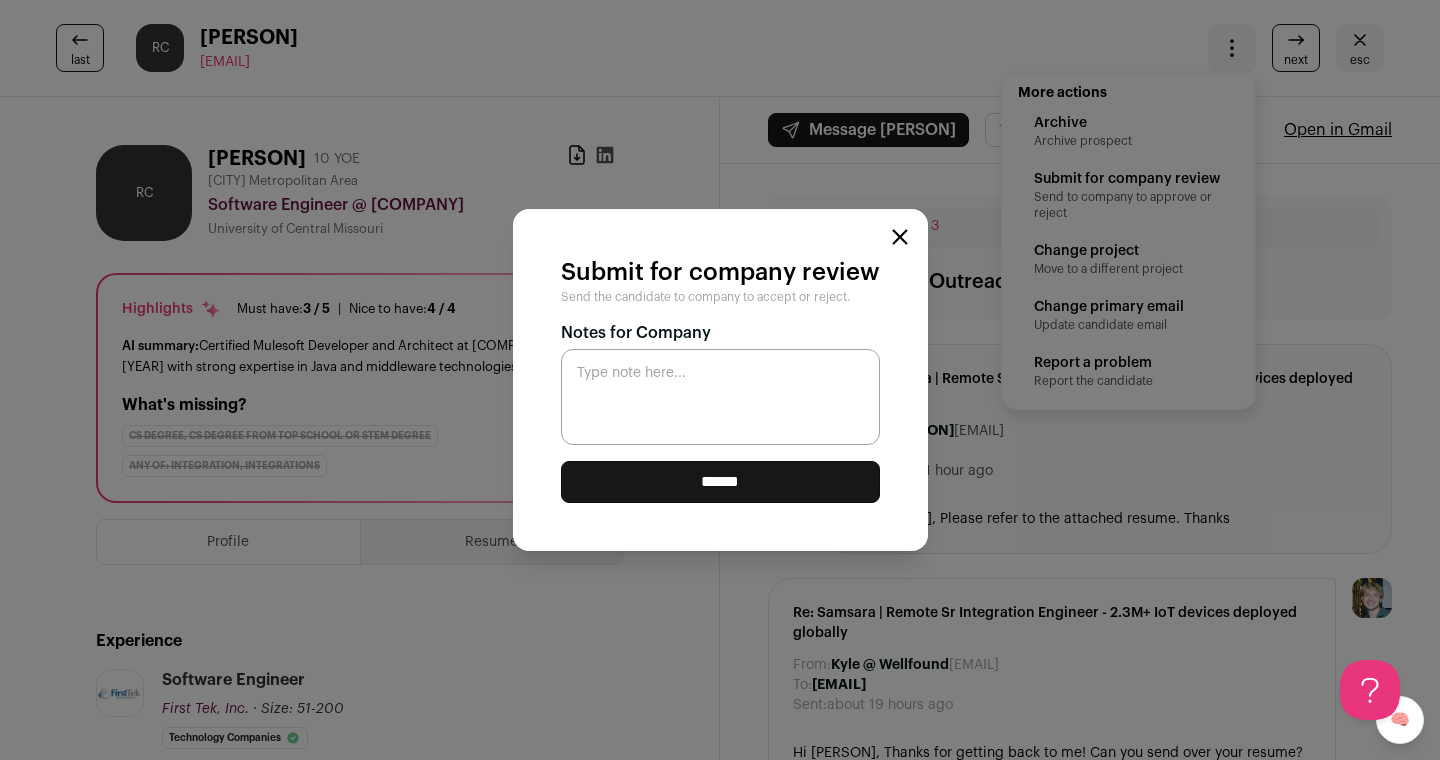 type on "*" 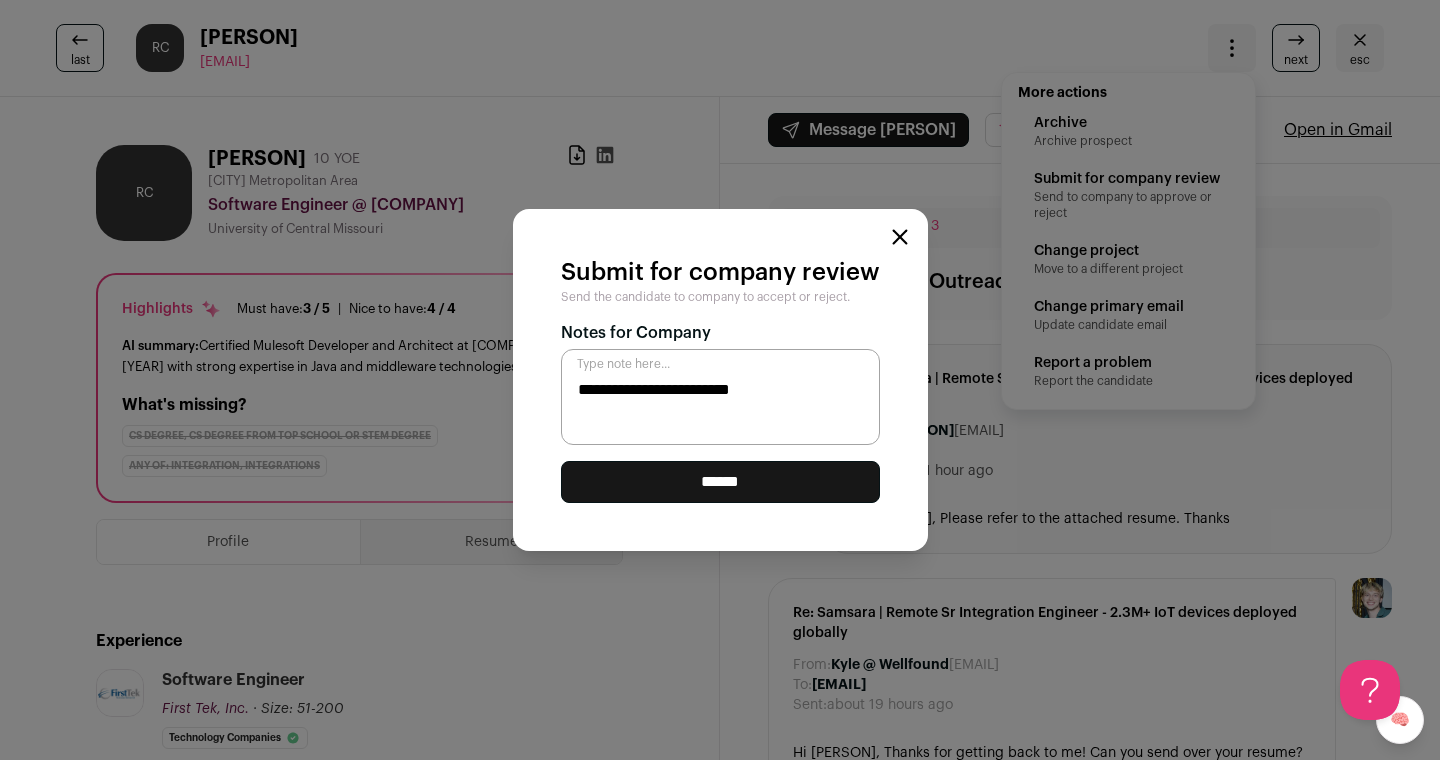 type on "**********" 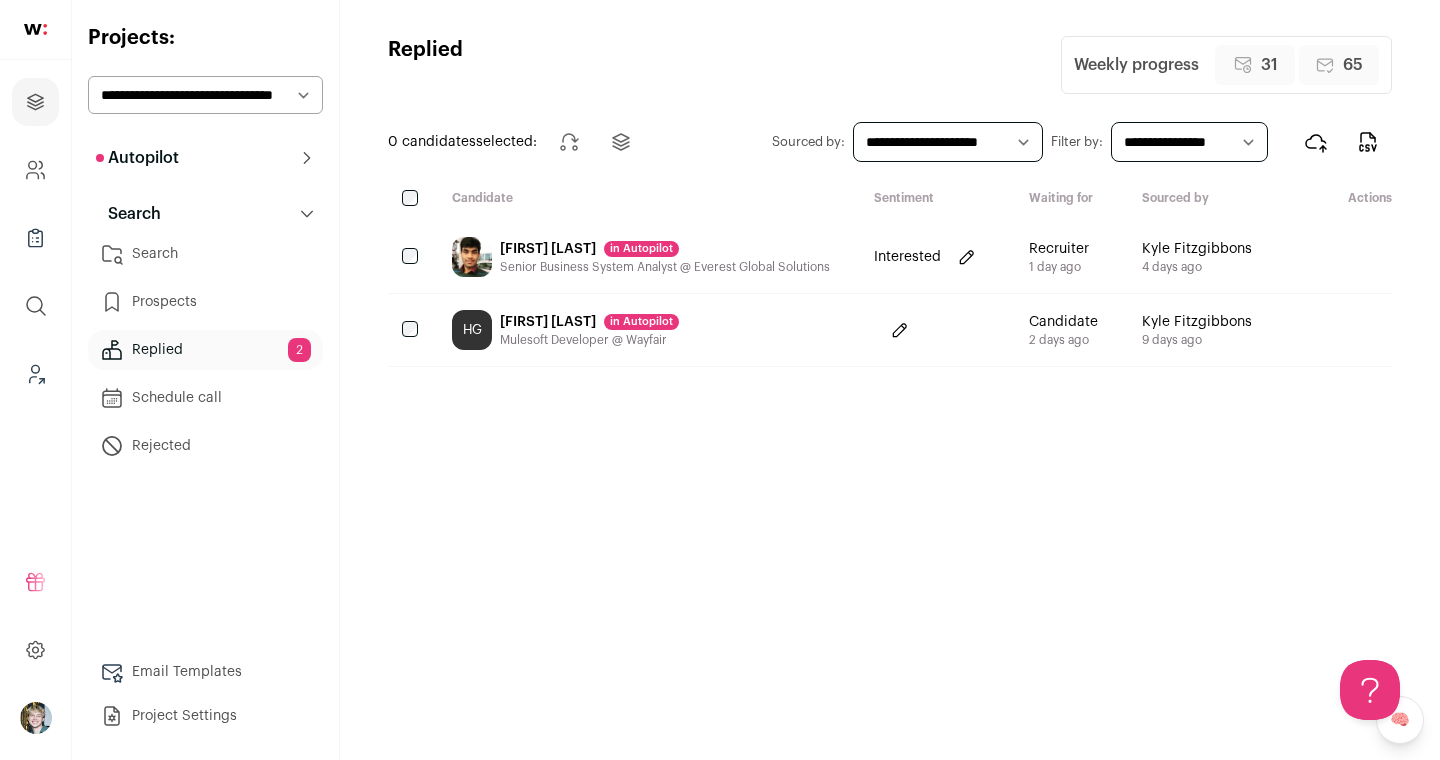 scroll, scrollTop: 0, scrollLeft: 0, axis: both 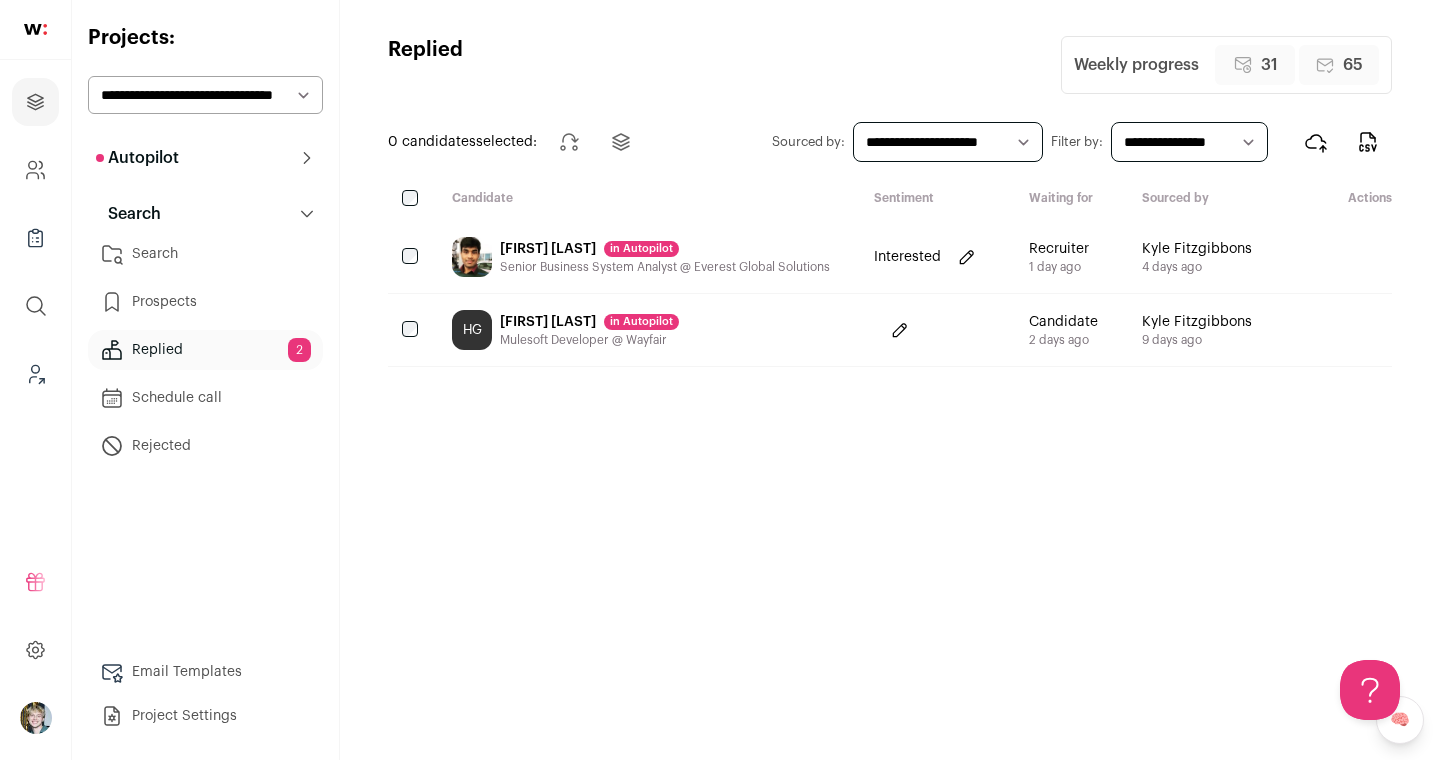 click on "**********" at bounding box center (205, 95) 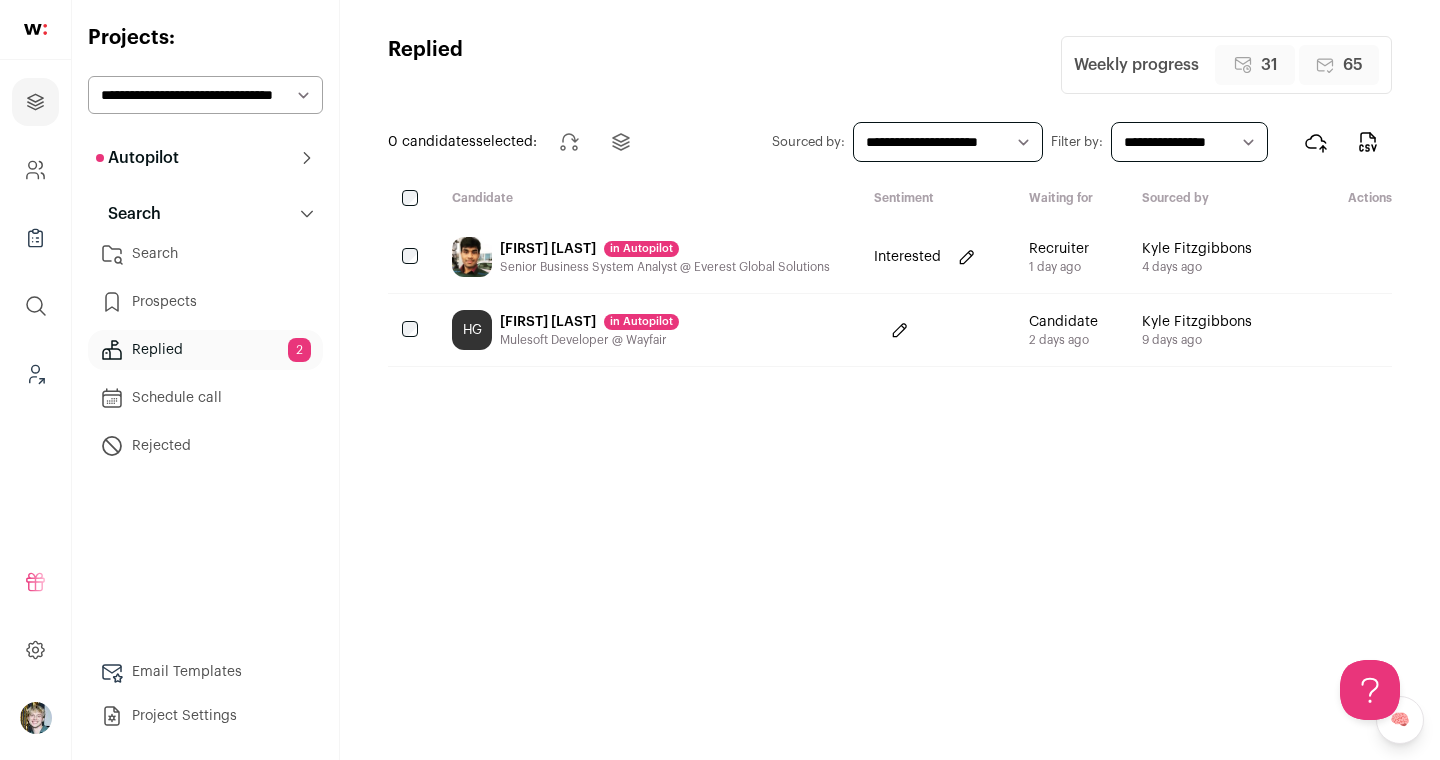 select on "*****" 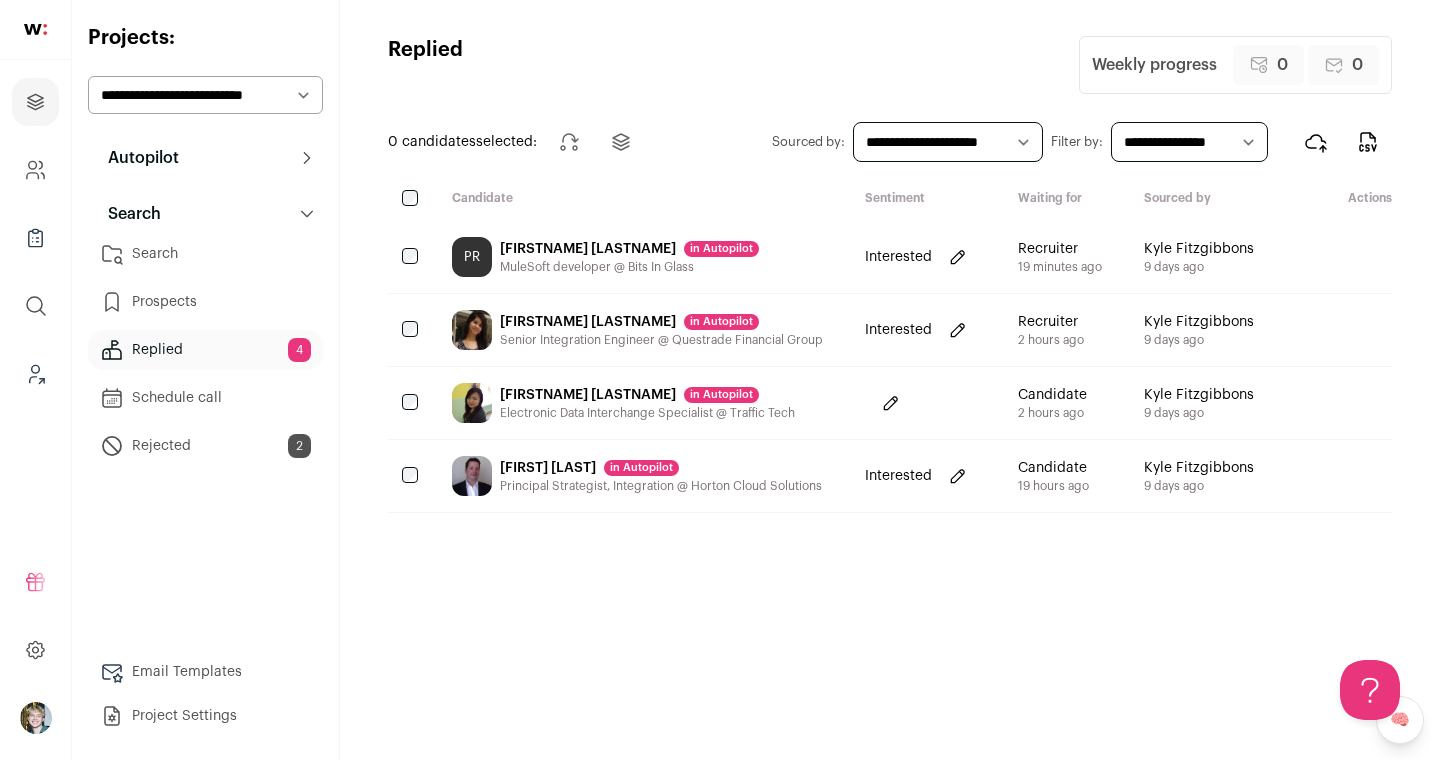scroll, scrollTop: 0, scrollLeft: 0, axis: both 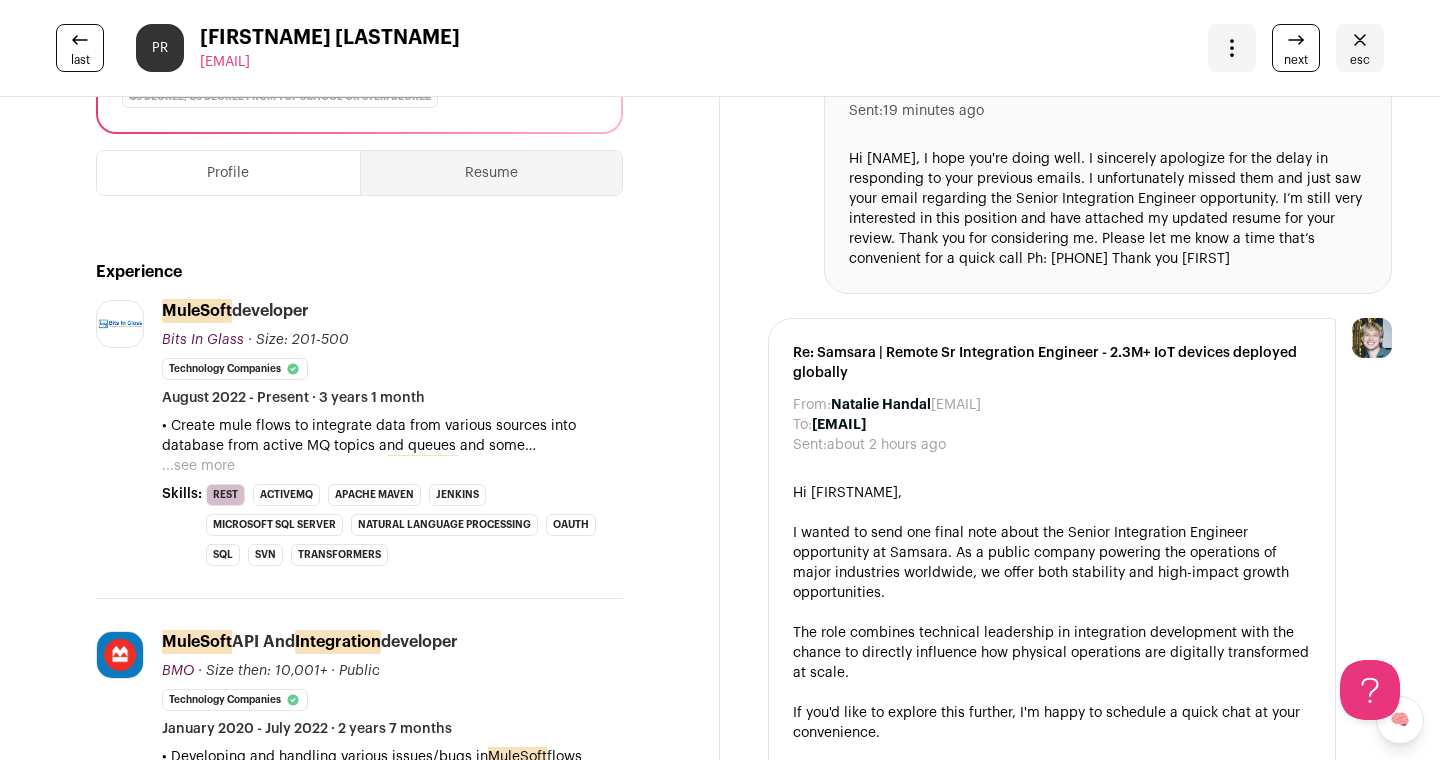 click on "...see more" at bounding box center [198, 466] 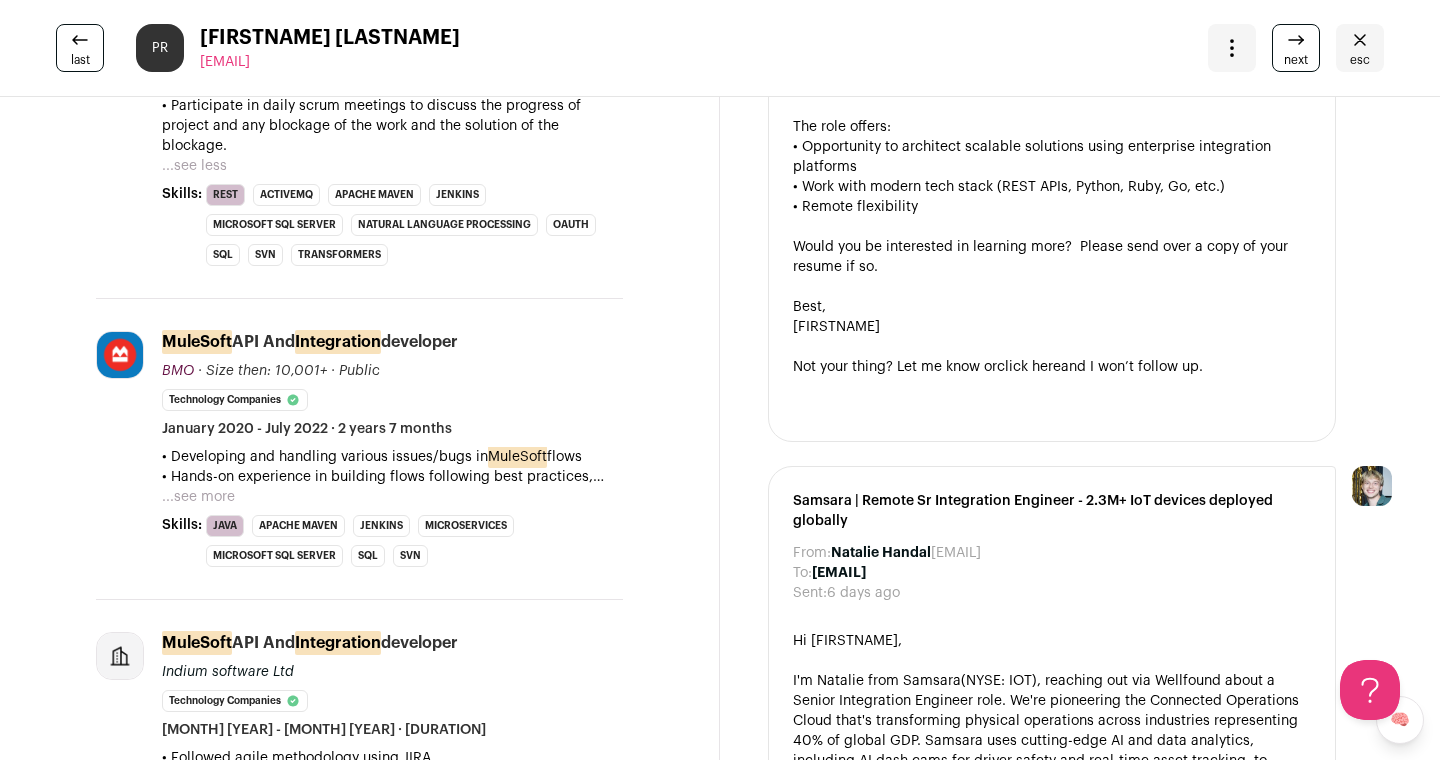 scroll, scrollTop: 0, scrollLeft: 0, axis: both 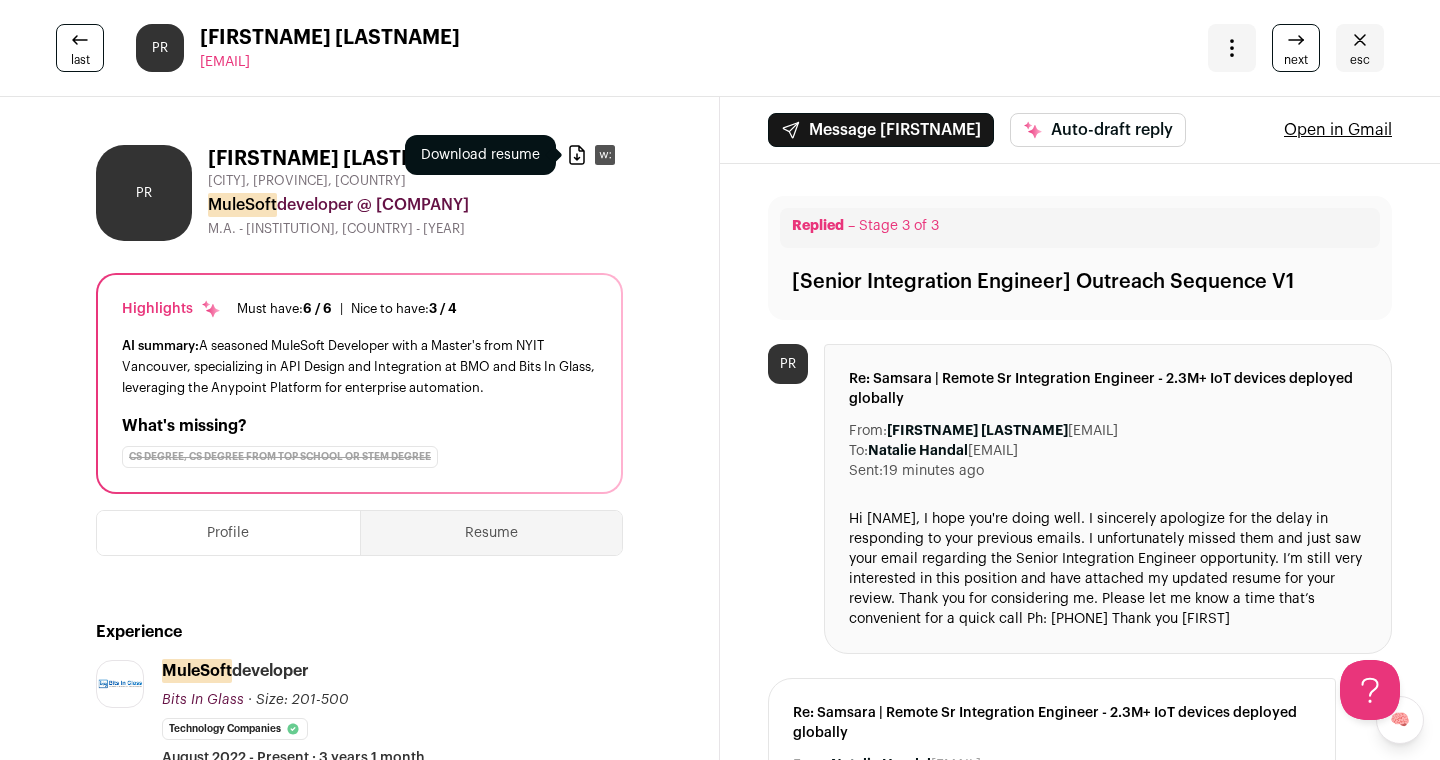 click 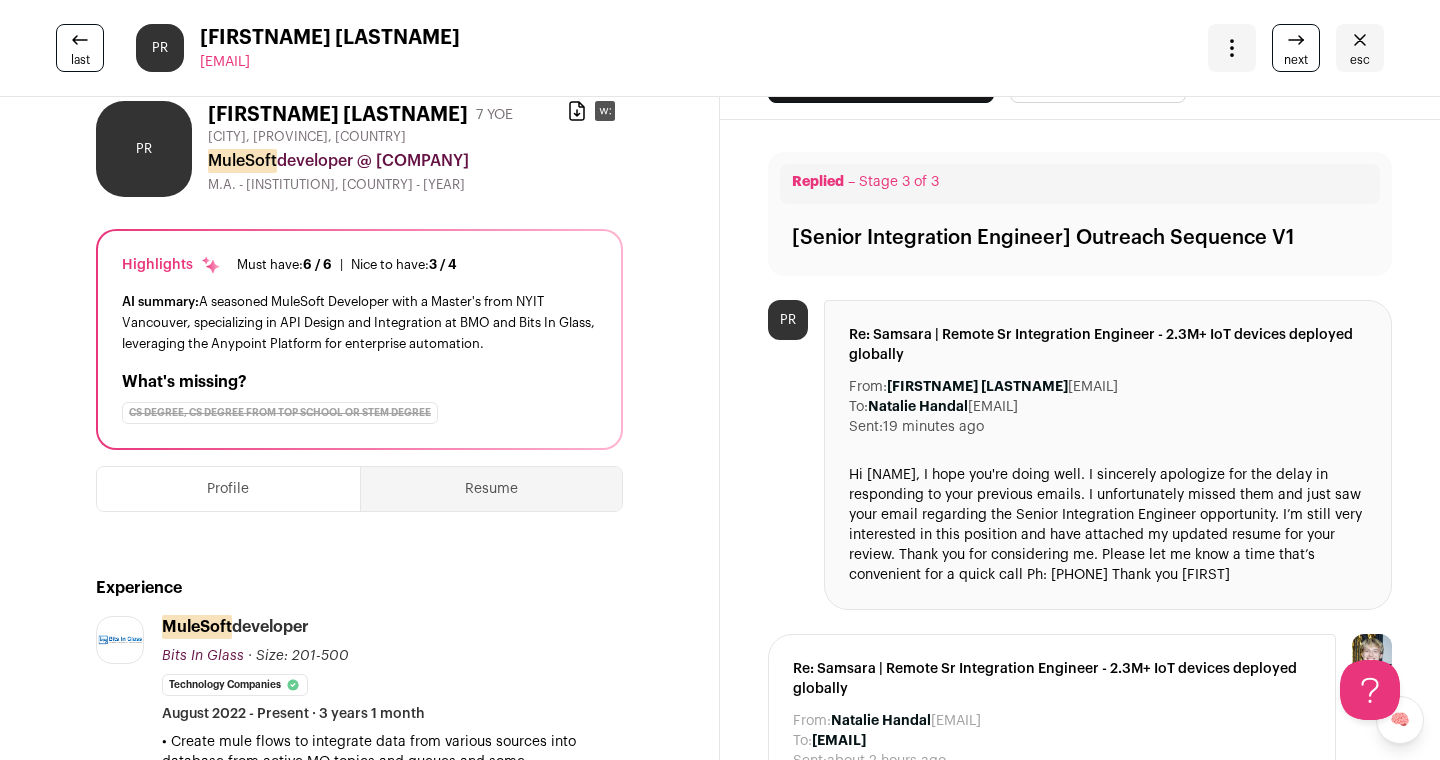 scroll, scrollTop: 0, scrollLeft: 0, axis: both 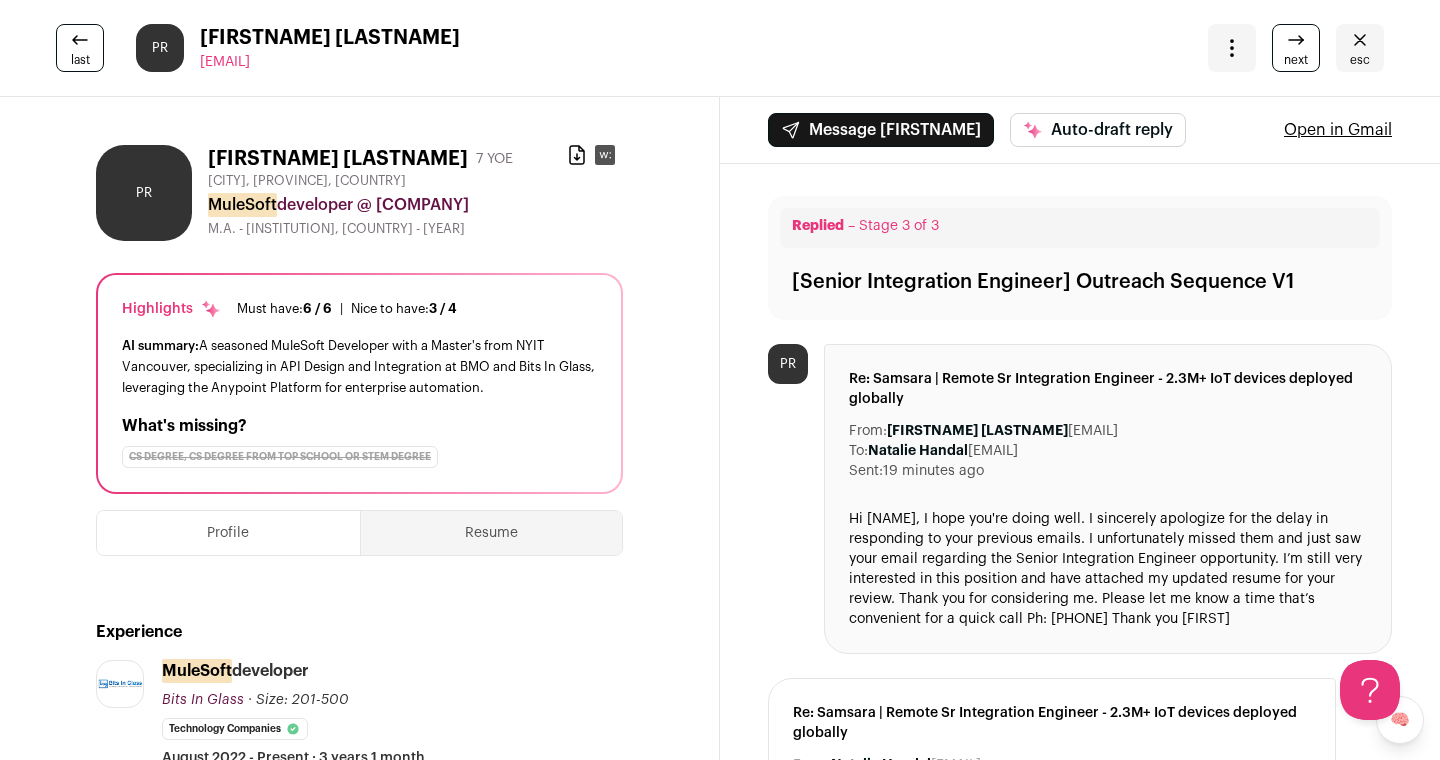 click 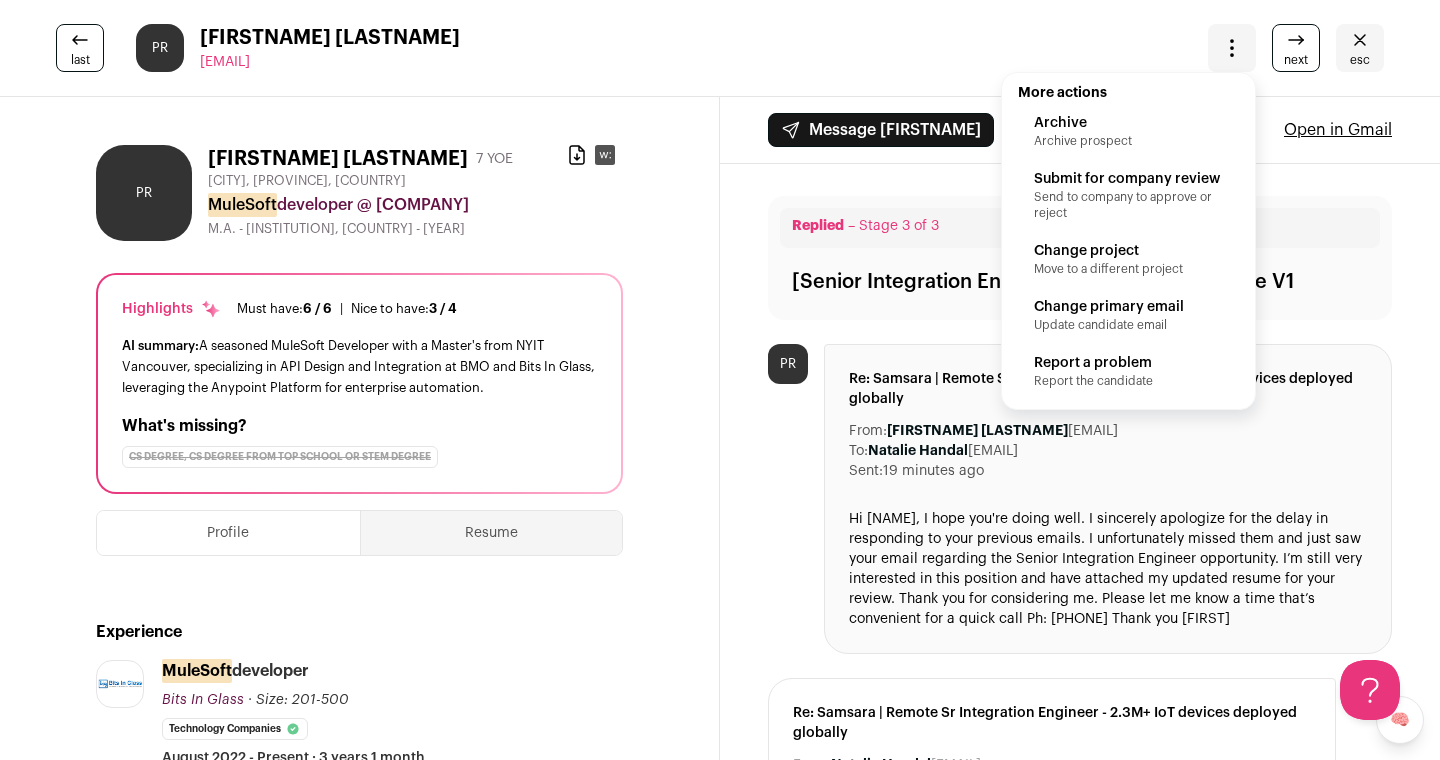 click on "Submit for company review" at bounding box center [1128, 179] 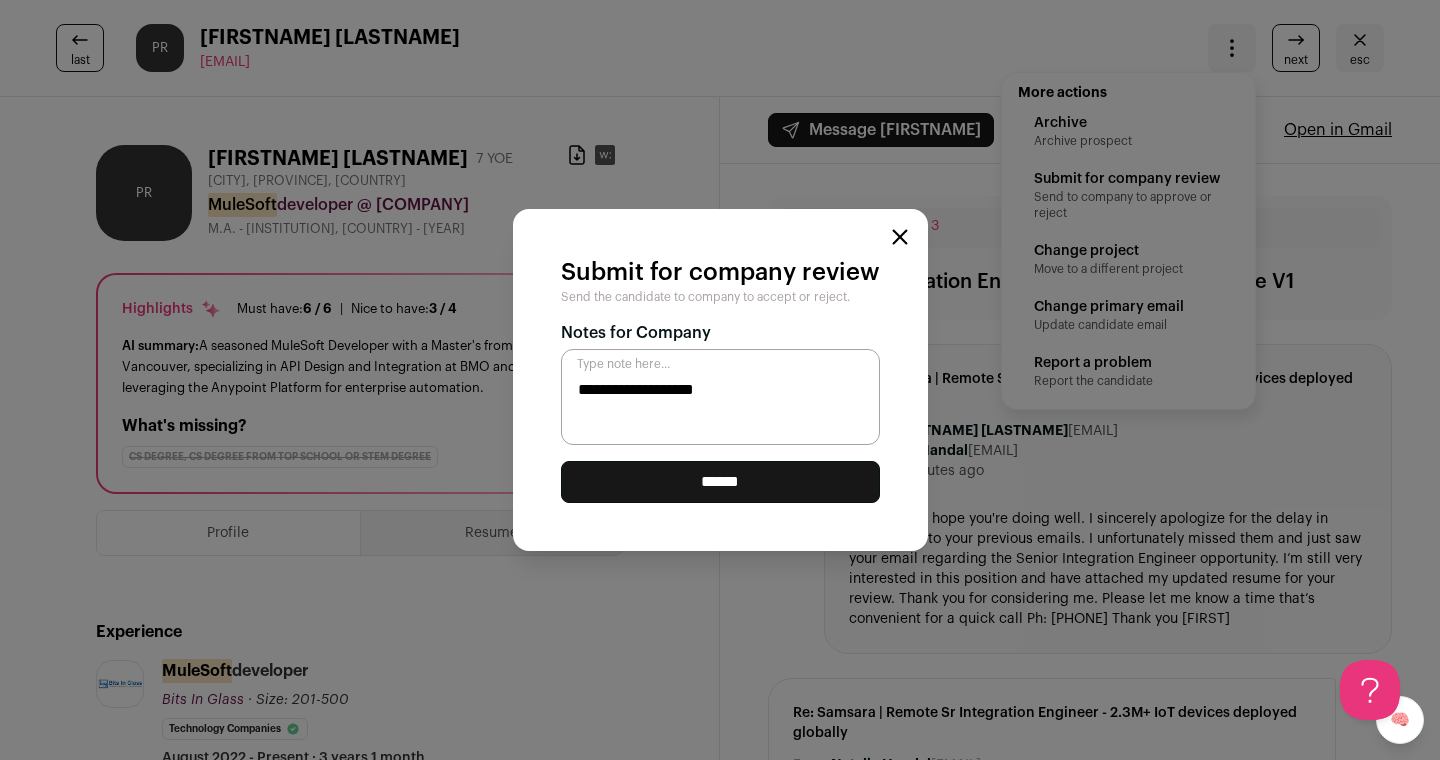 type on "**********" 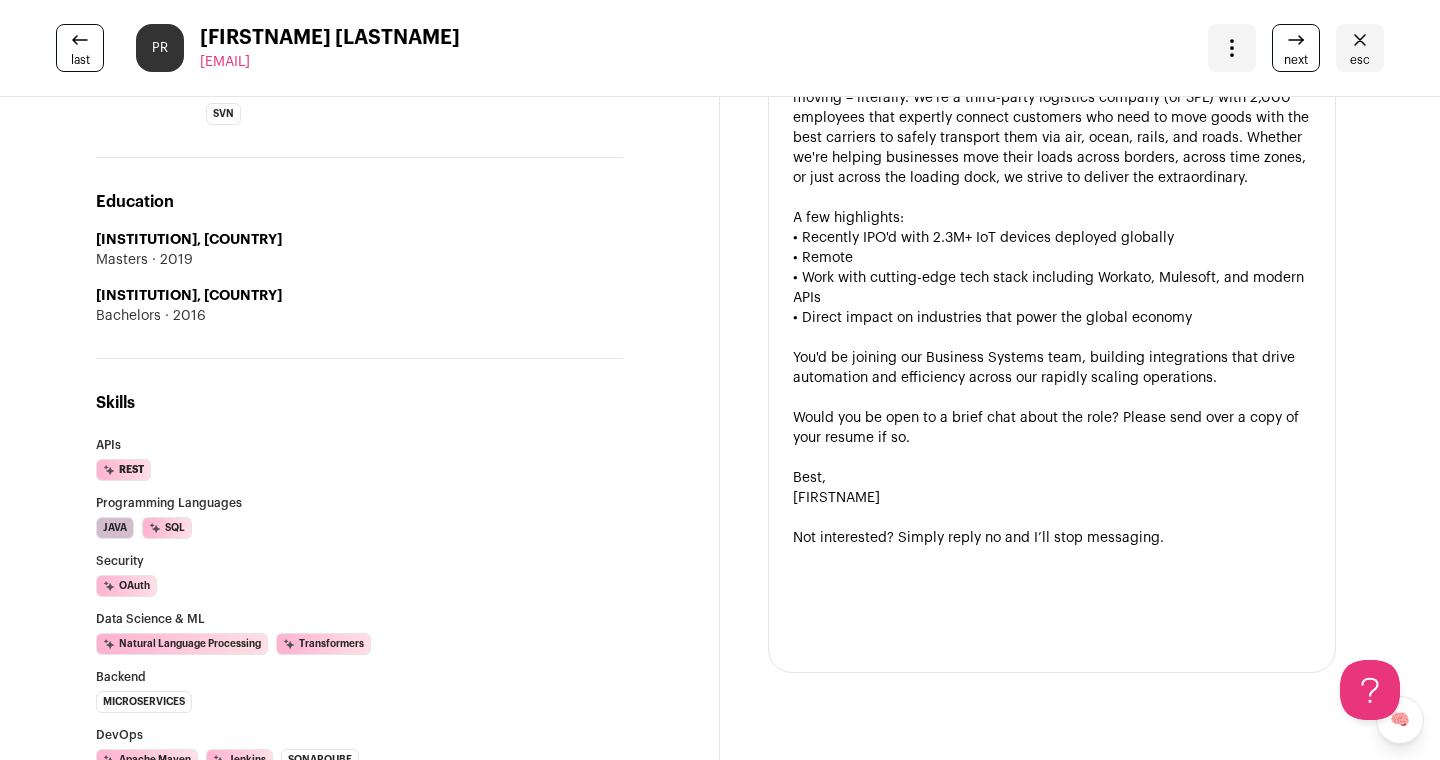 scroll, scrollTop: 0, scrollLeft: 0, axis: both 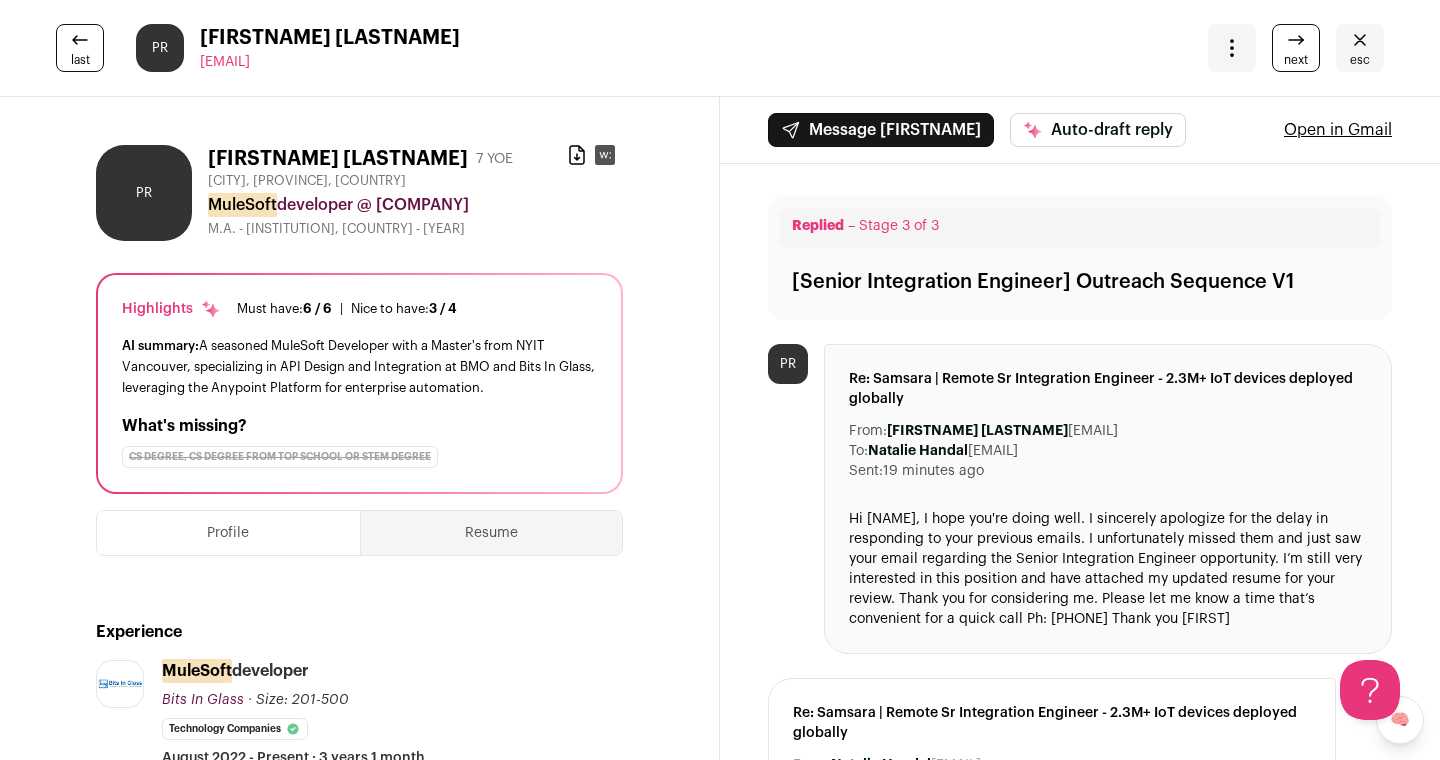 click 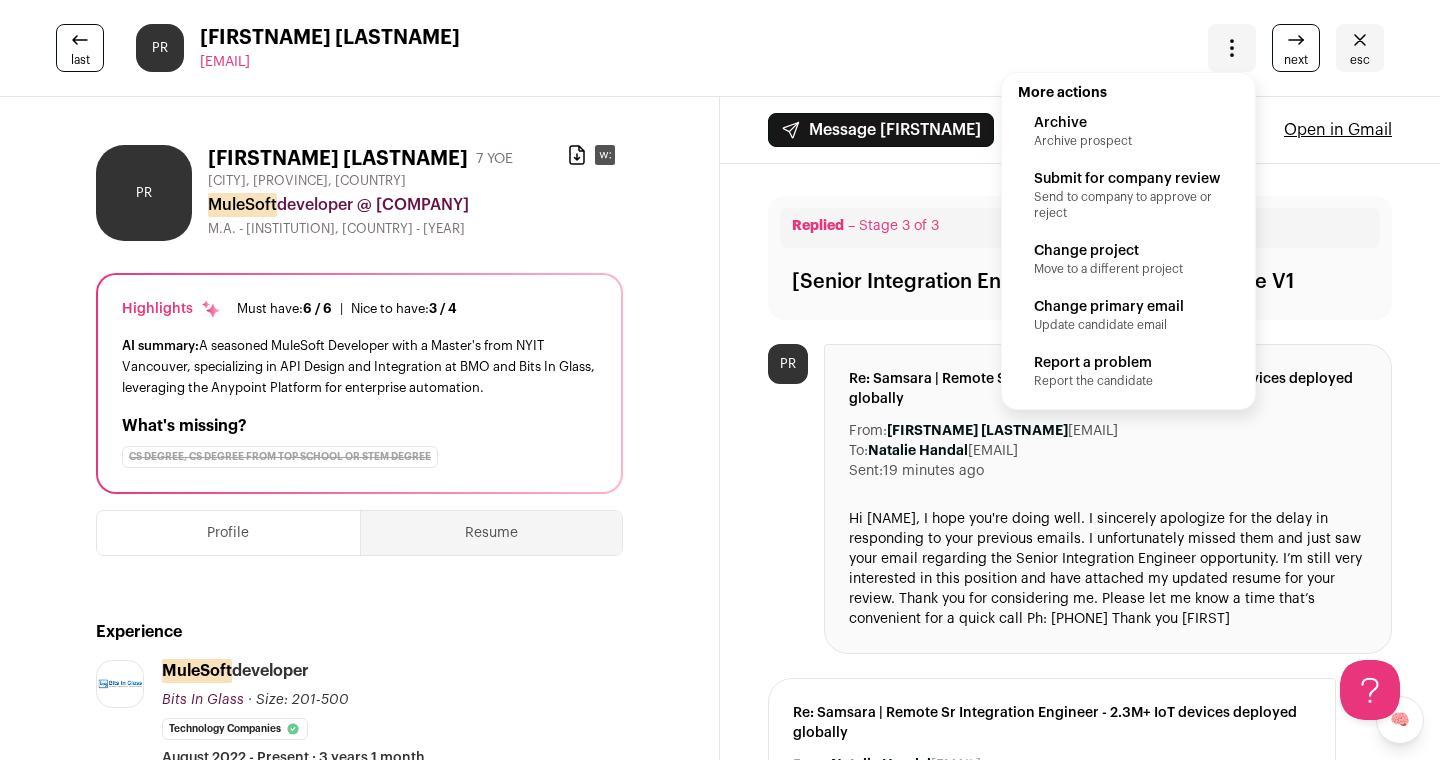 click on "Replied
–
Stage 3
of 3
[Senior Integration  Engineer] Outreach Sequence V1" at bounding box center (1080, 258) 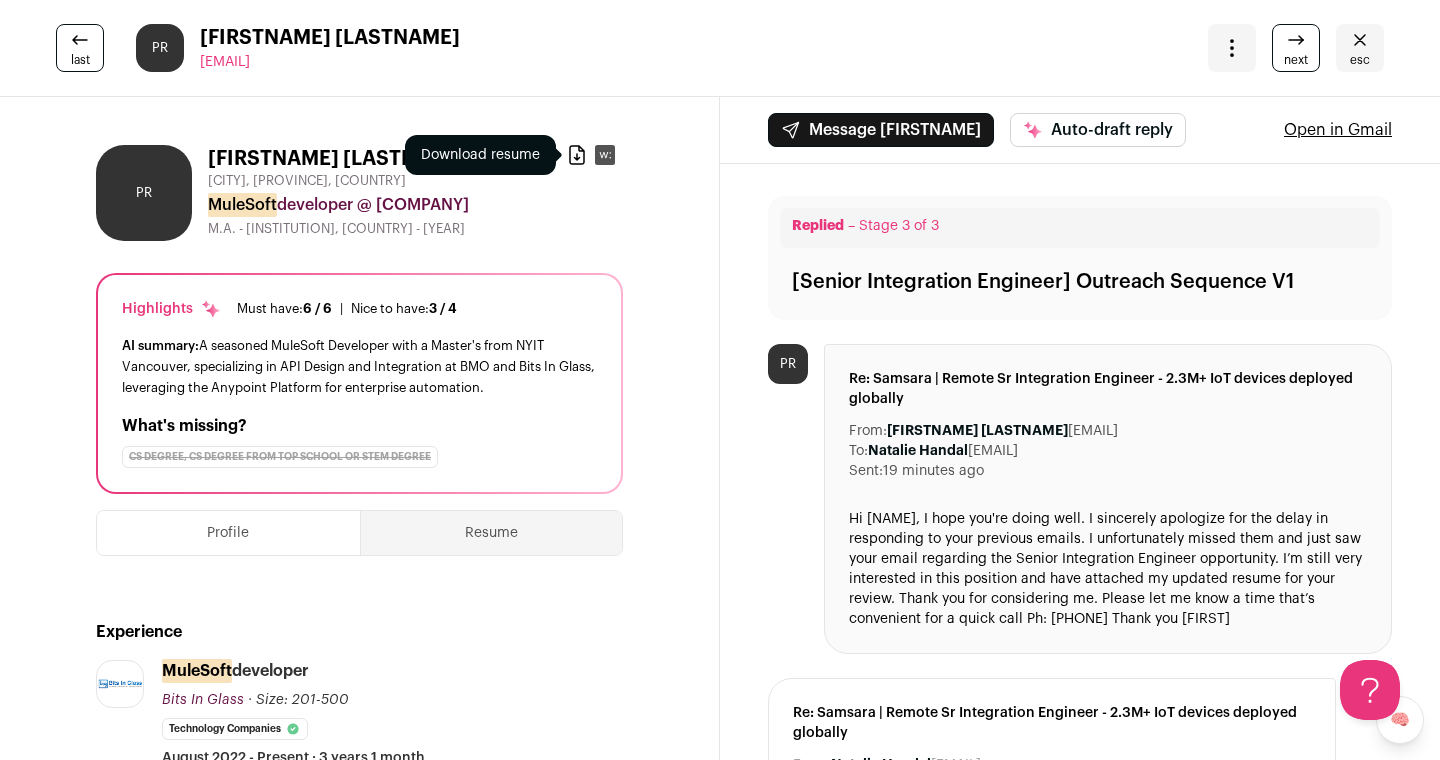 click 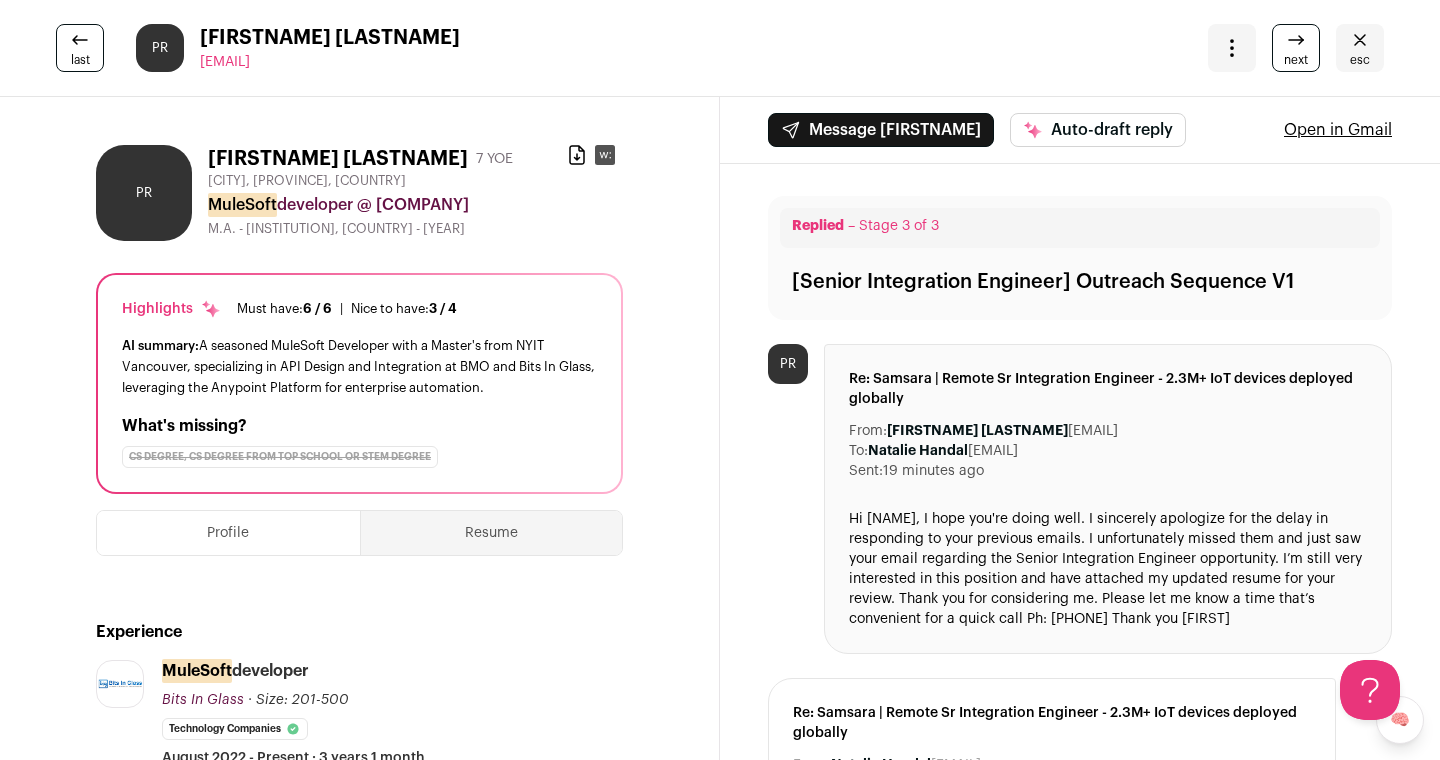 click 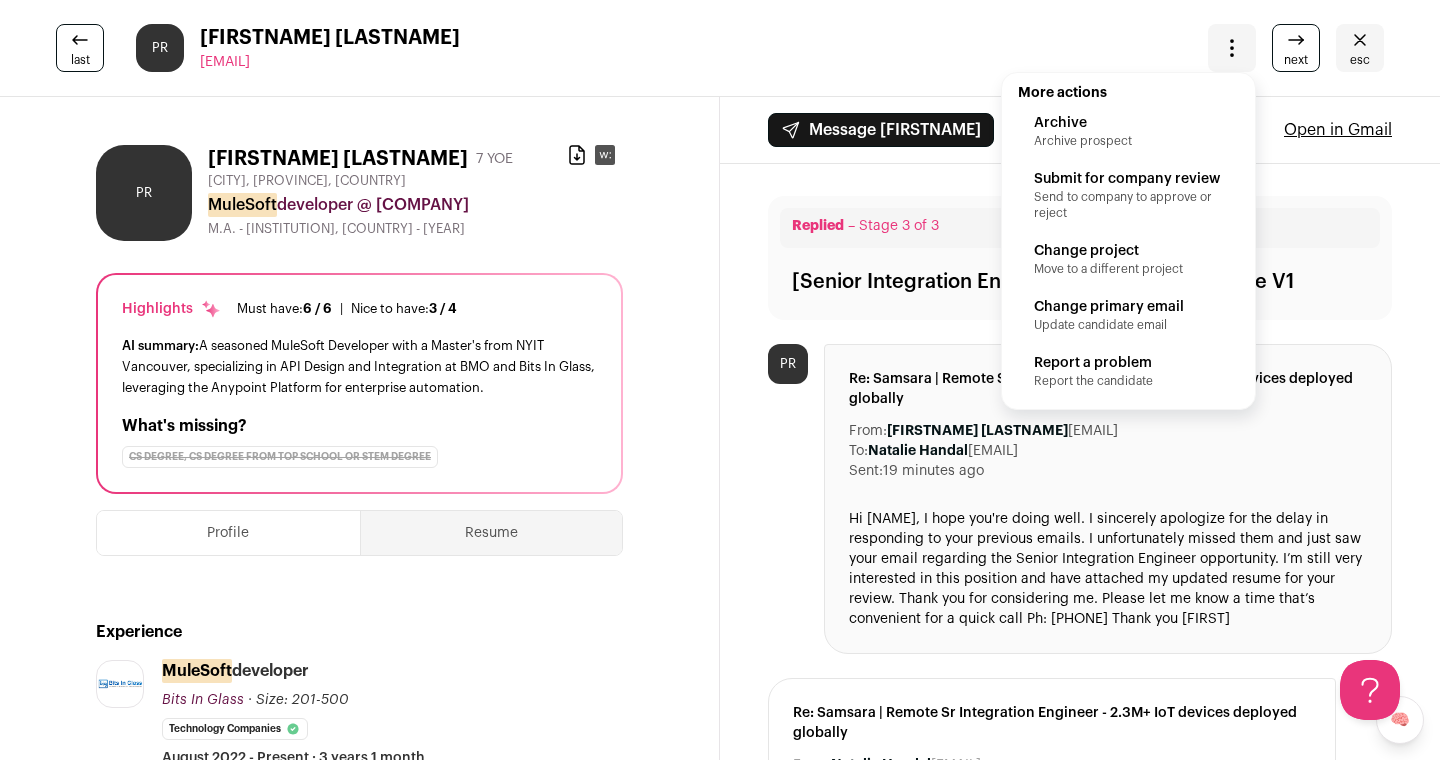 click on "Send to company to approve or reject" at bounding box center (1128, 205) 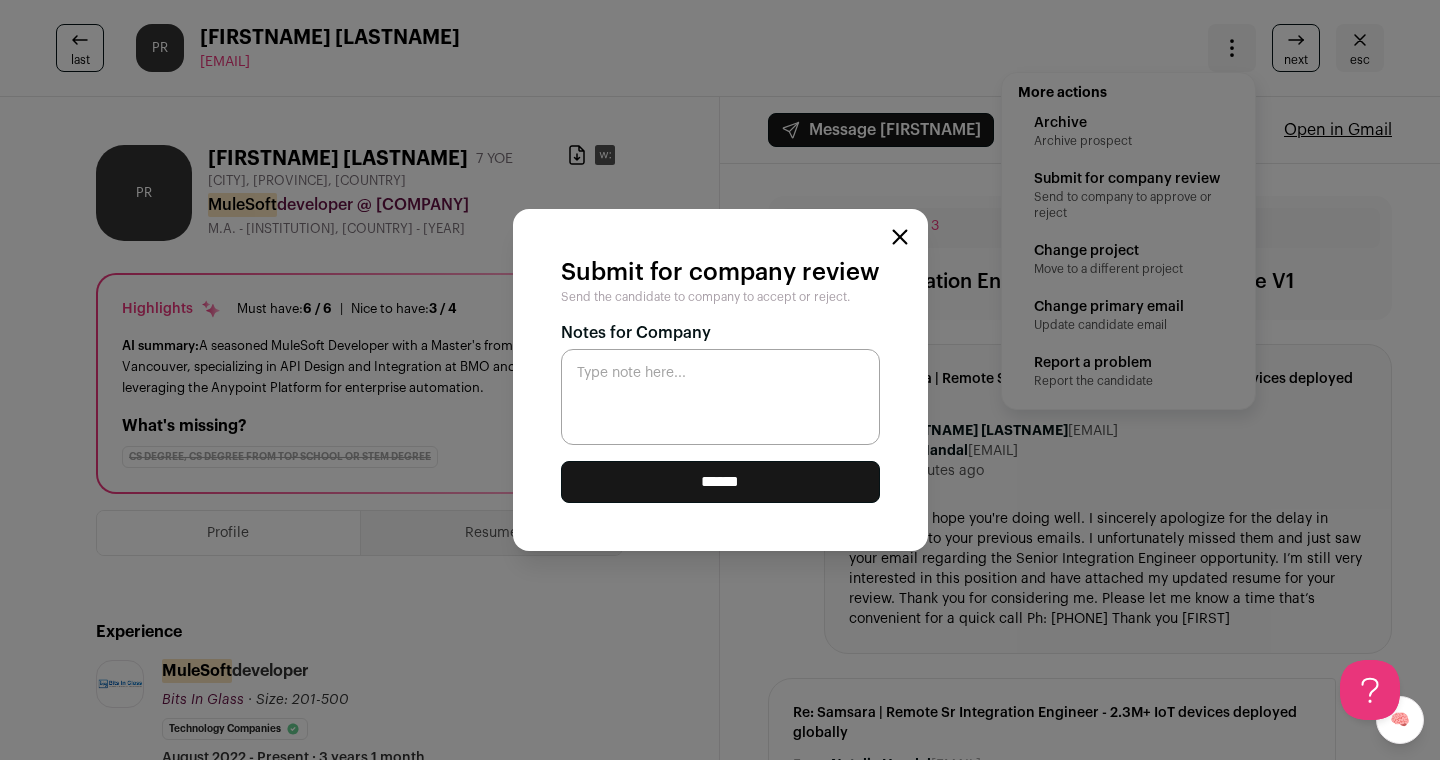 click on "******" at bounding box center (720, 482) 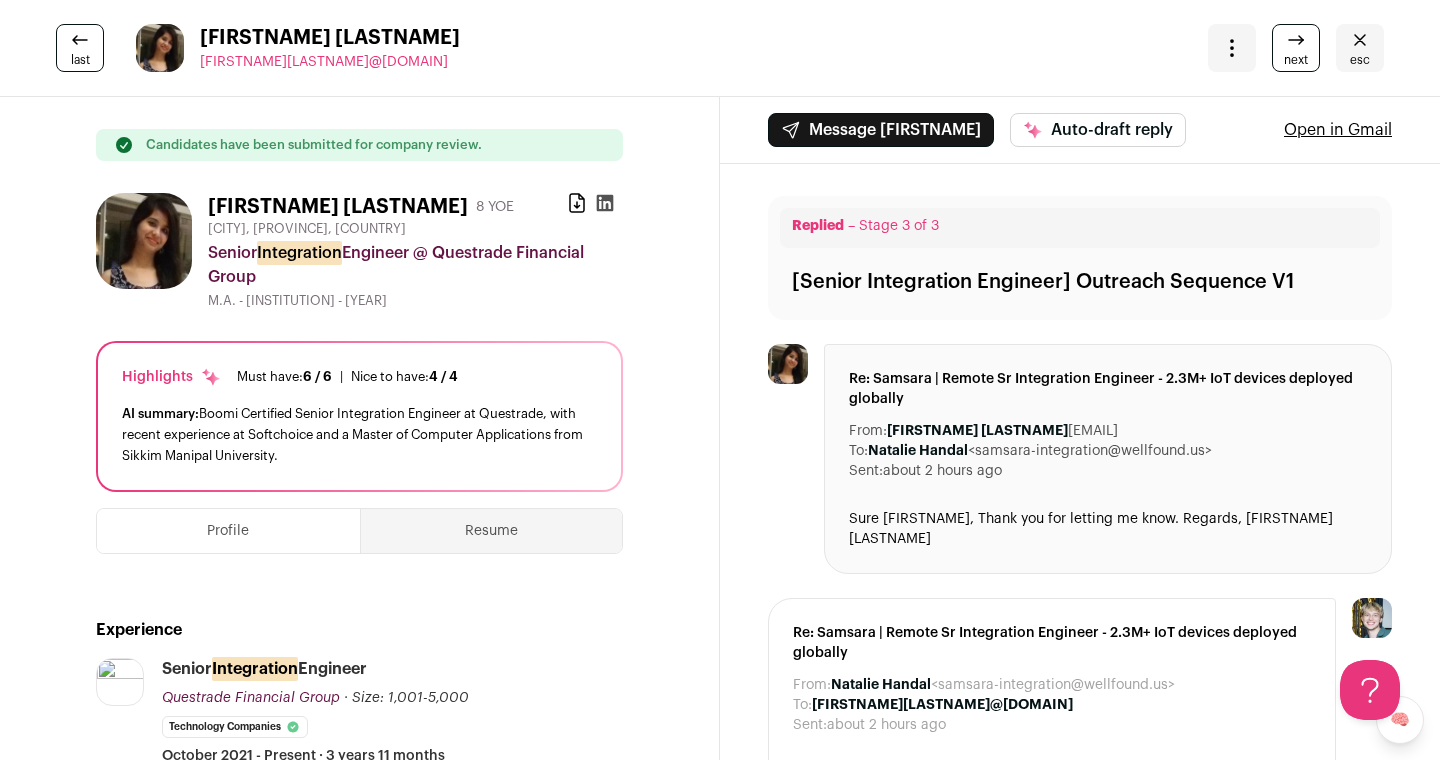 scroll, scrollTop: 0, scrollLeft: 0, axis: both 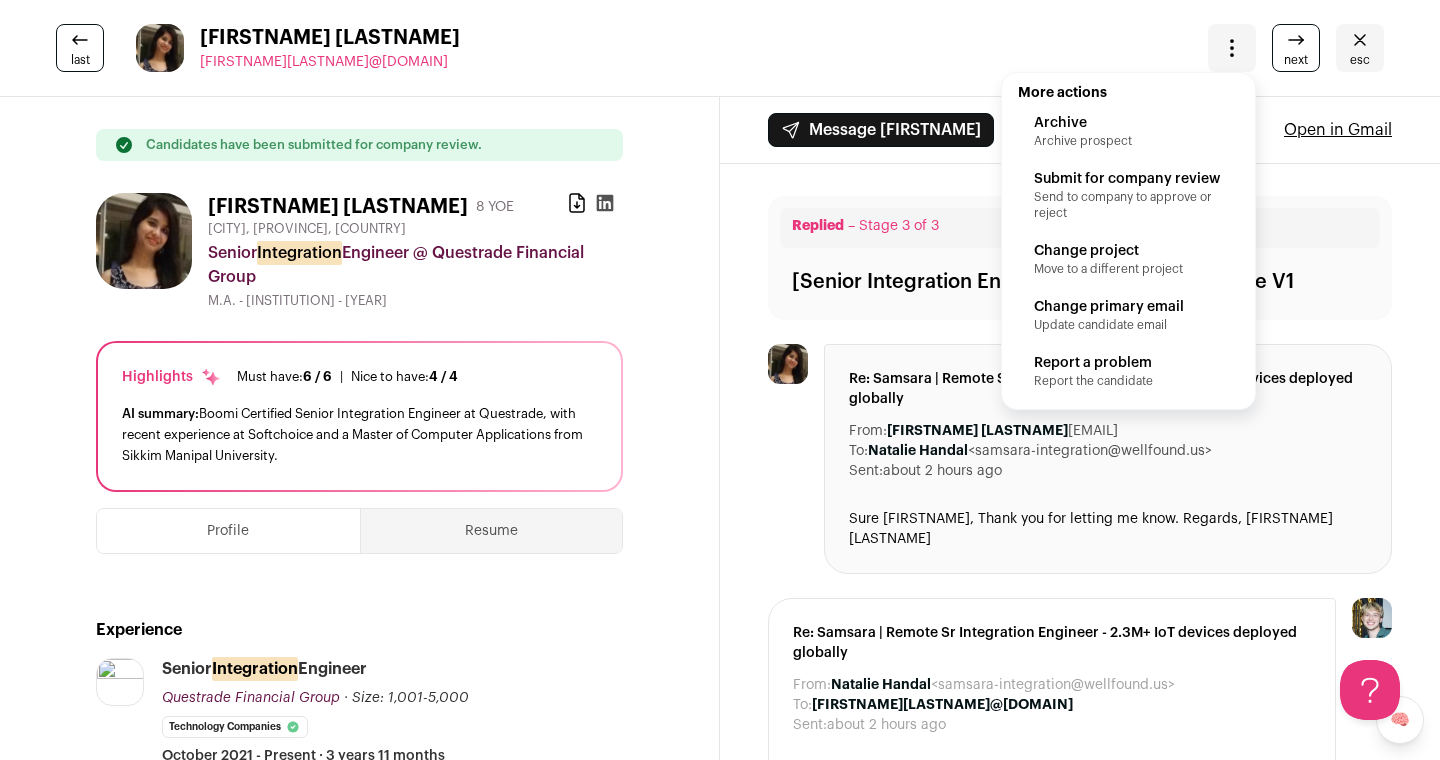 click on "Archive" at bounding box center (1128, 123) 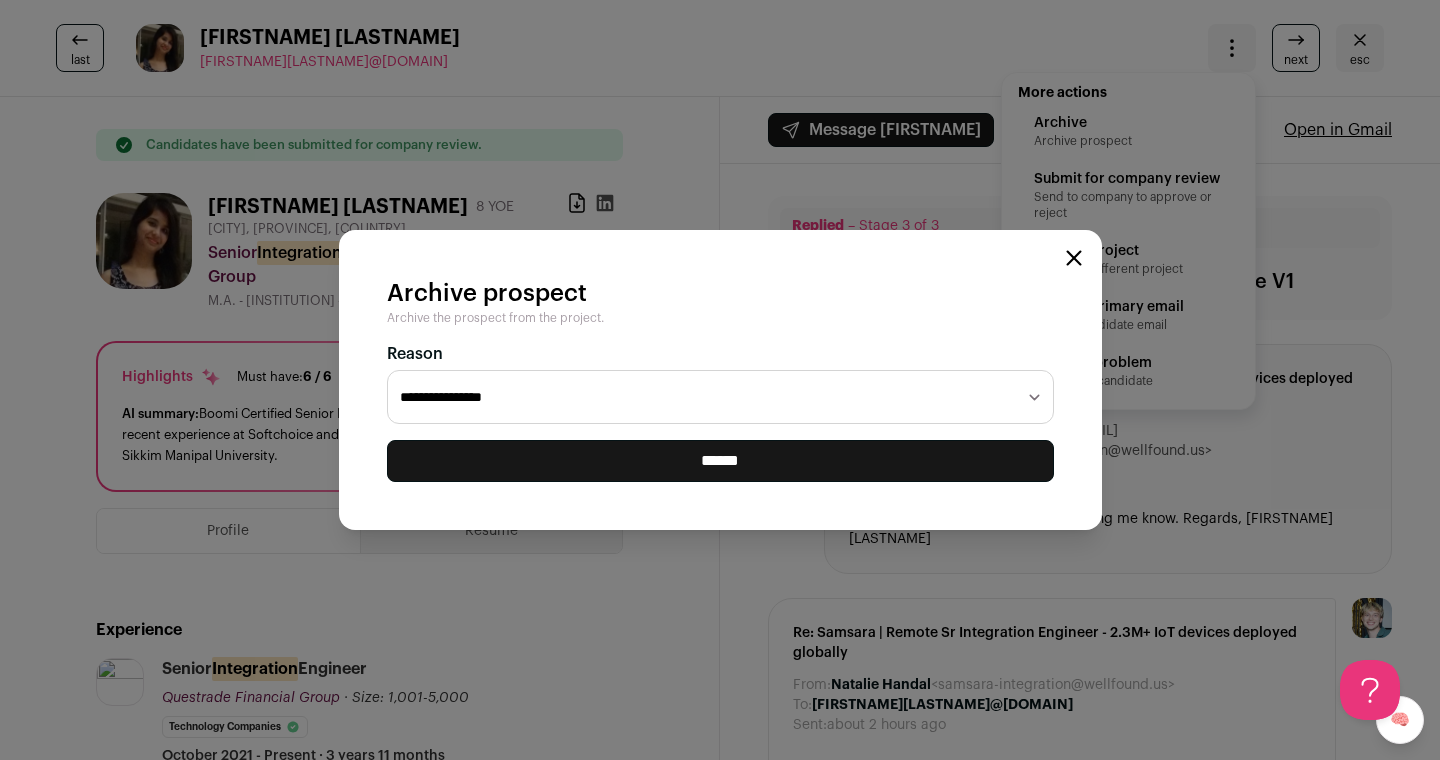 click on "******" at bounding box center [720, 461] 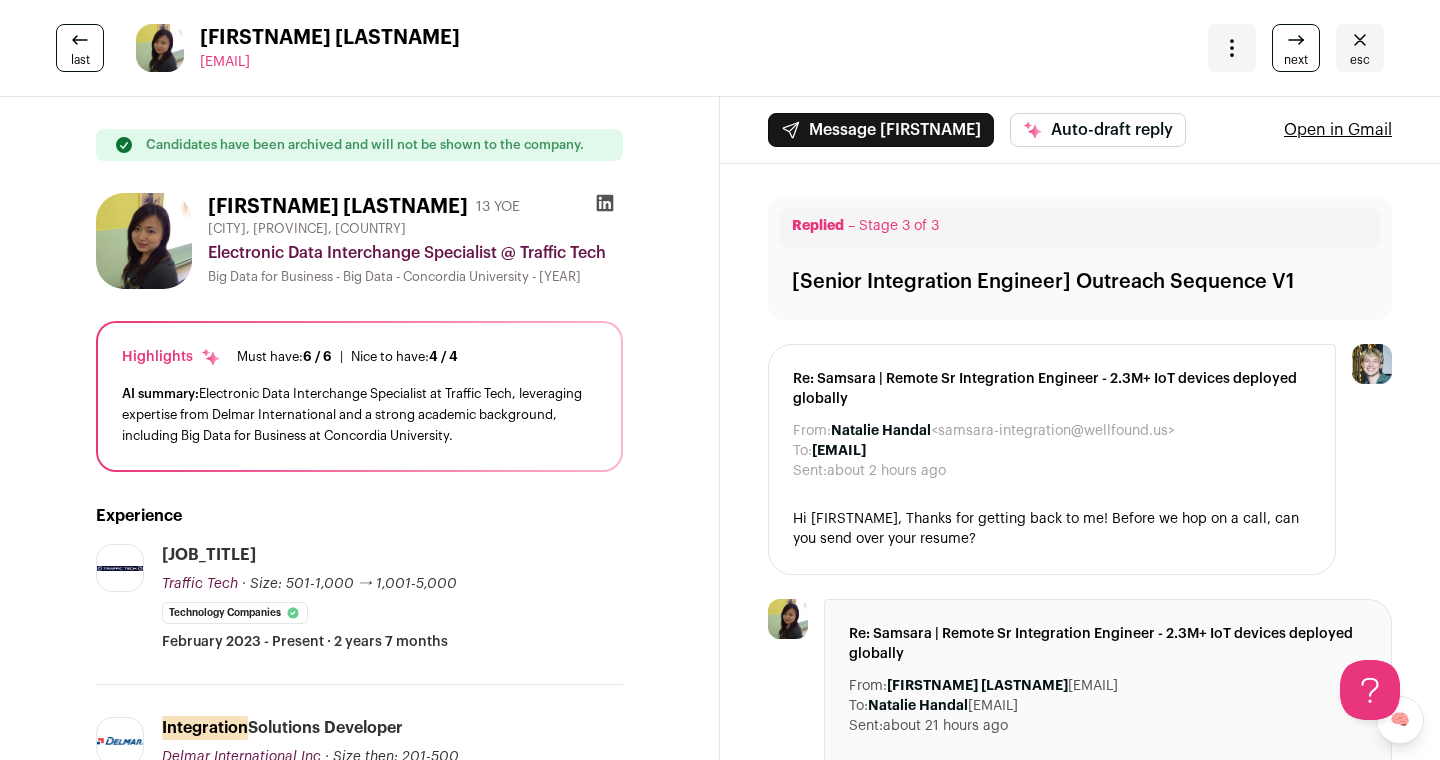 scroll, scrollTop: 0, scrollLeft: 0, axis: both 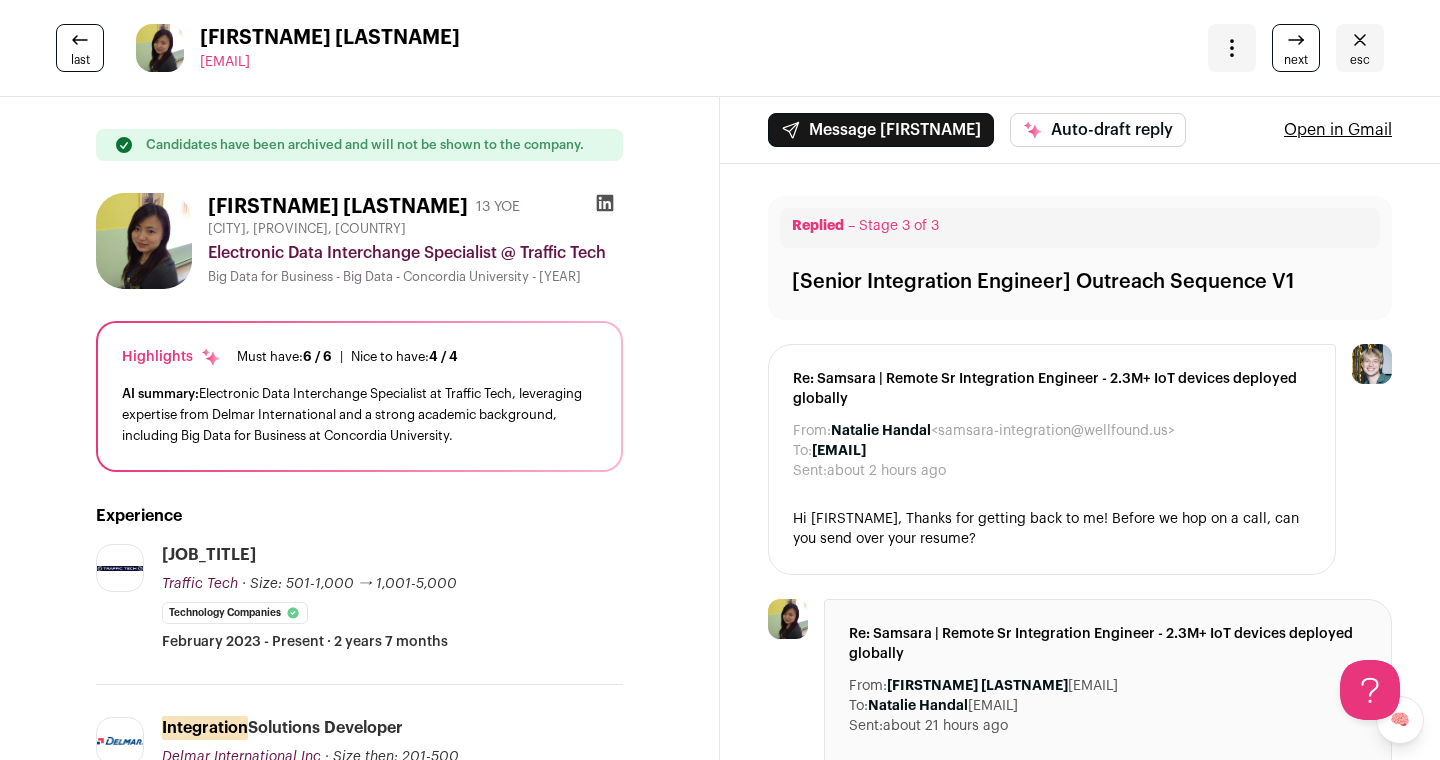 click 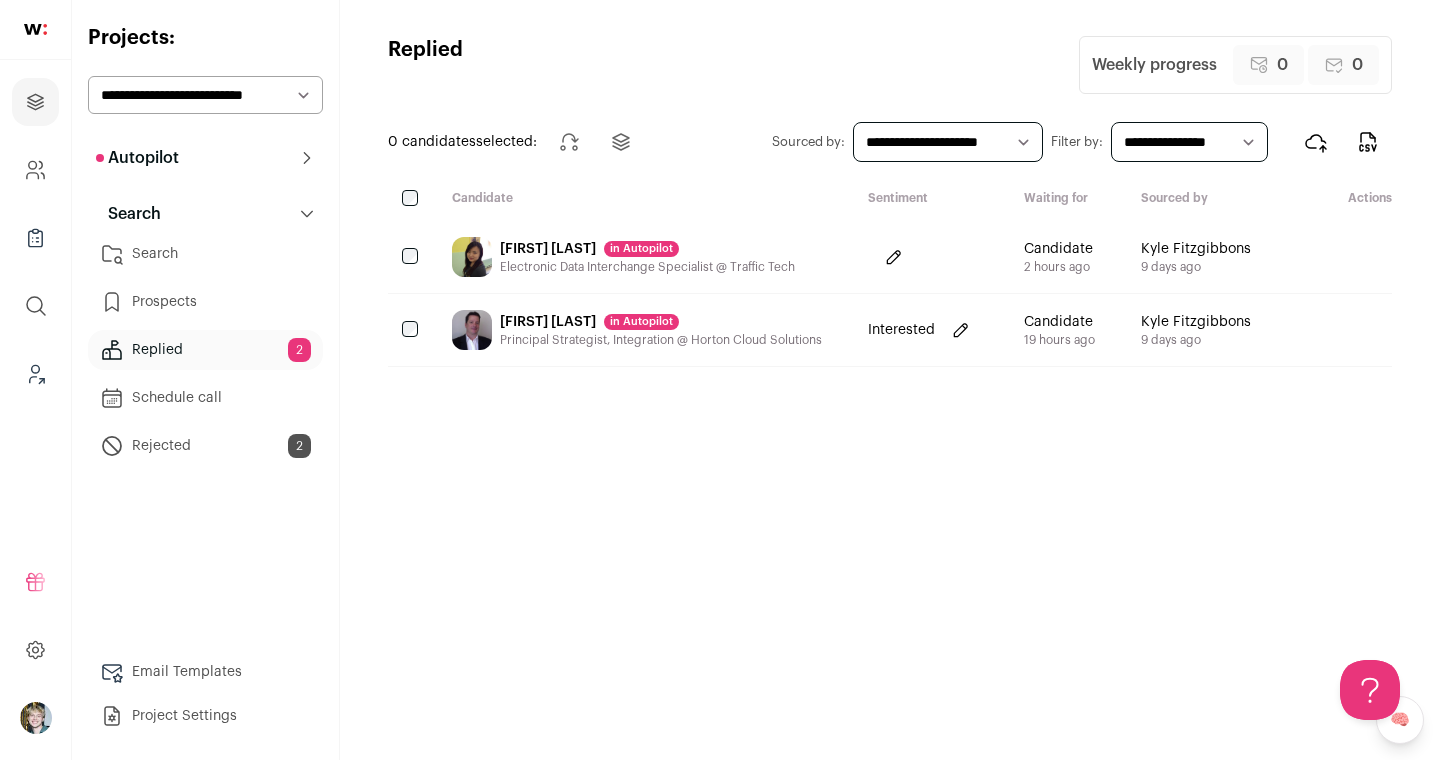 scroll, scrollTop: 0, scrollLeft: 0, axis: both 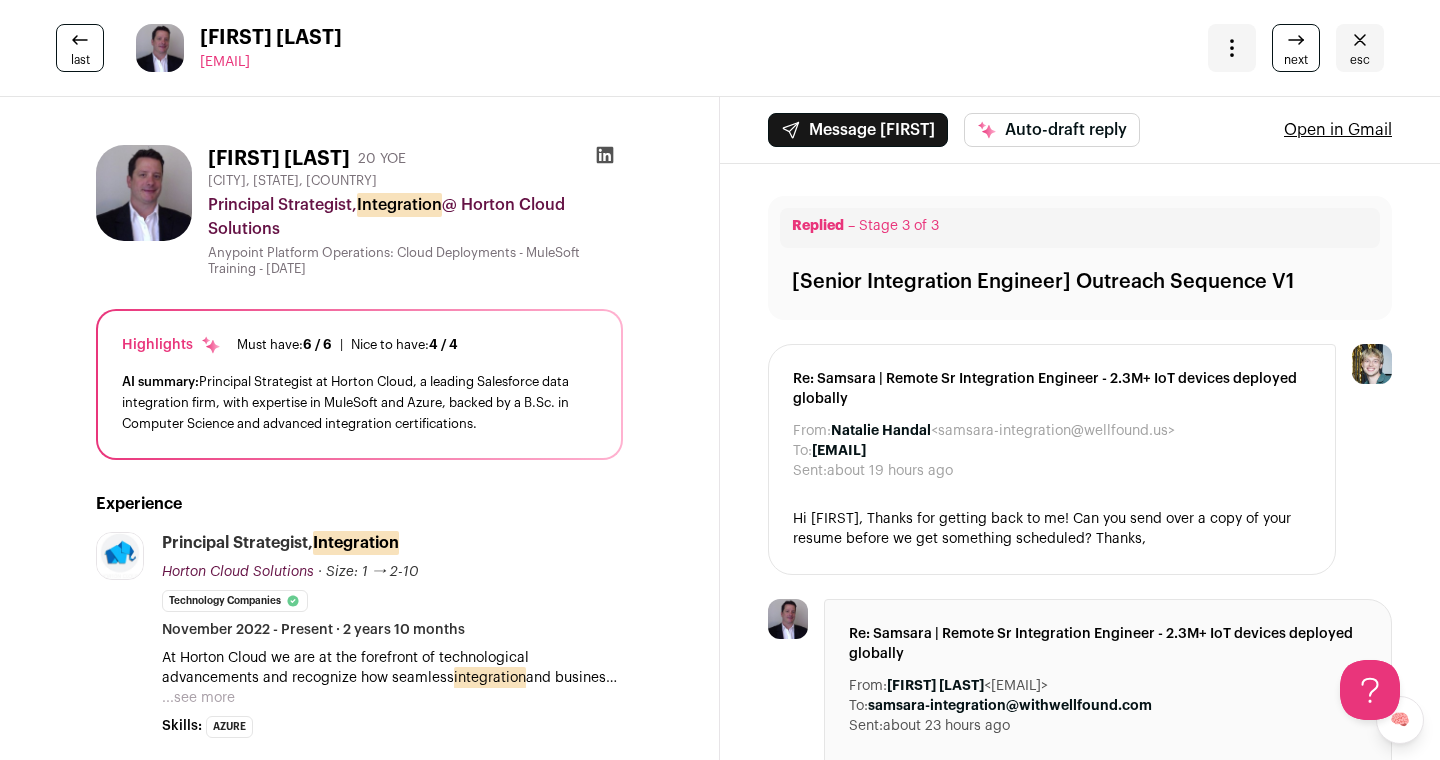 click on "esc" at bounding box center (1360, 48) 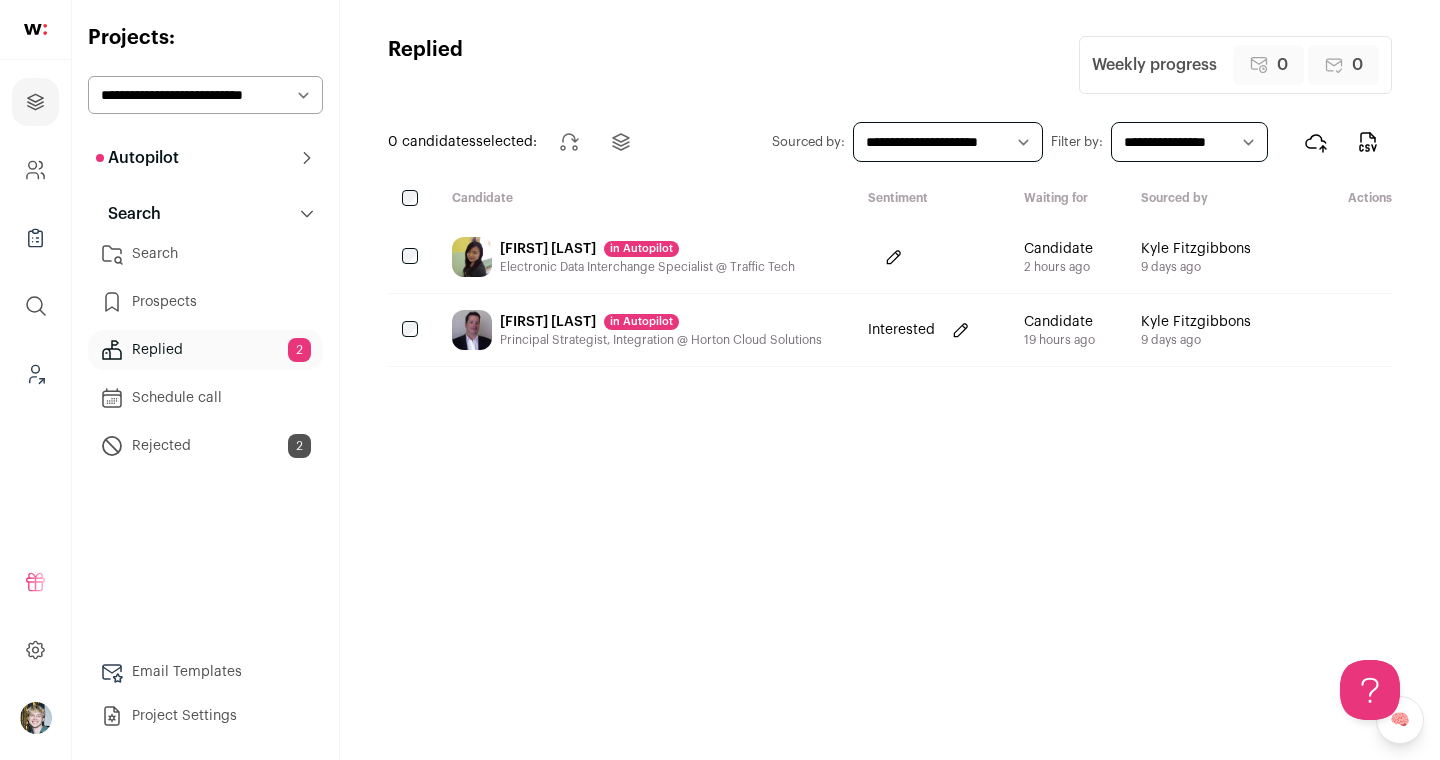 scroll, scrollTop: 0, scrollLeft: 0, axis: both 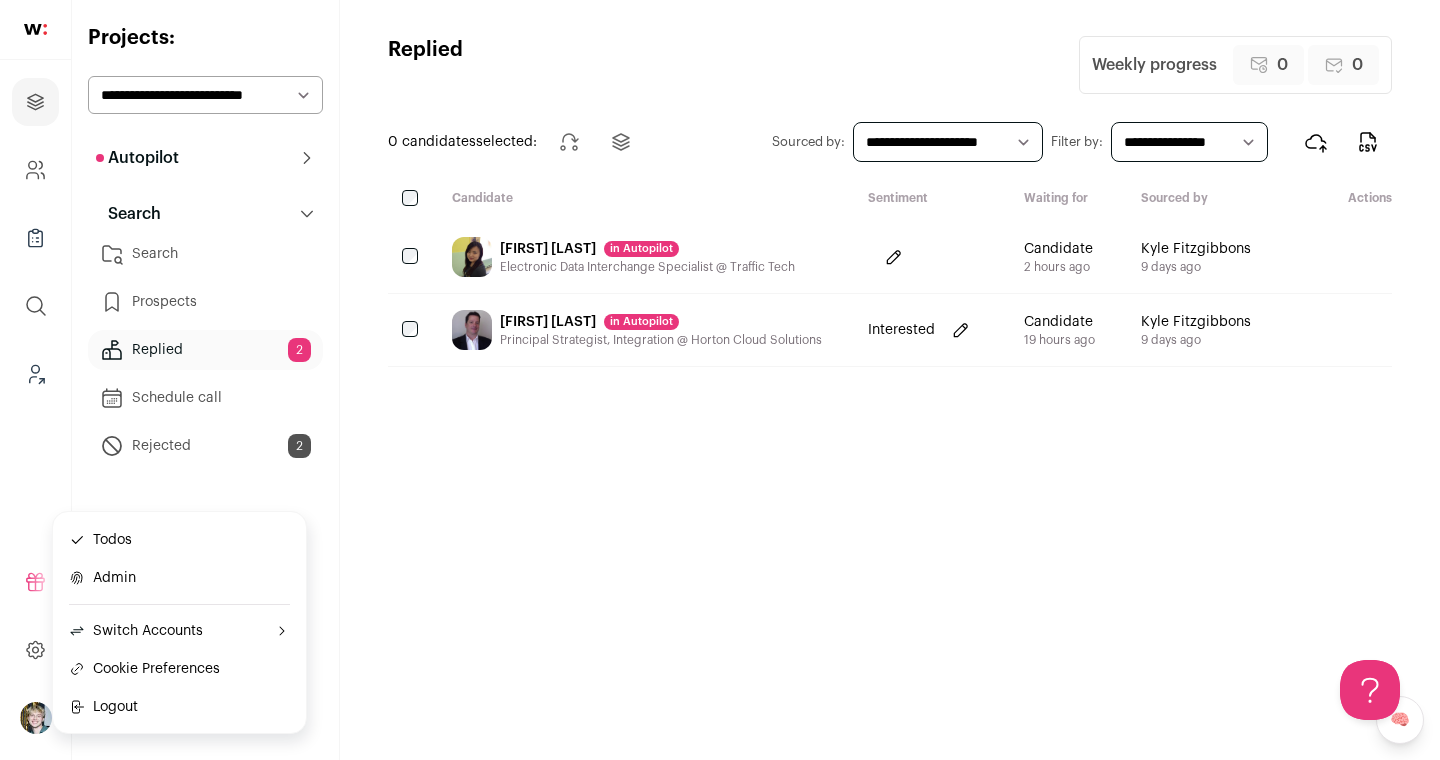 click on "Switch Accounts" at bounding box center (136, 631) 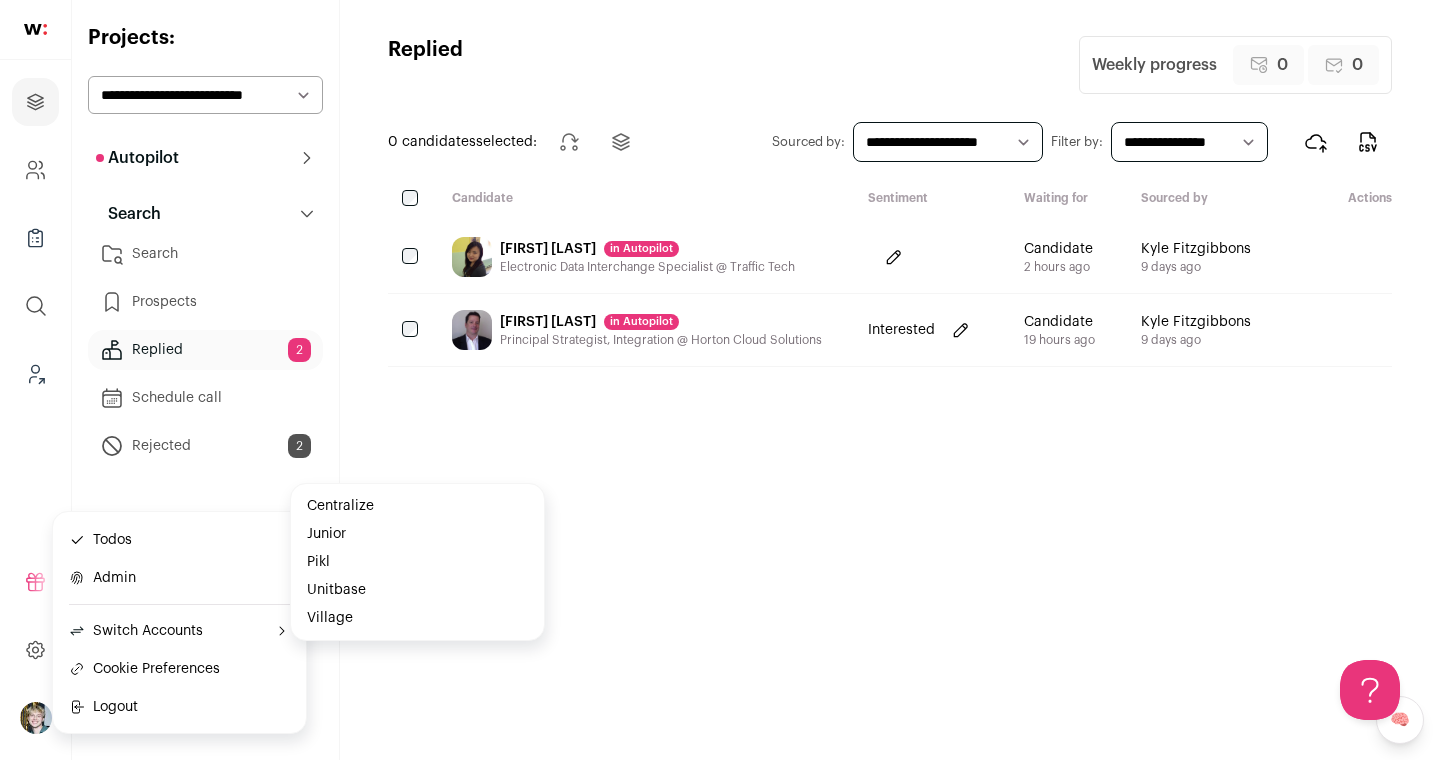 click on "Centralize" at bounding box center (417, 506) 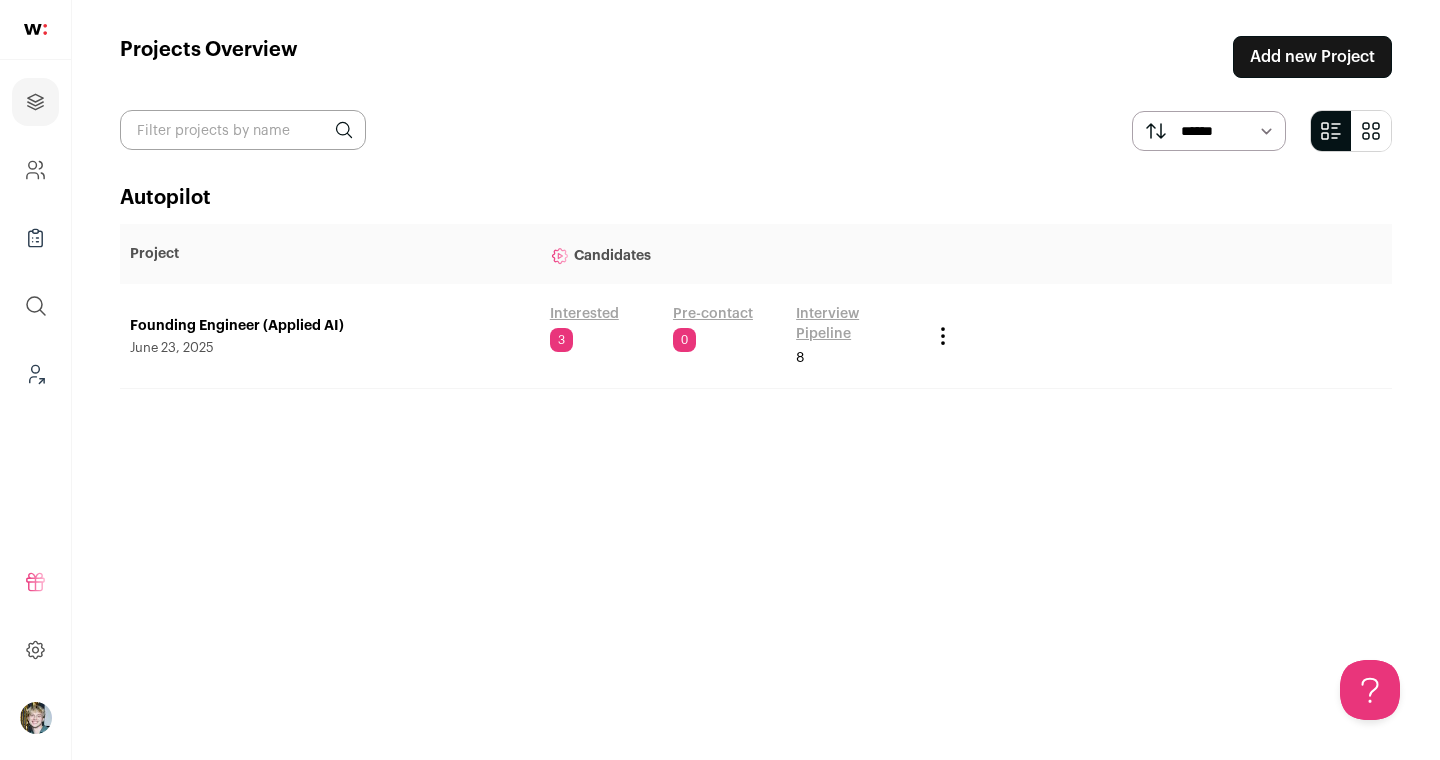 scroll, scrollTop: 0, scrollLeft: 0, axis: both 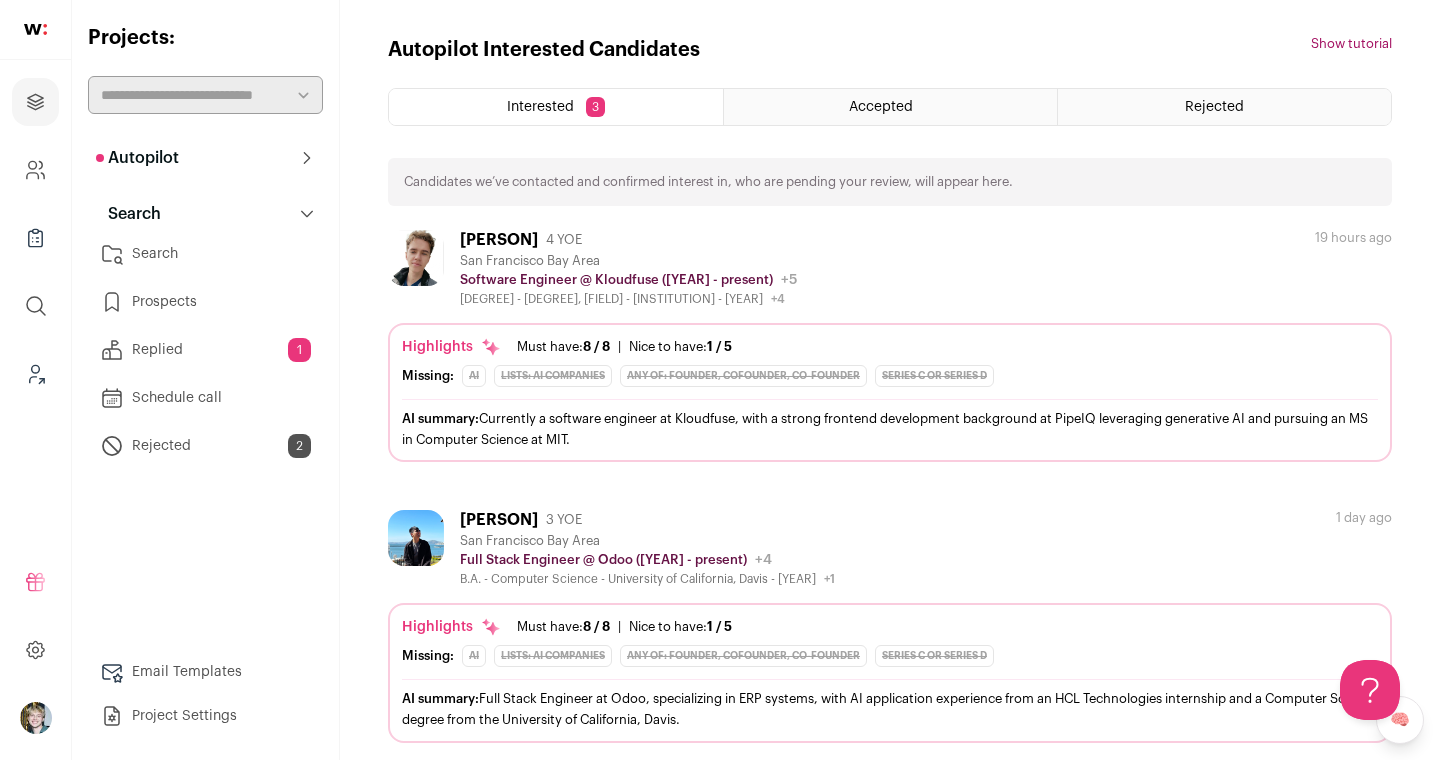 click on "Replied
1" at bounding box center (205, 350) 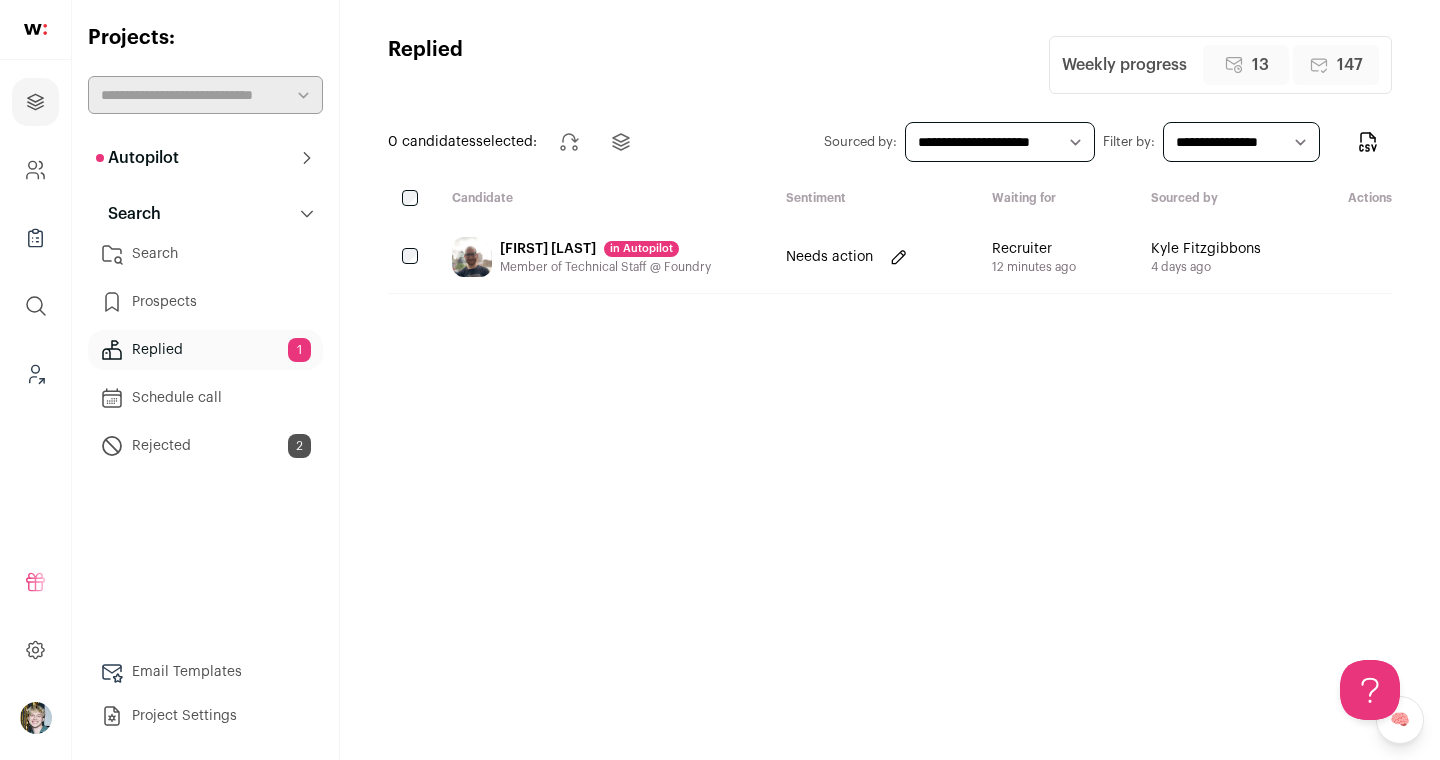 scroll, scrollTop: 0, scrollLeft: 0, axis: both 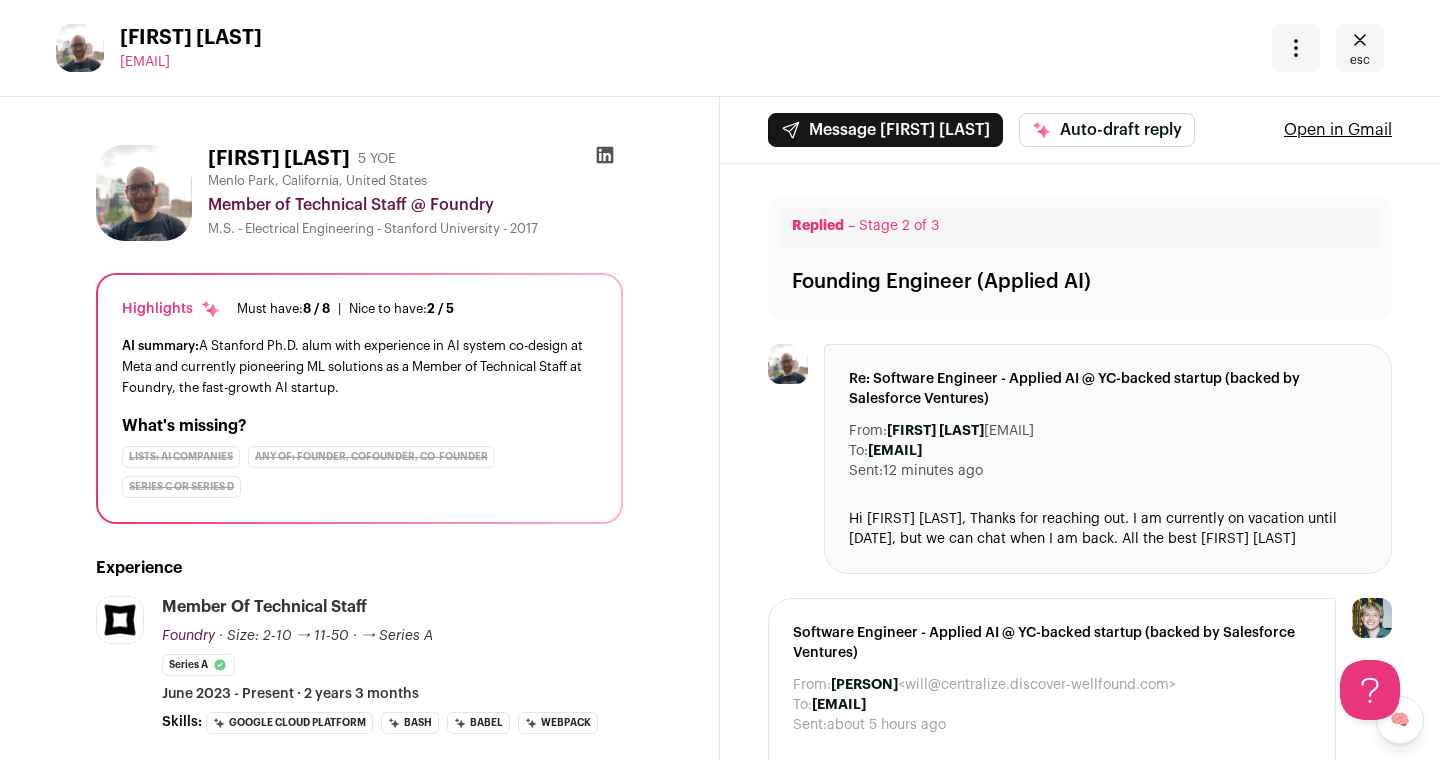 click 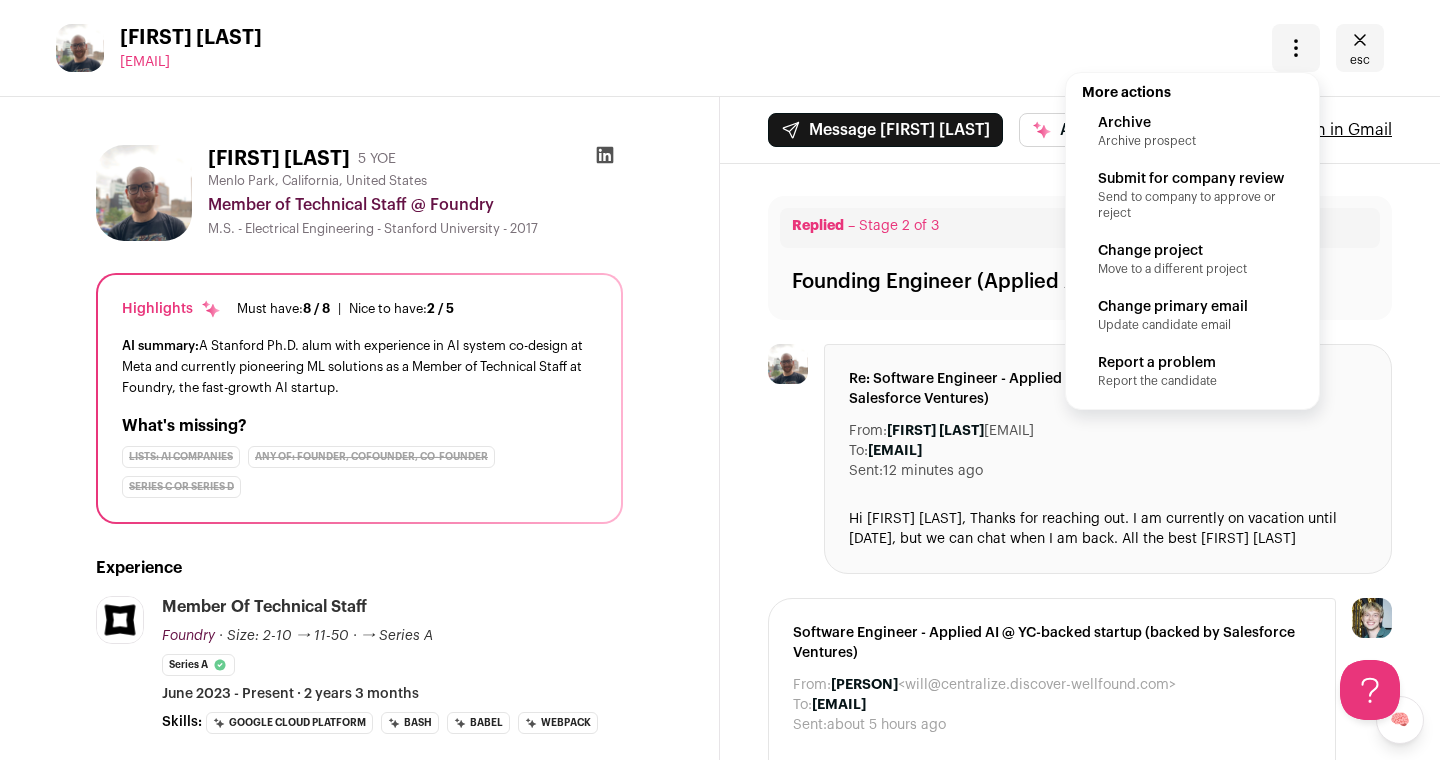 click on "Submit for company review" at bounding box center [1192, 179] 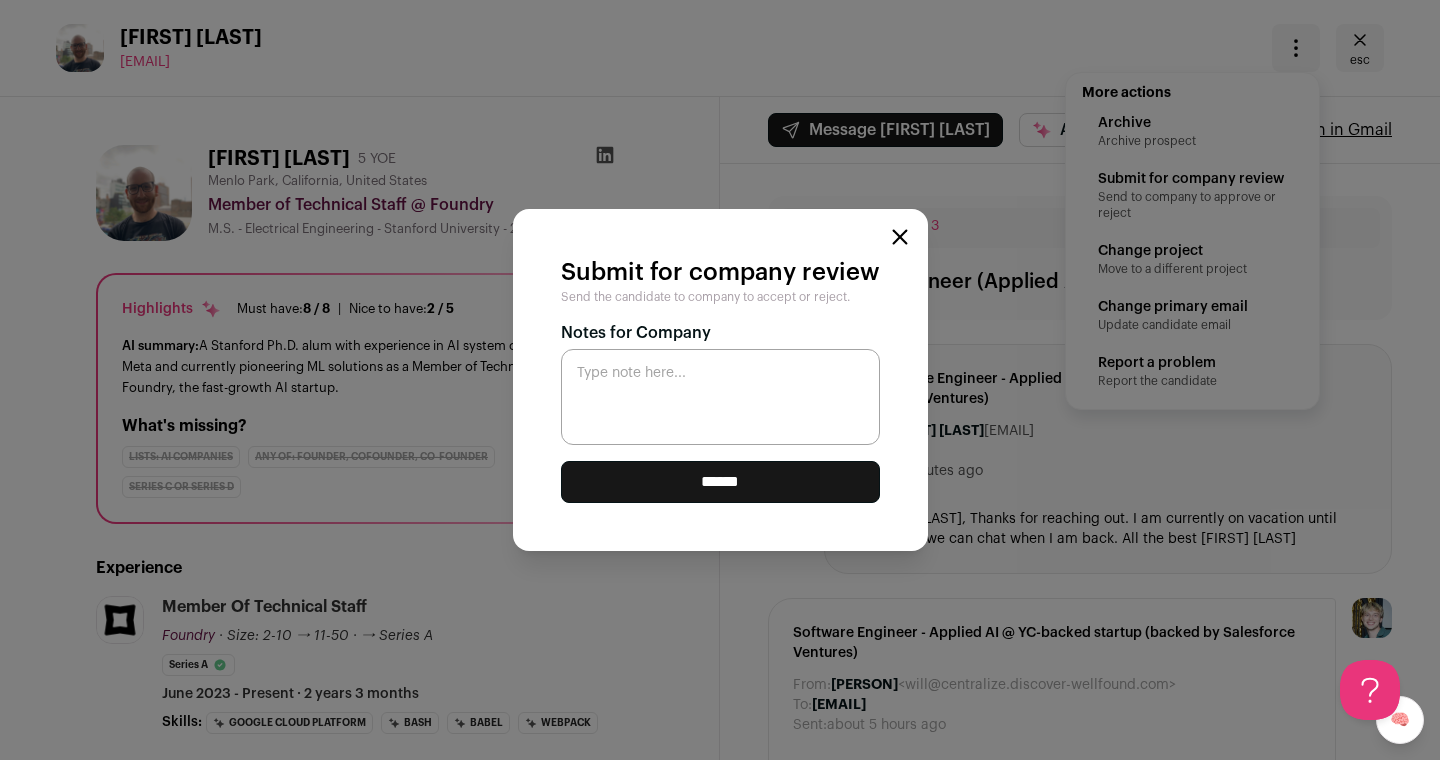 click on "******" at bounding box center (720, 482) 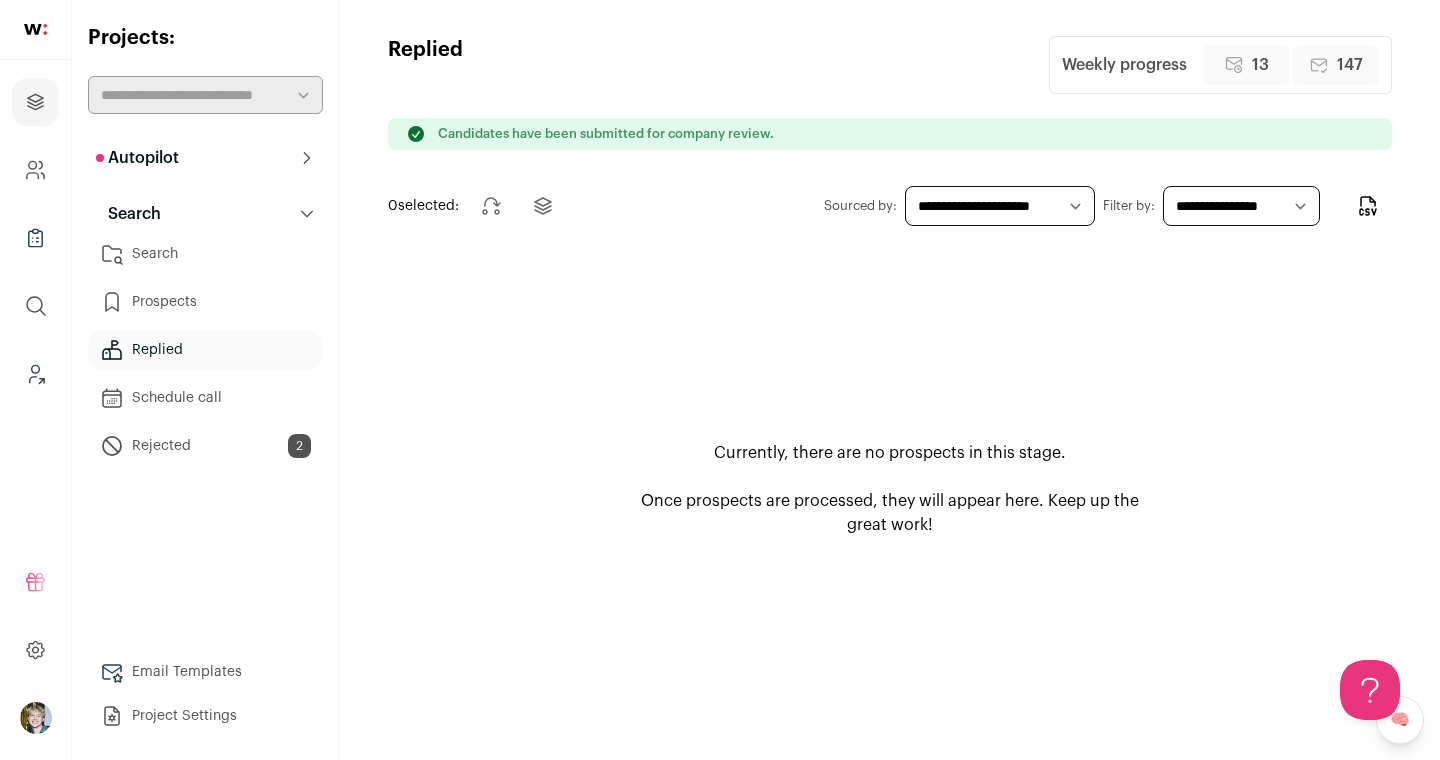 scroll, scrollTop: 0, scrollLeft: 0, axis: both 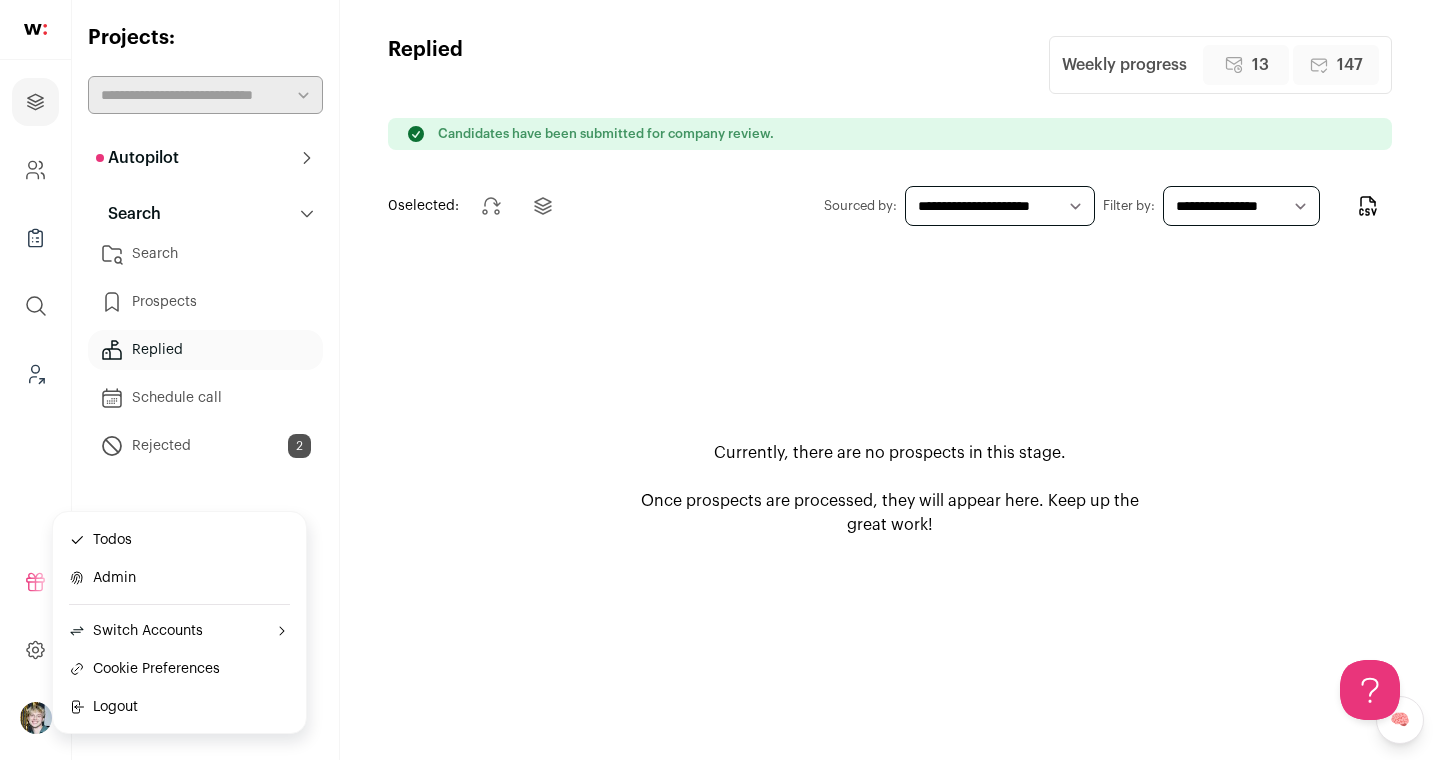 click on "Switch Accounts" at bounding box center [136, 631] 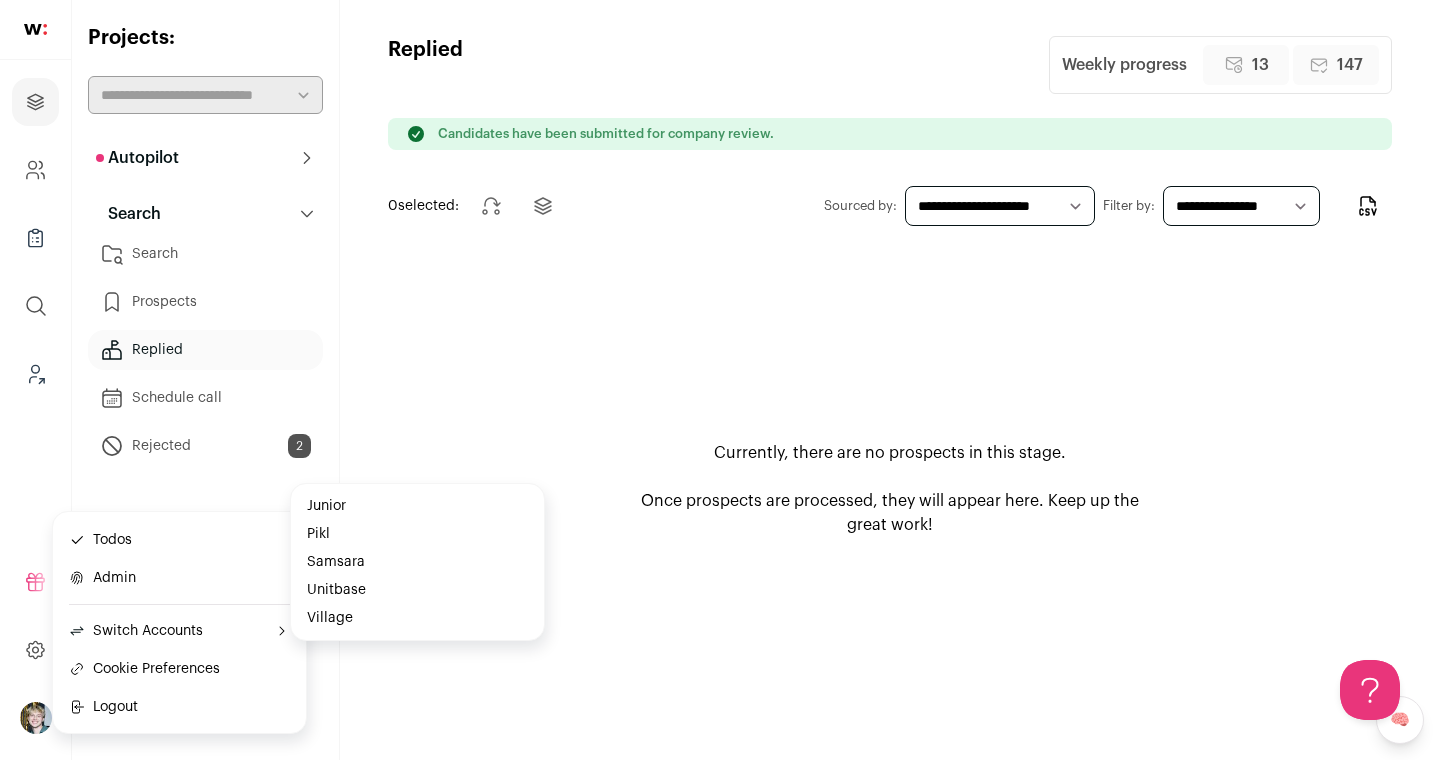 click on "Junior" at bounding box center [417, 506] 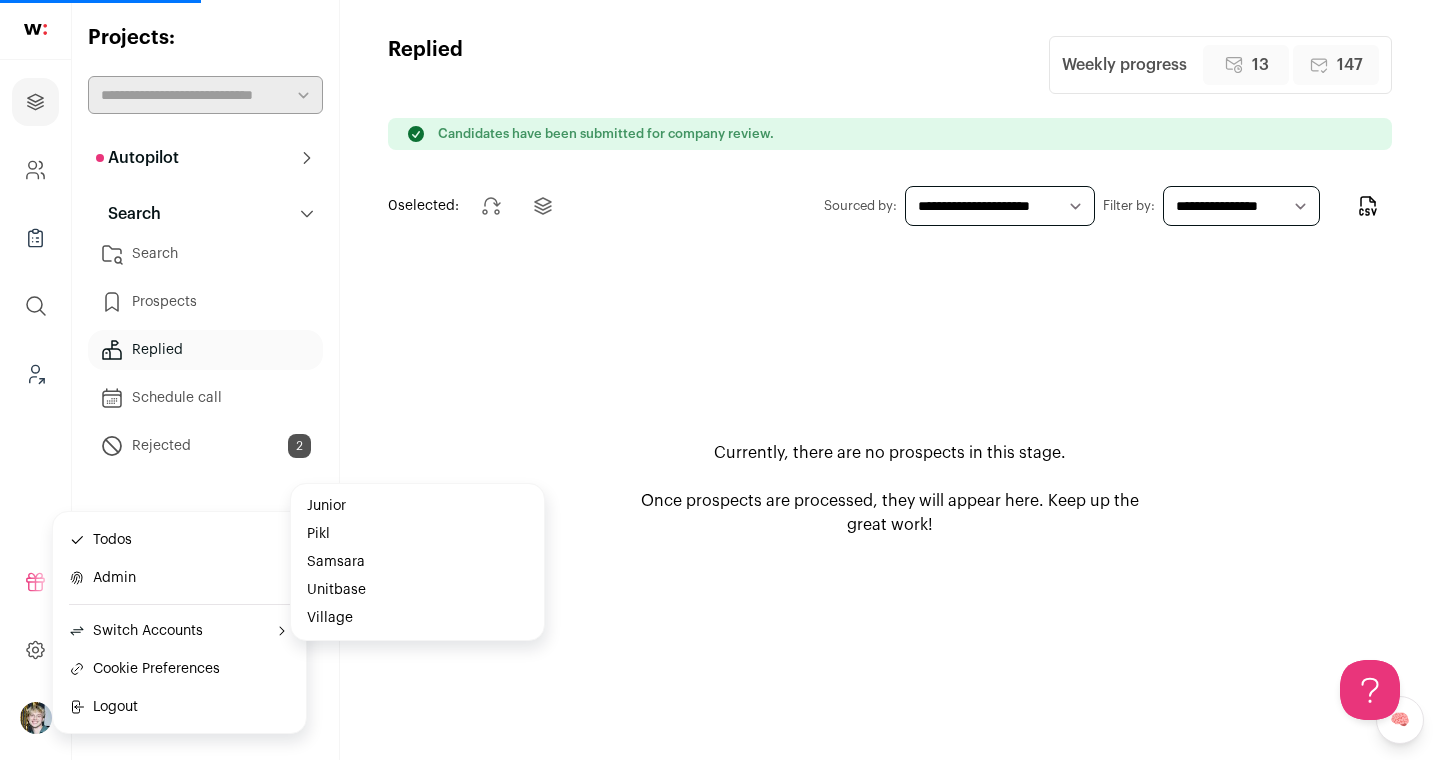 click on "Junior" at bounding box center [417, 506] 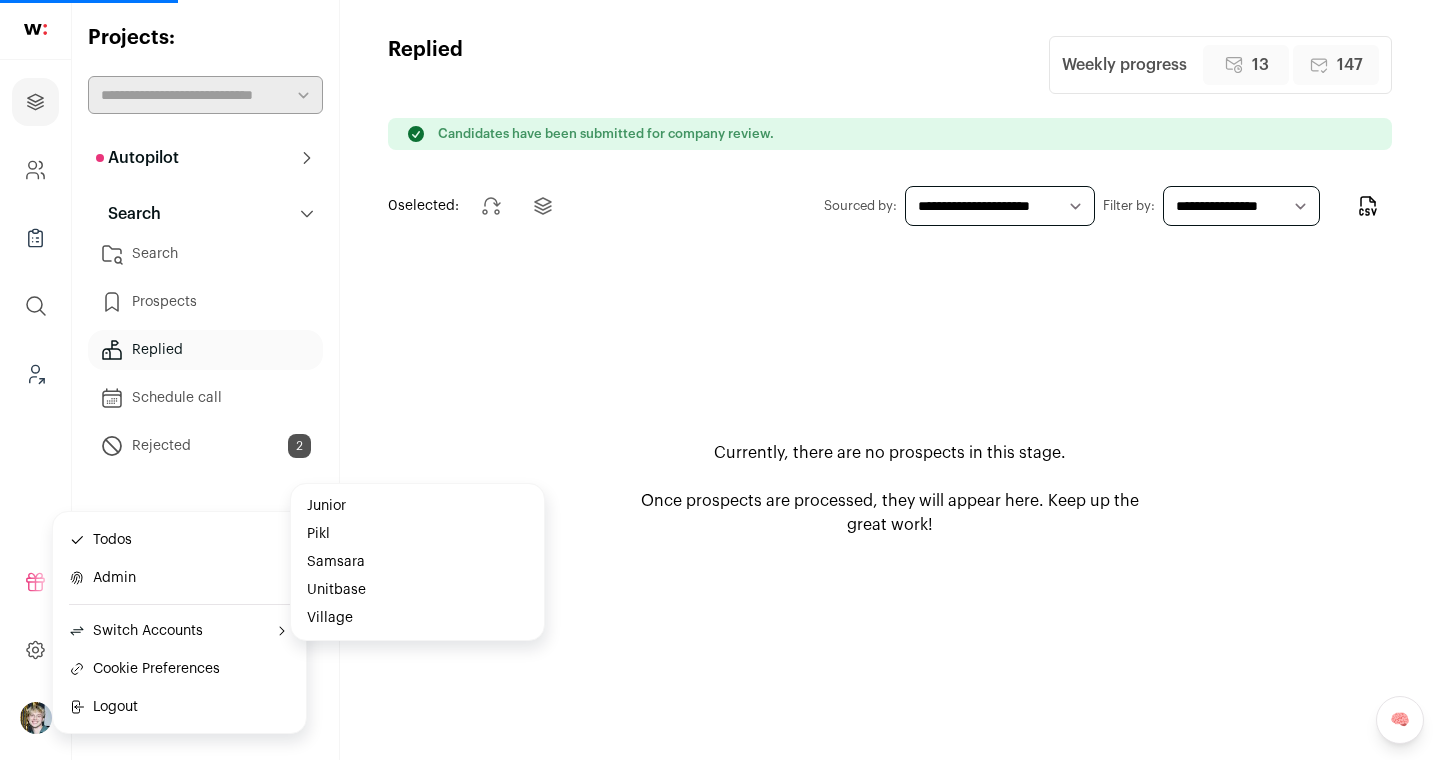 click on "Currently, there are no prospects in this stage.
Once prospects are processed, they will appear here. Keep up the great work!" at bounding box center [890, 489] 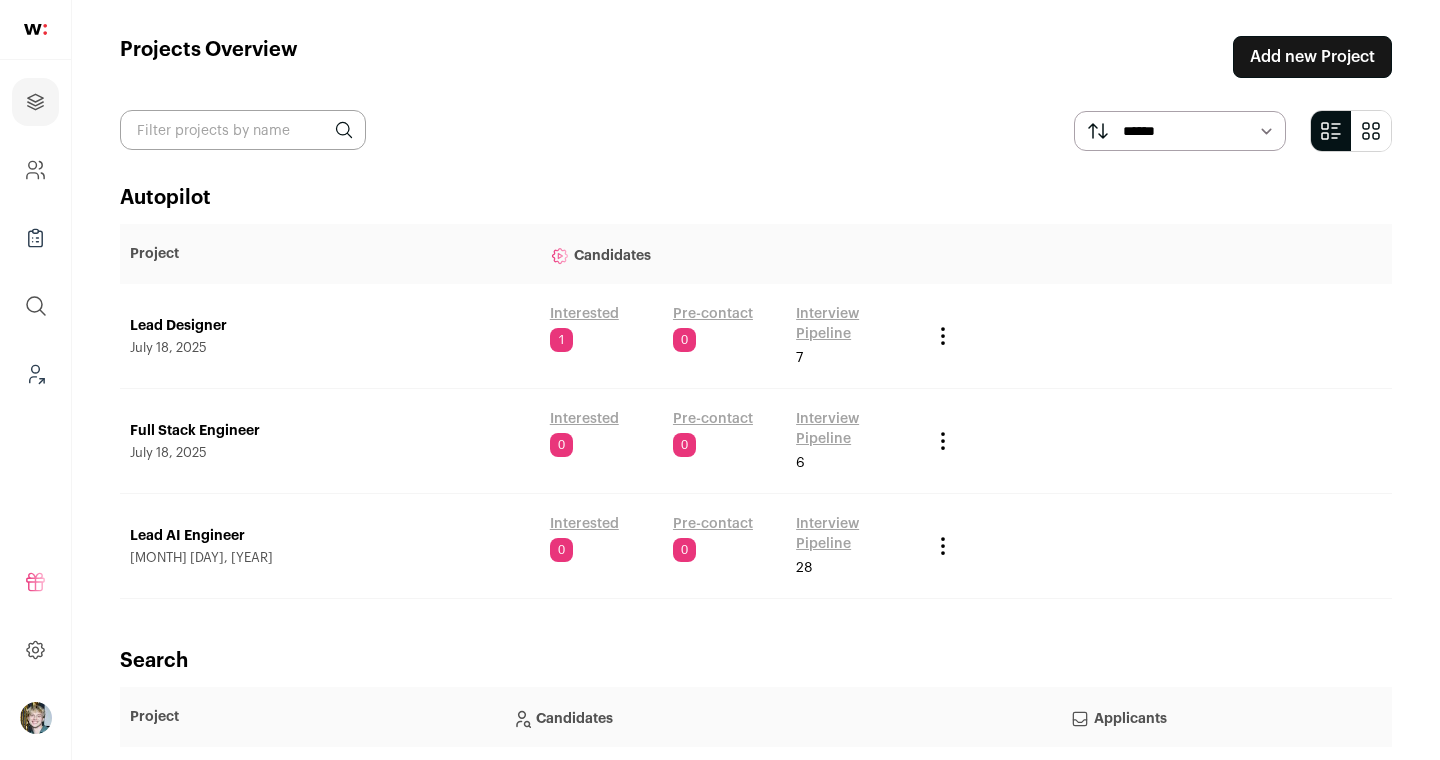 click on "Lead Designer" at bounding box center (330, 326) 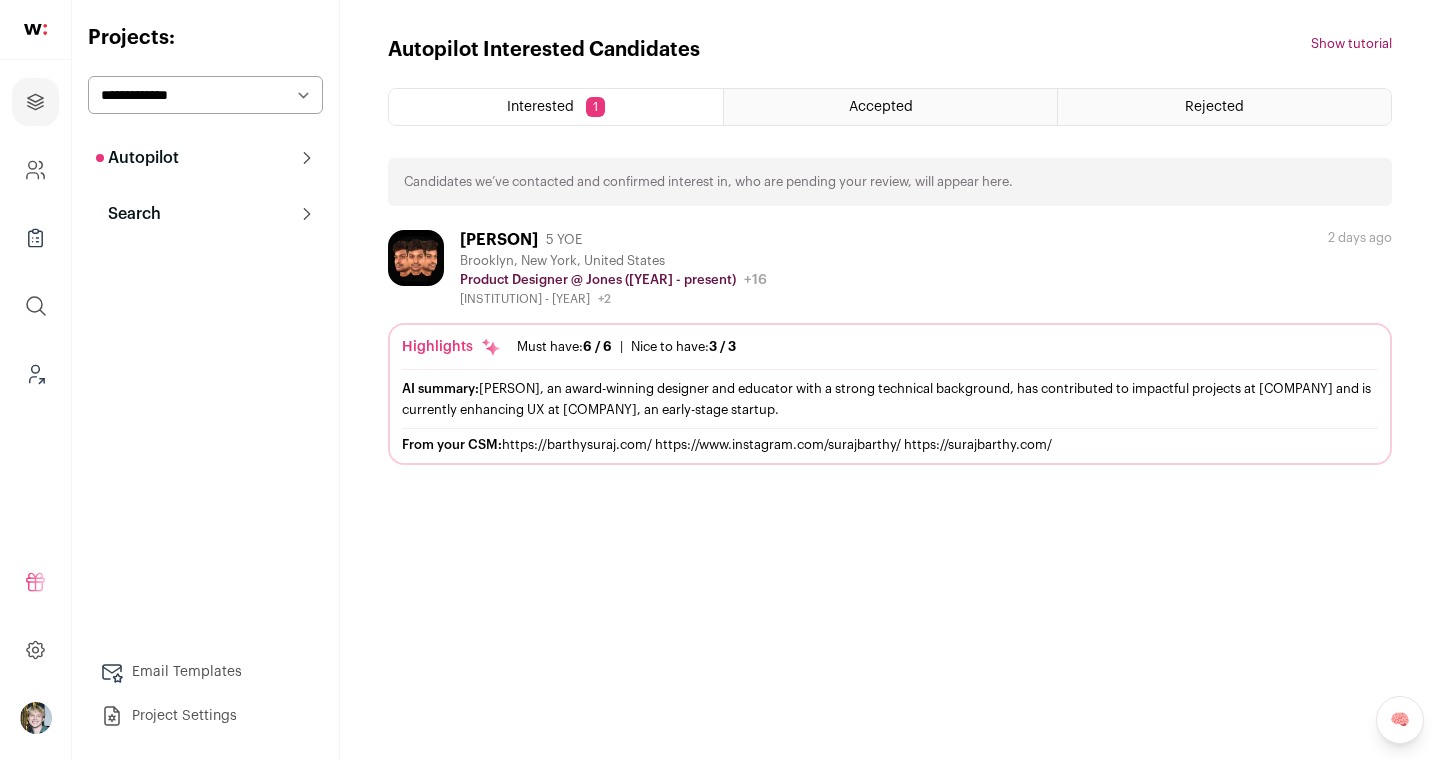 click on "Search" at bounding box center (128, 214) 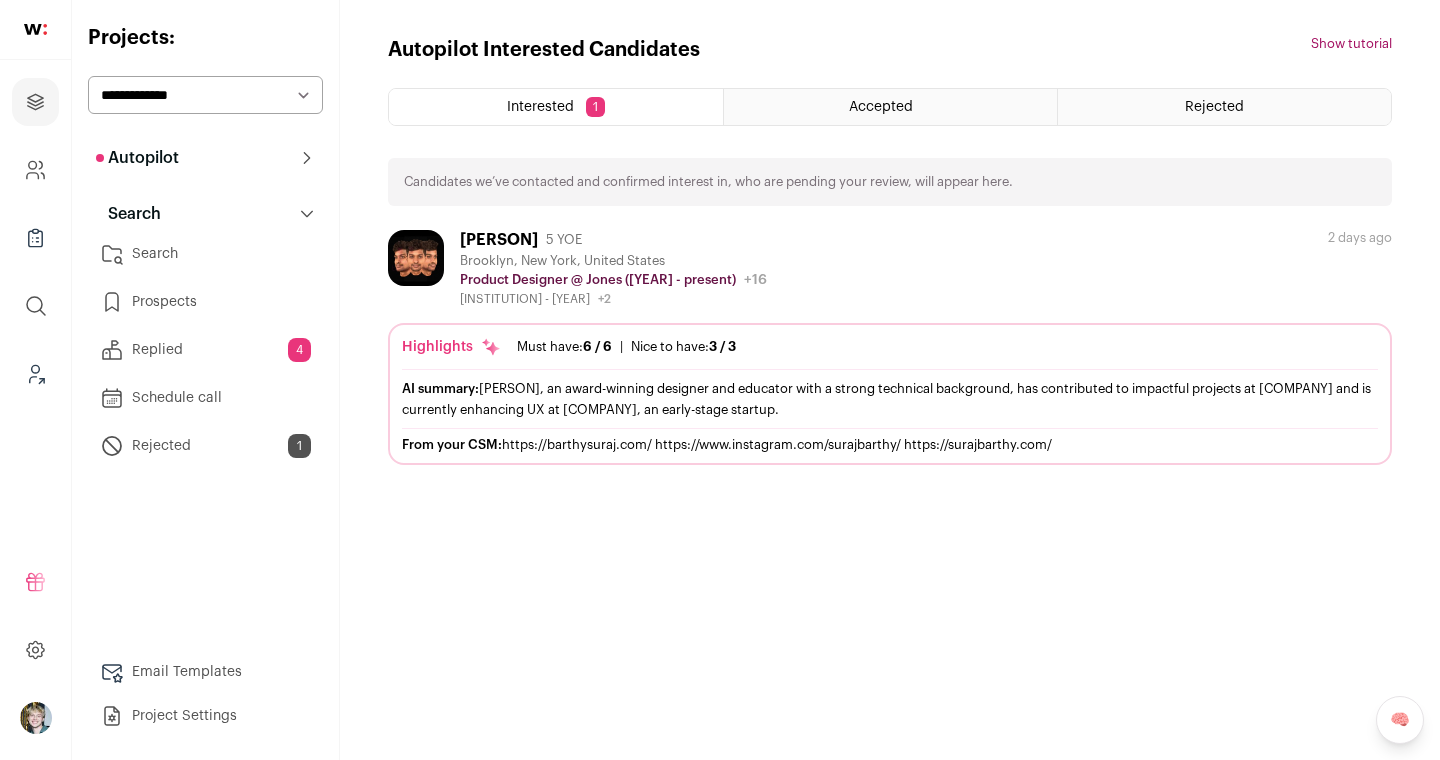 click on "Replied
4" at bounding box center (205, 350) 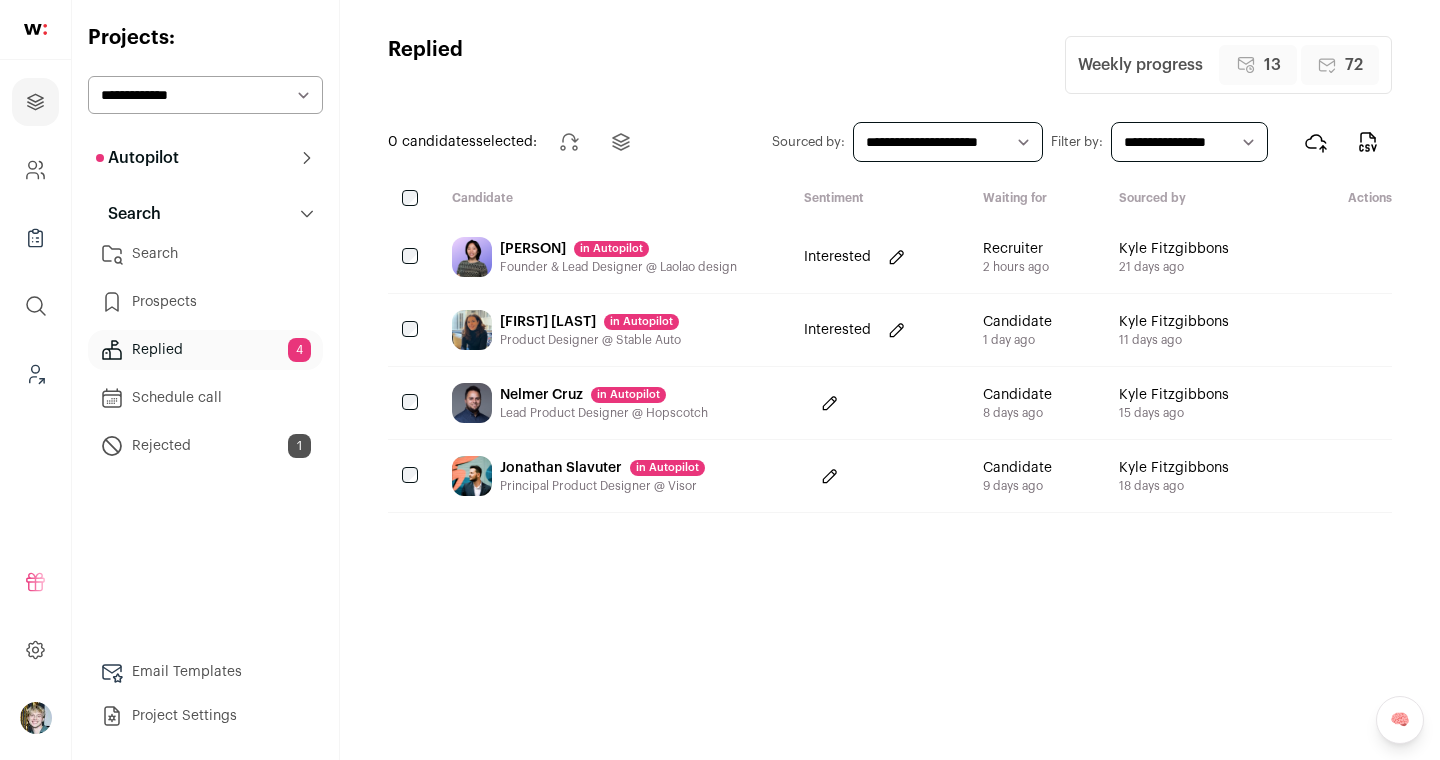 click on "Val Yang
in Autopilot
Founder & Lead Designer @ Laolao design" at bounding box center [612, 257] 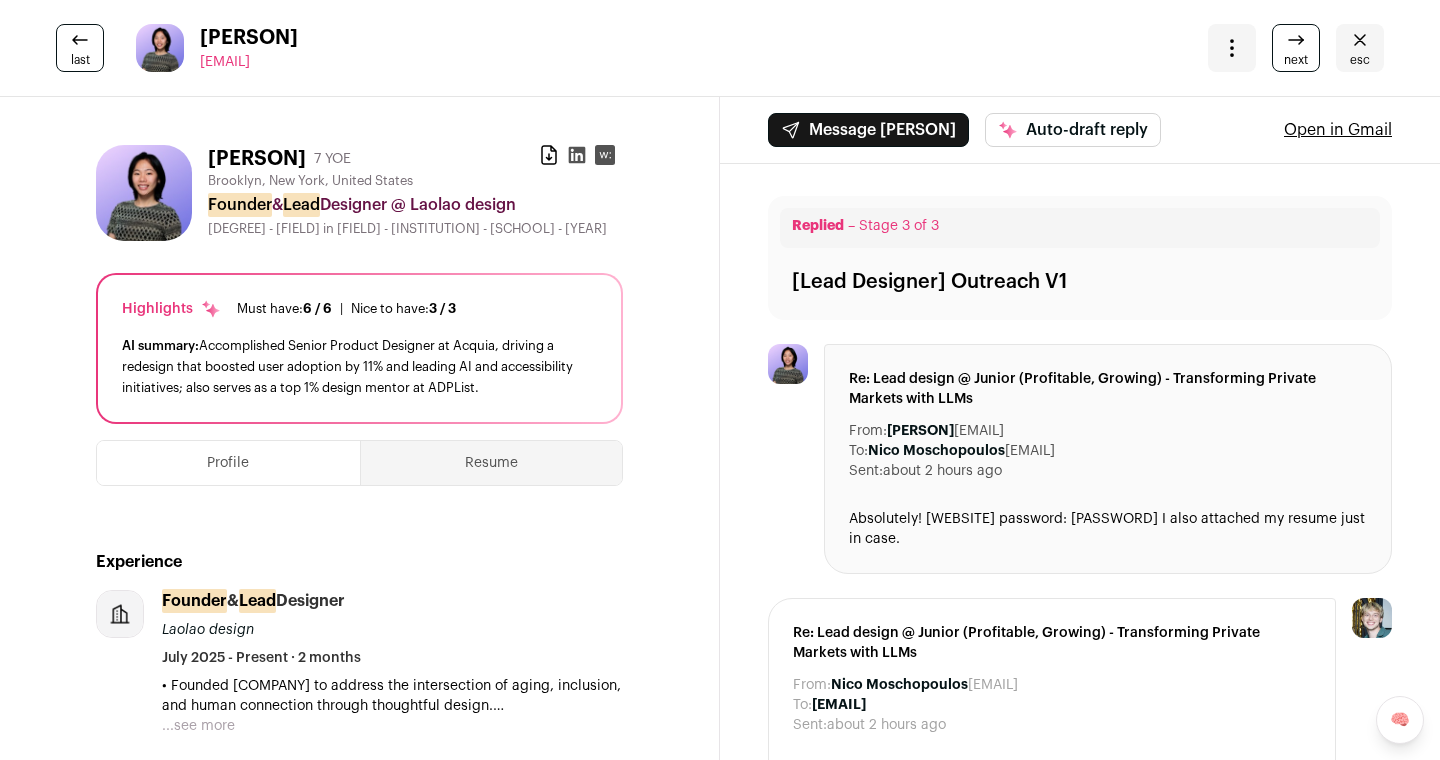 click on "Absolutely!
valyang.com
password: letscollab
I also attached my resume just in case." at bounding box center [1108, 529] 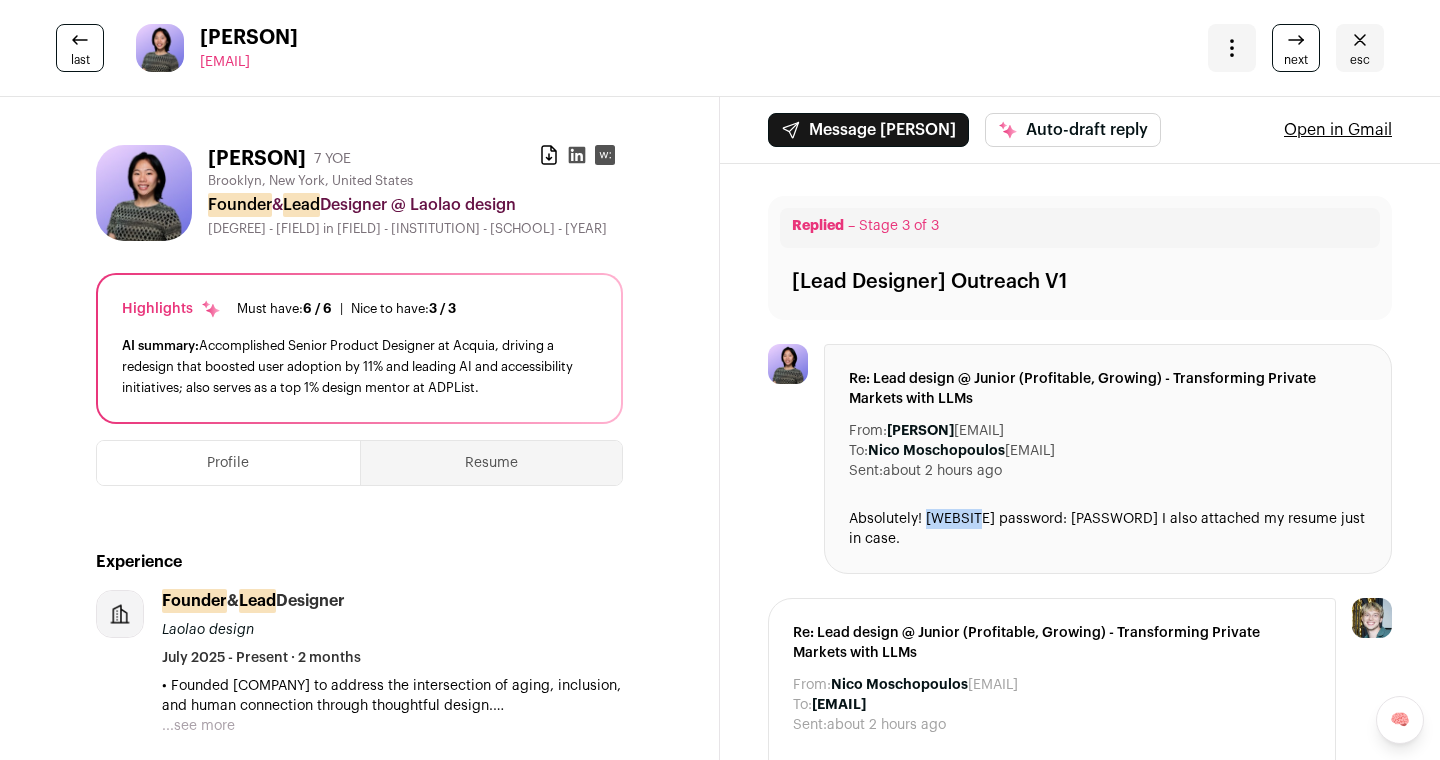 click on "Absolutely!
valyang.com
password: letscollab
I also attached my resume just in case." at bounding box center (1108, 529) 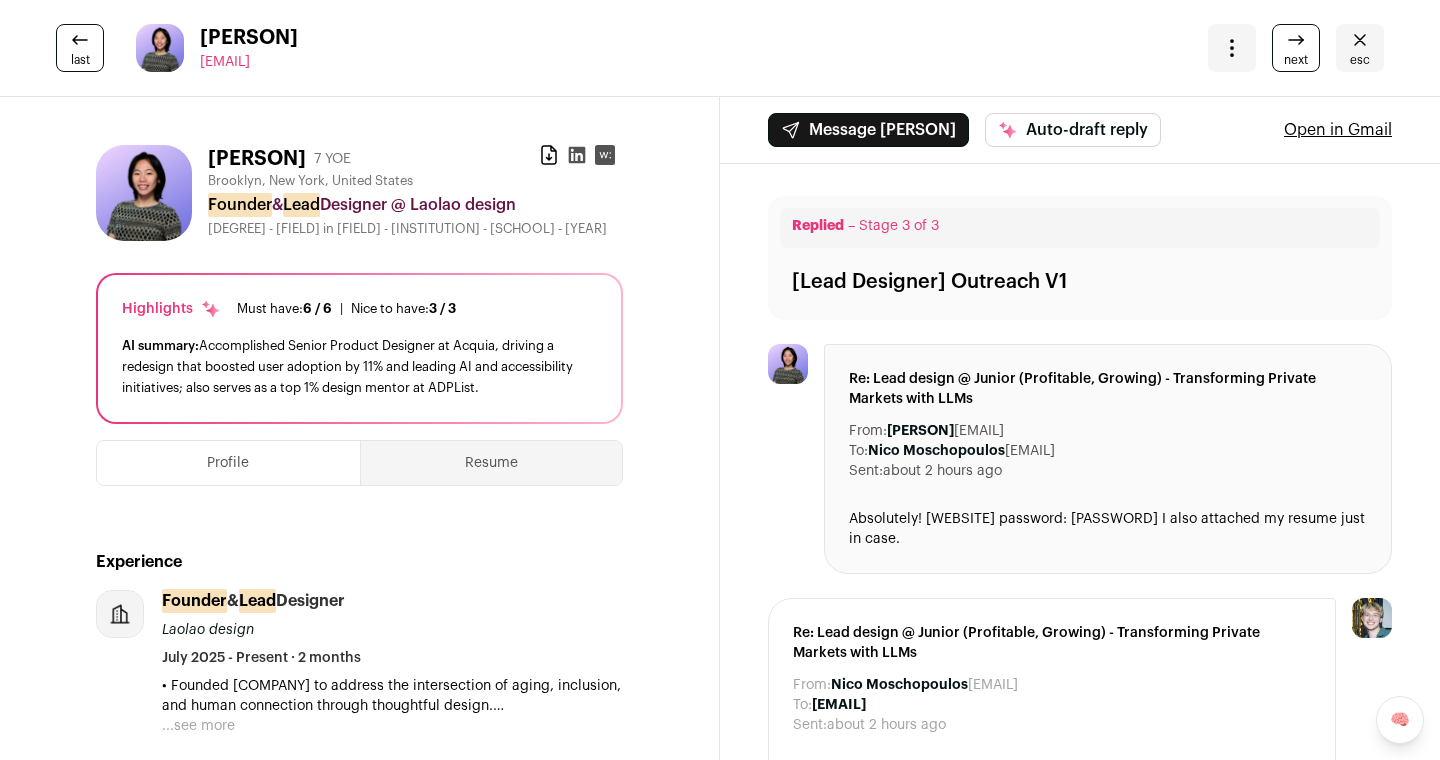 click on "Absolutely!
valyang.com
password: letscollab
I also attached my resume just in case." at bounding box center (1108, 529) 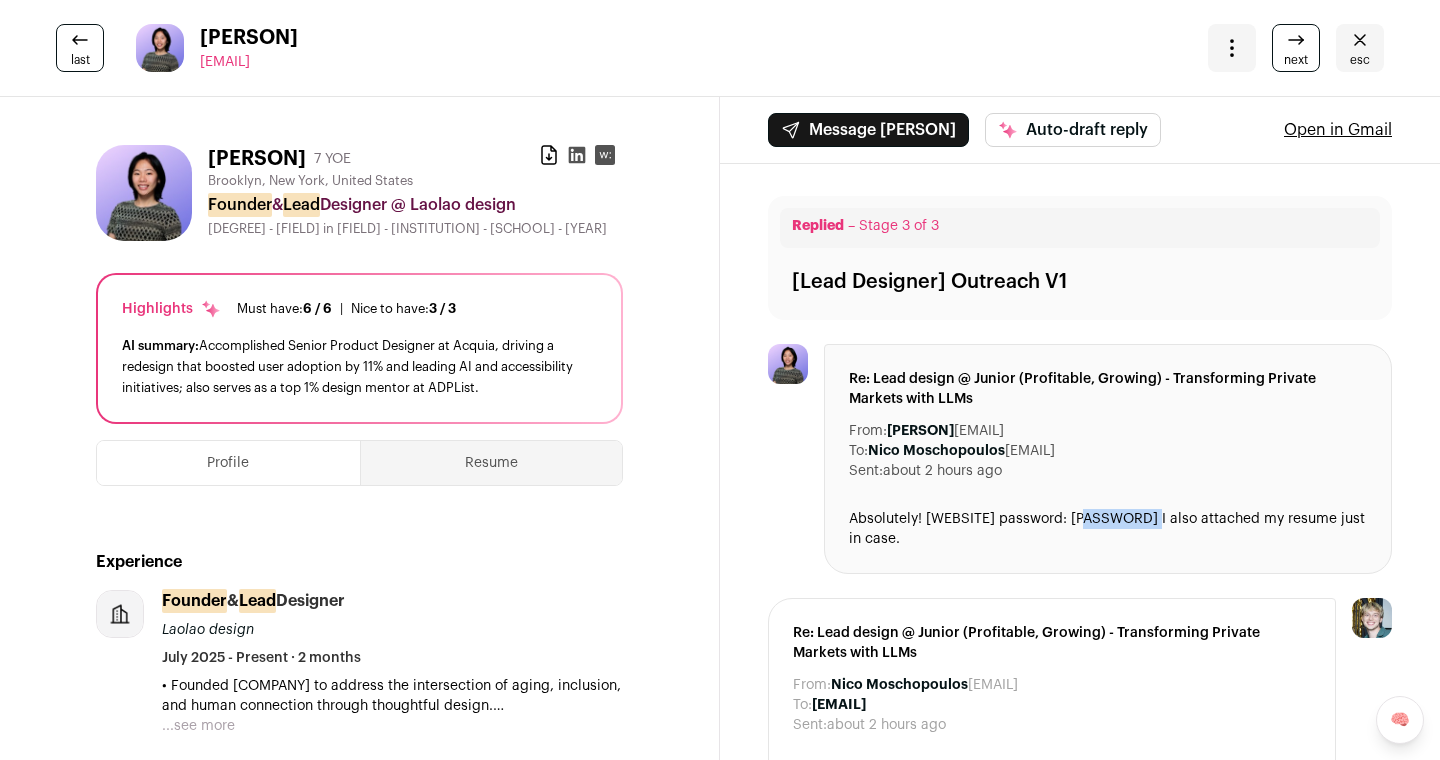 click on "Absolutely!
valyang.com
password: letscollab
I also attached my resume just in case." at bounding box center (1108, 529) 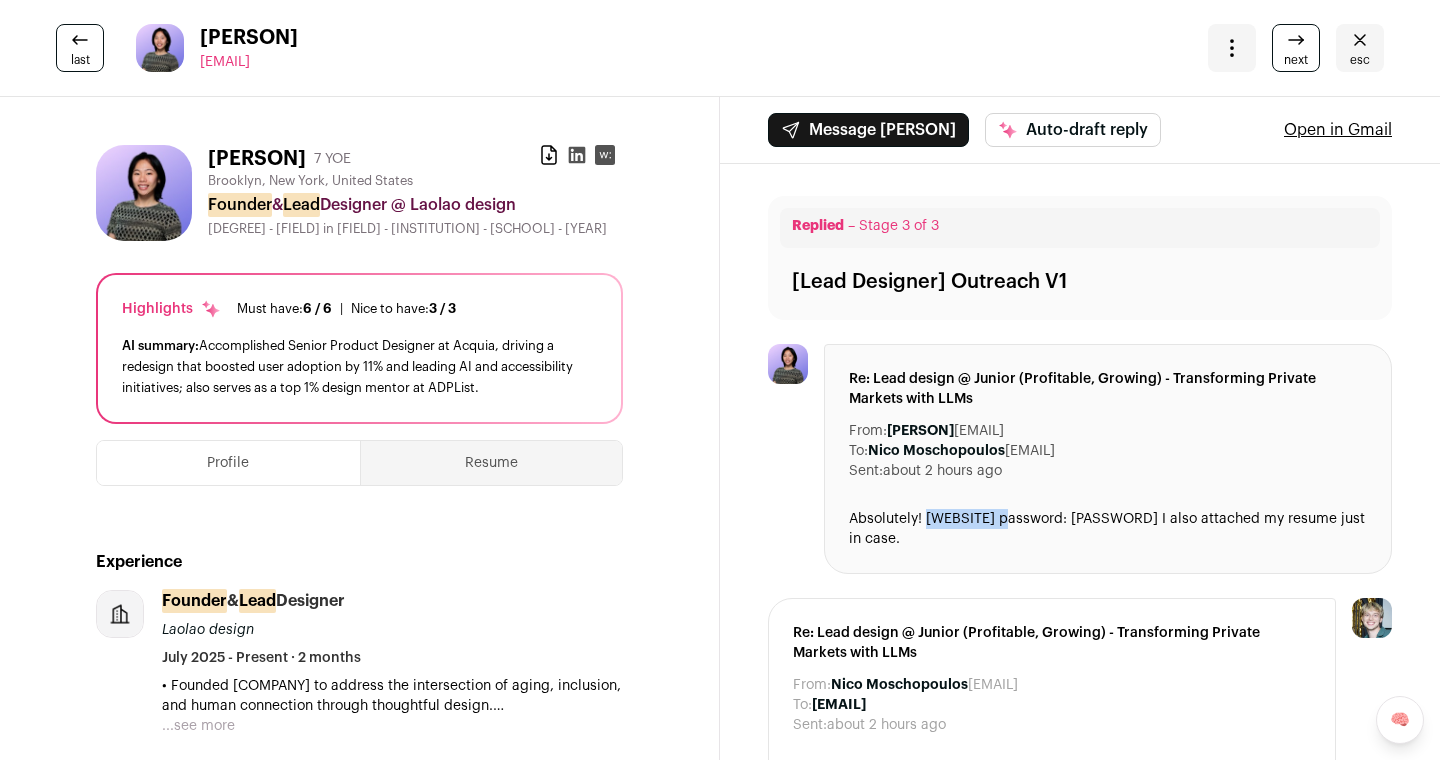drag, startPoint x: 1008, startPoint y: 519, endPoint x: 927, endPoint y: 520, distance: 81.00617 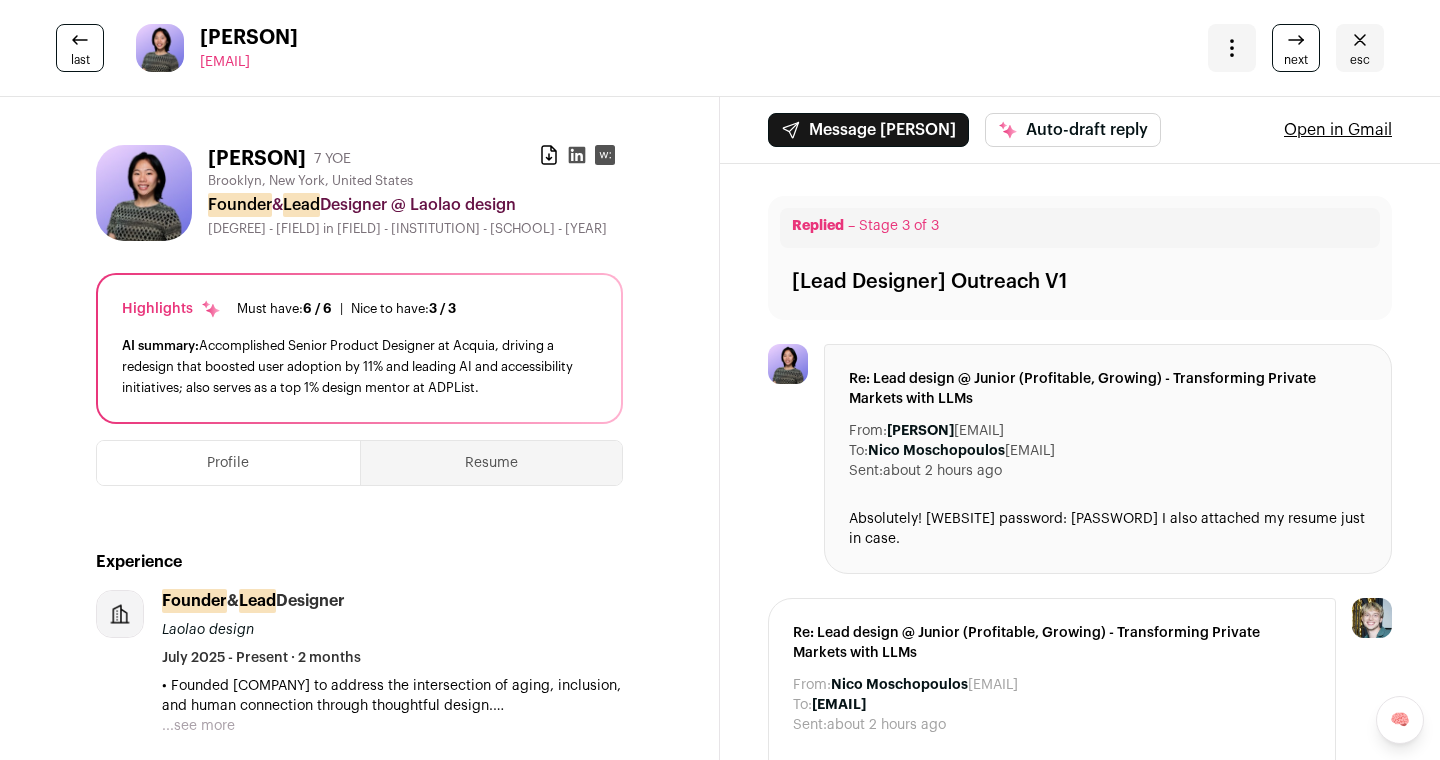 click on "Absolutely!
valyang.com
password: letscollab
I also attached my resume just in case." at bounding box center (1108, 529) 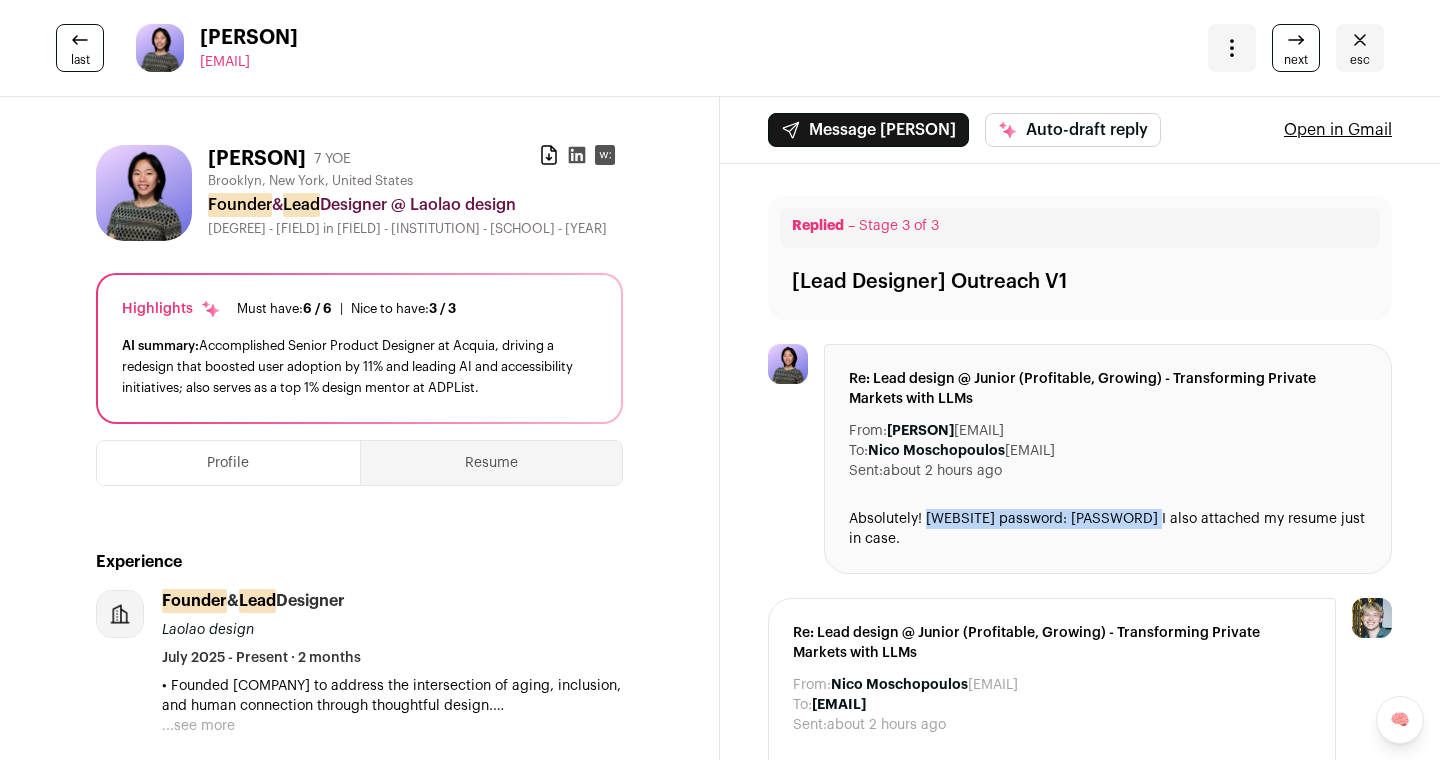 drag, startPoint x: 1148, startPoint y: 519, endPoint x: 929, endPoint y: 520, distance: 219.00229 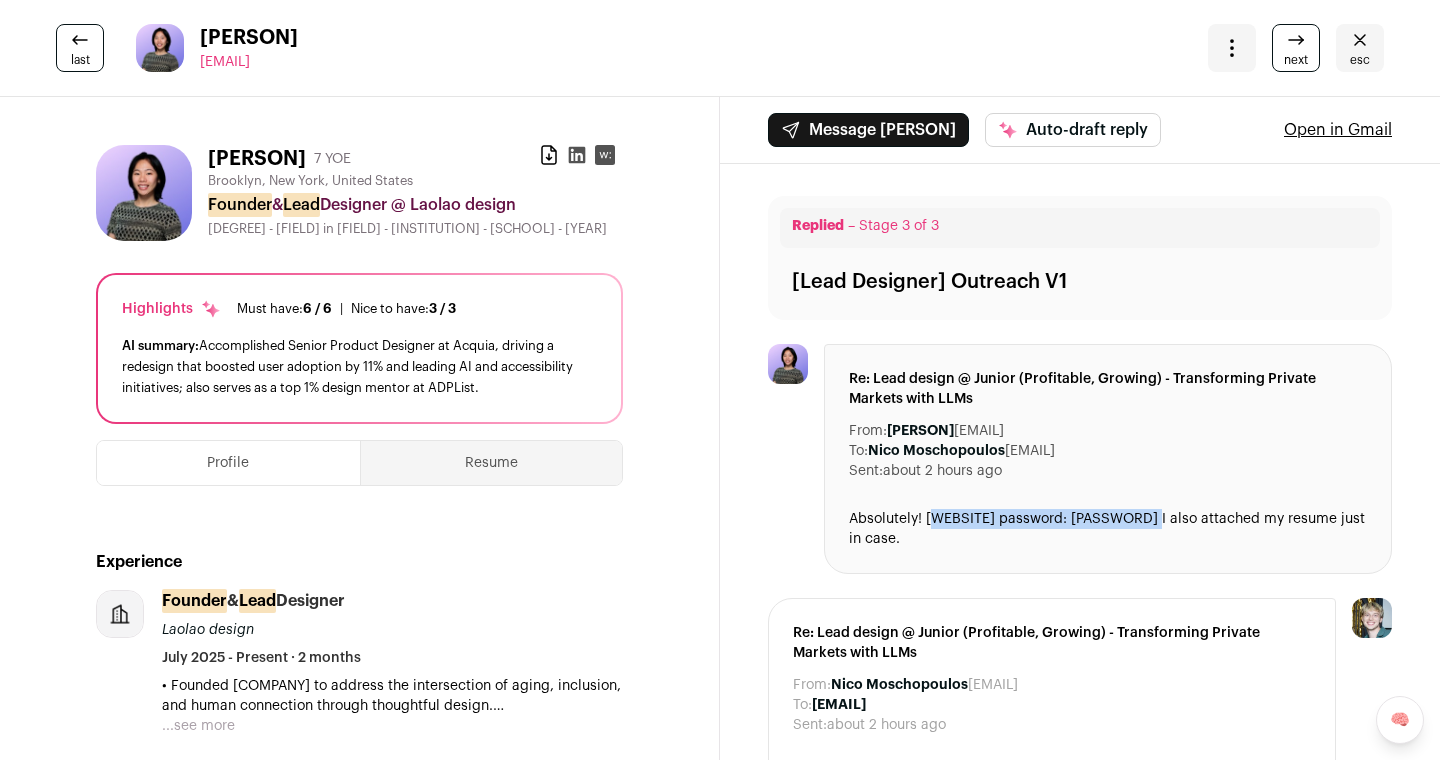 copy on "alyang.com
password: letscollab" 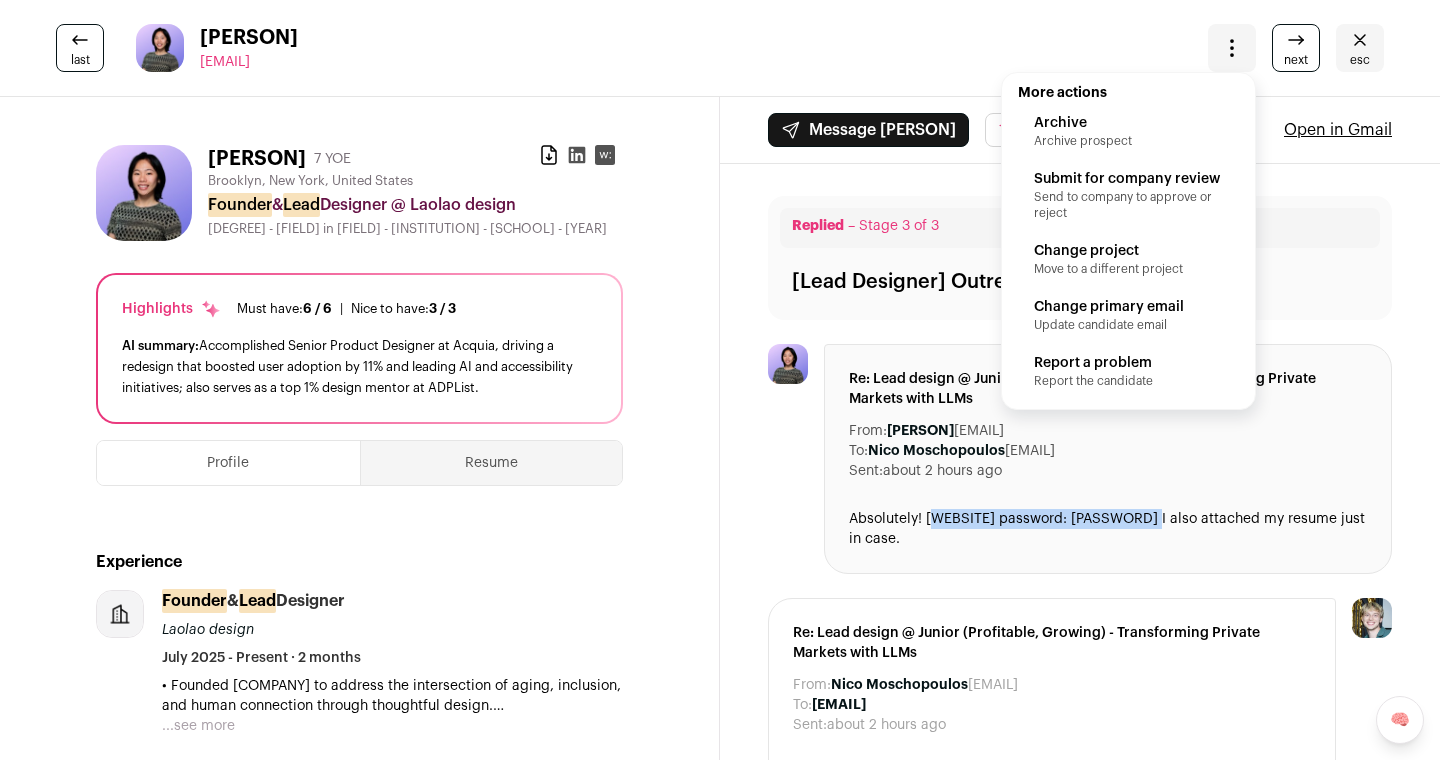 click on "Submit for company review" at bounding box center [1128, 179] 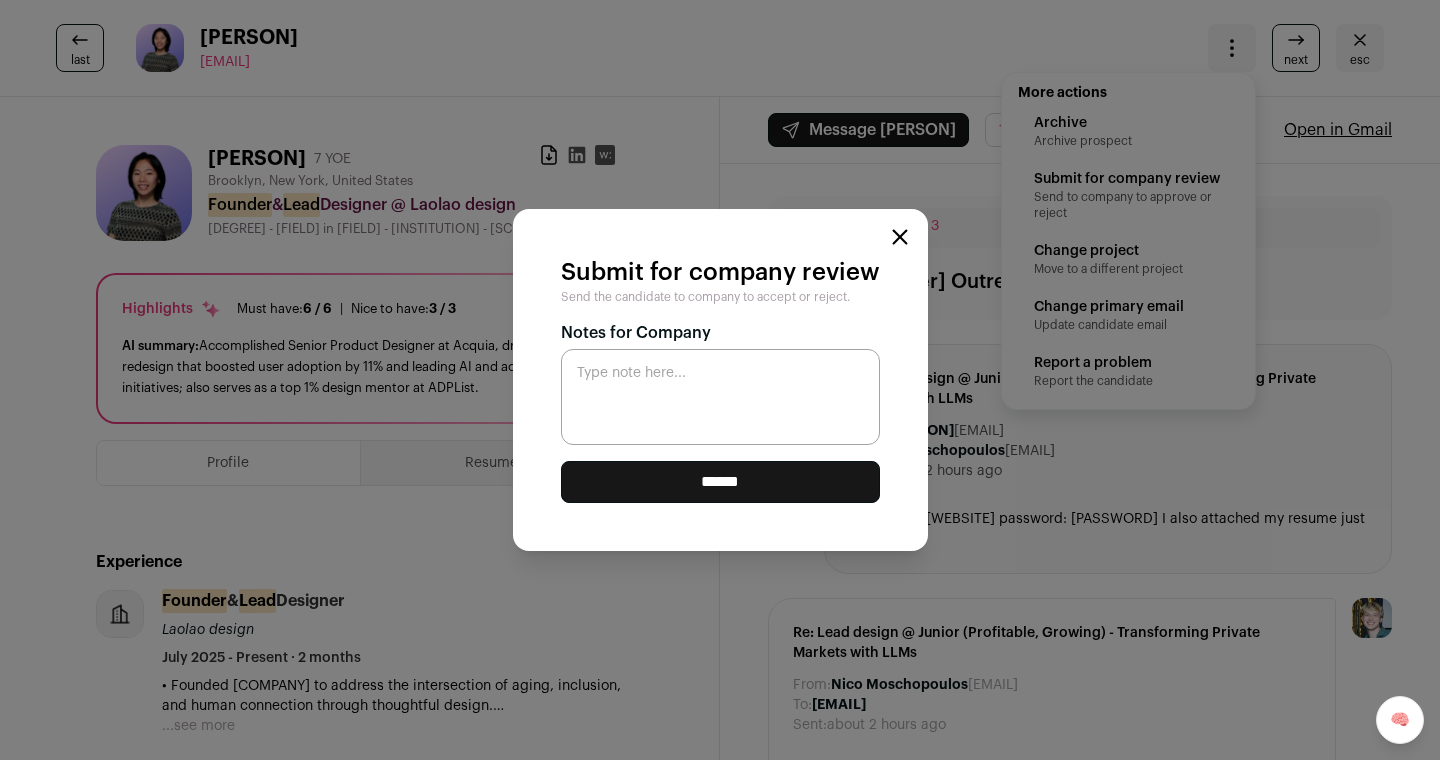 paste on "**********" 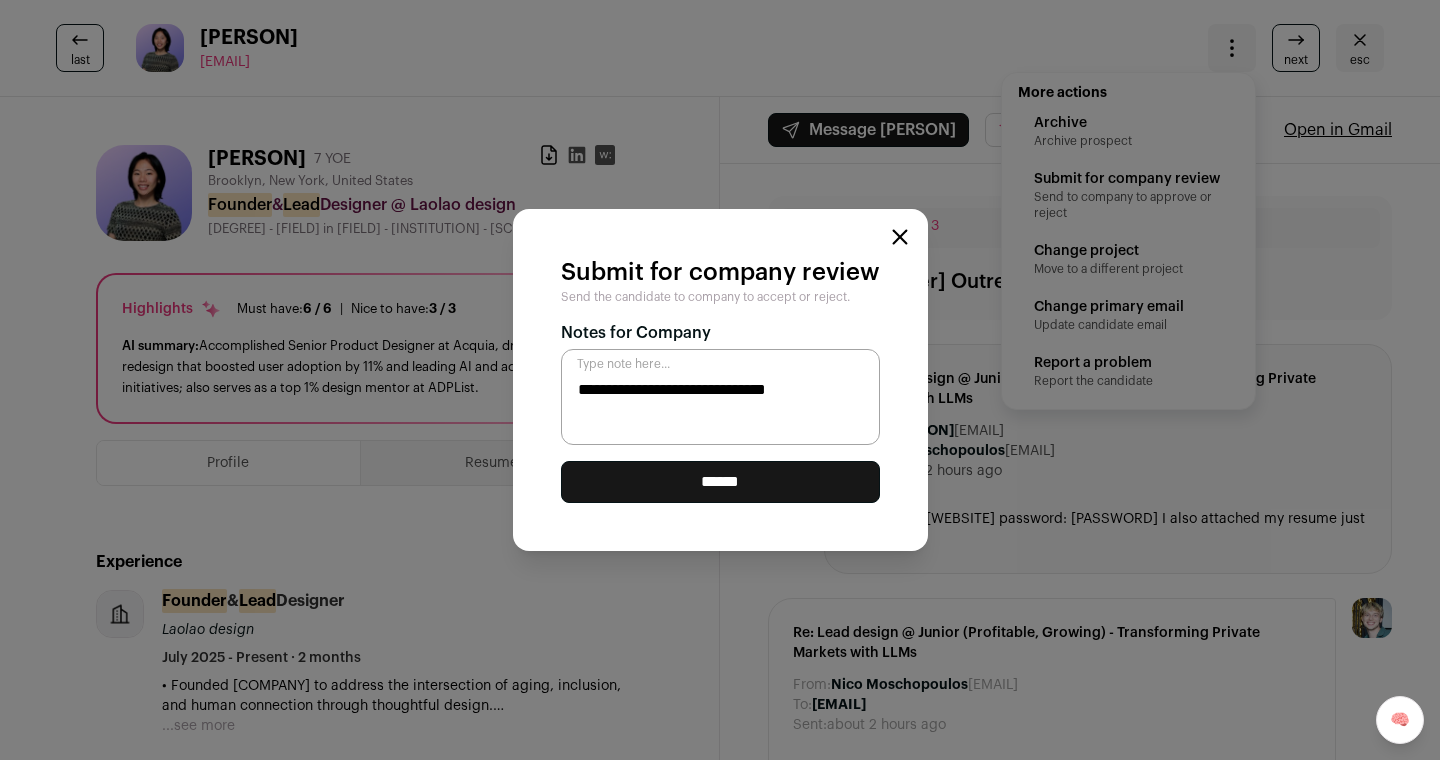 click on "**********" at bounding box center [720, 397] 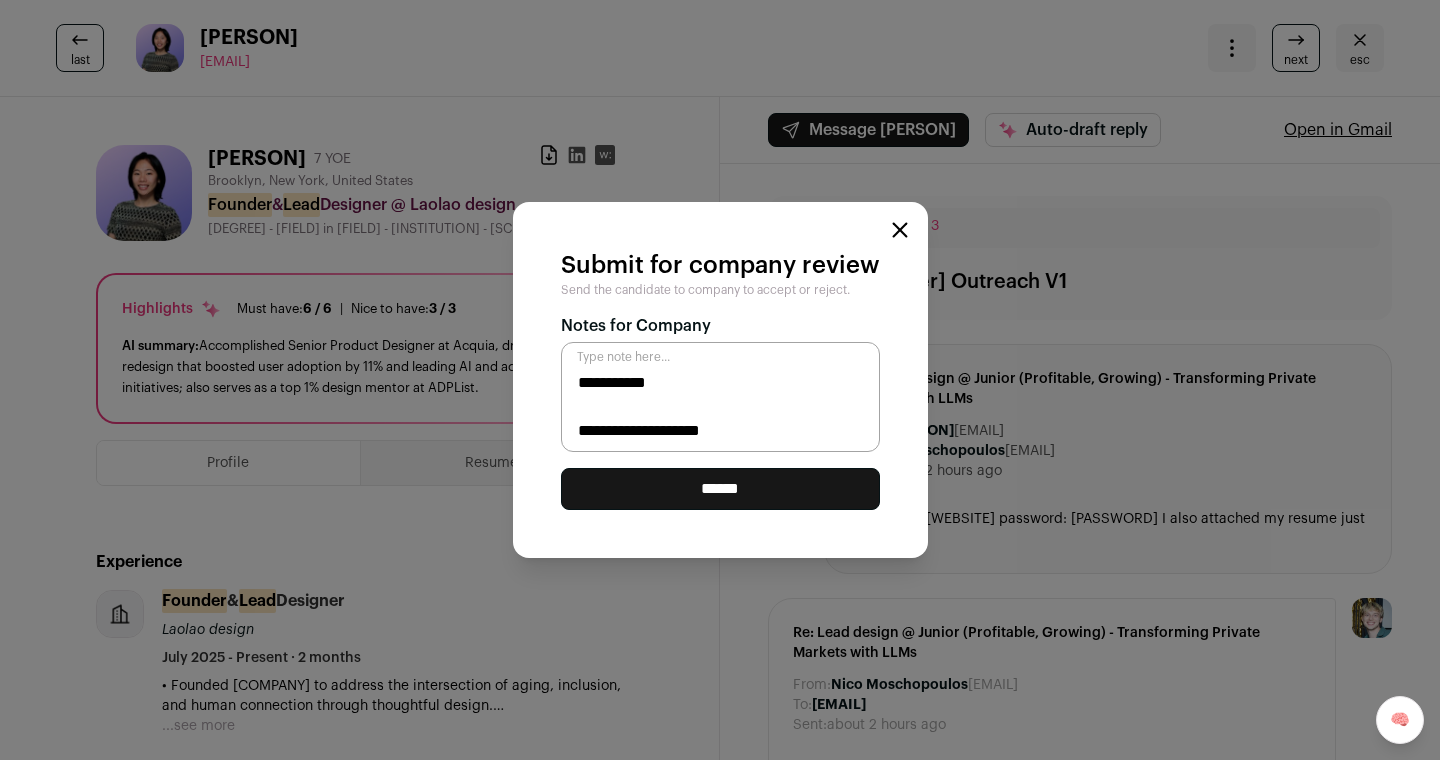 type on "**********" 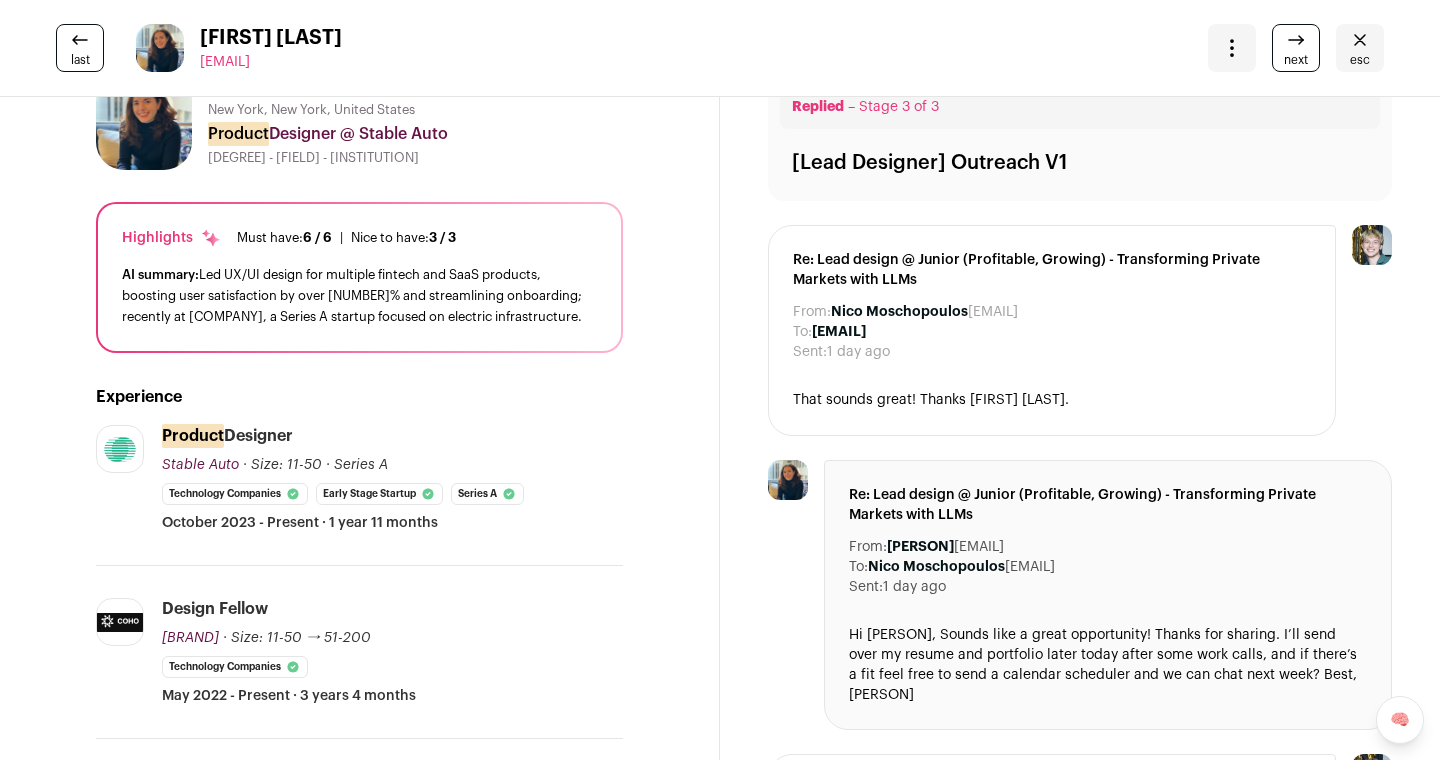 scroll, scrollTop: 0, scrollLeft: 0, axis: both 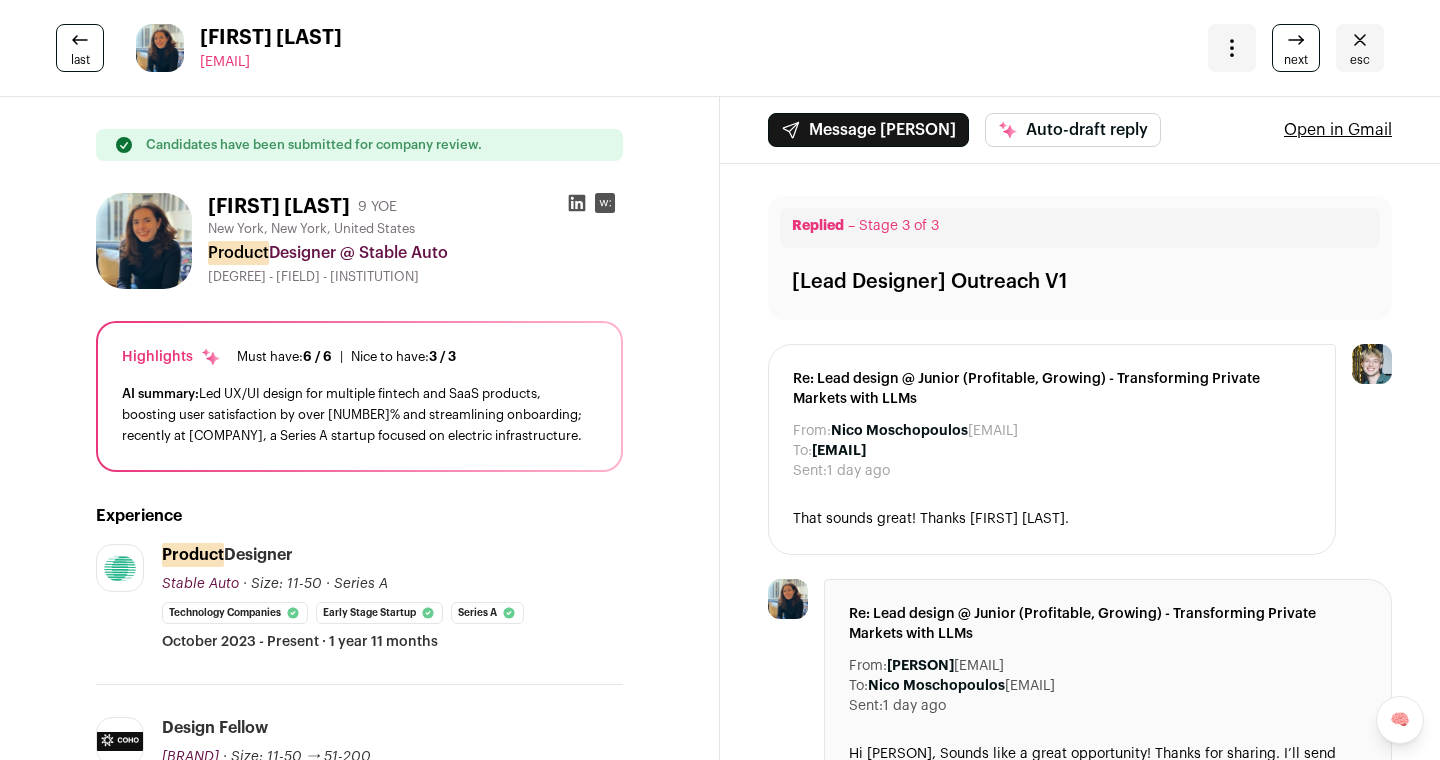 click on "next" at bounding box center (1296, 48) 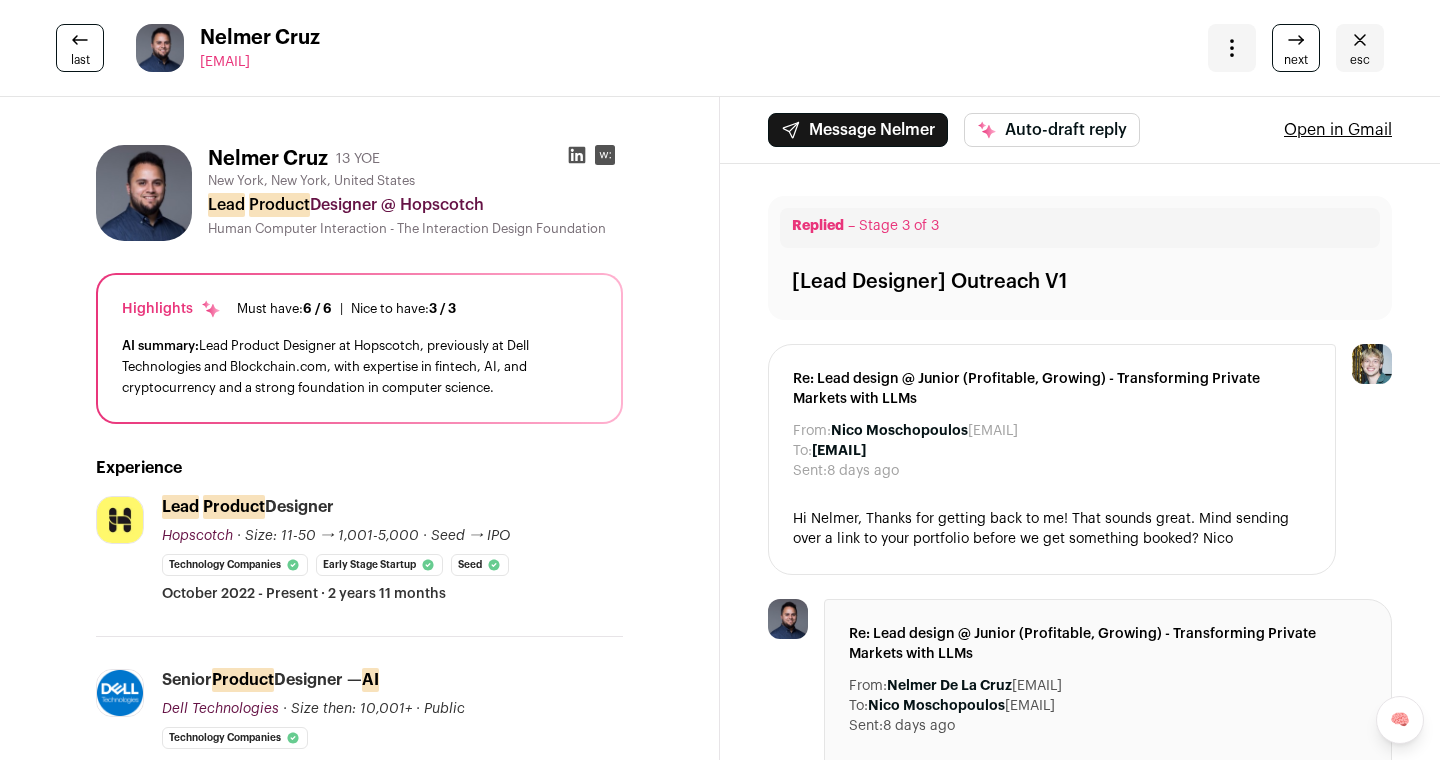 click on "next" at bounding box center (1296, 48) 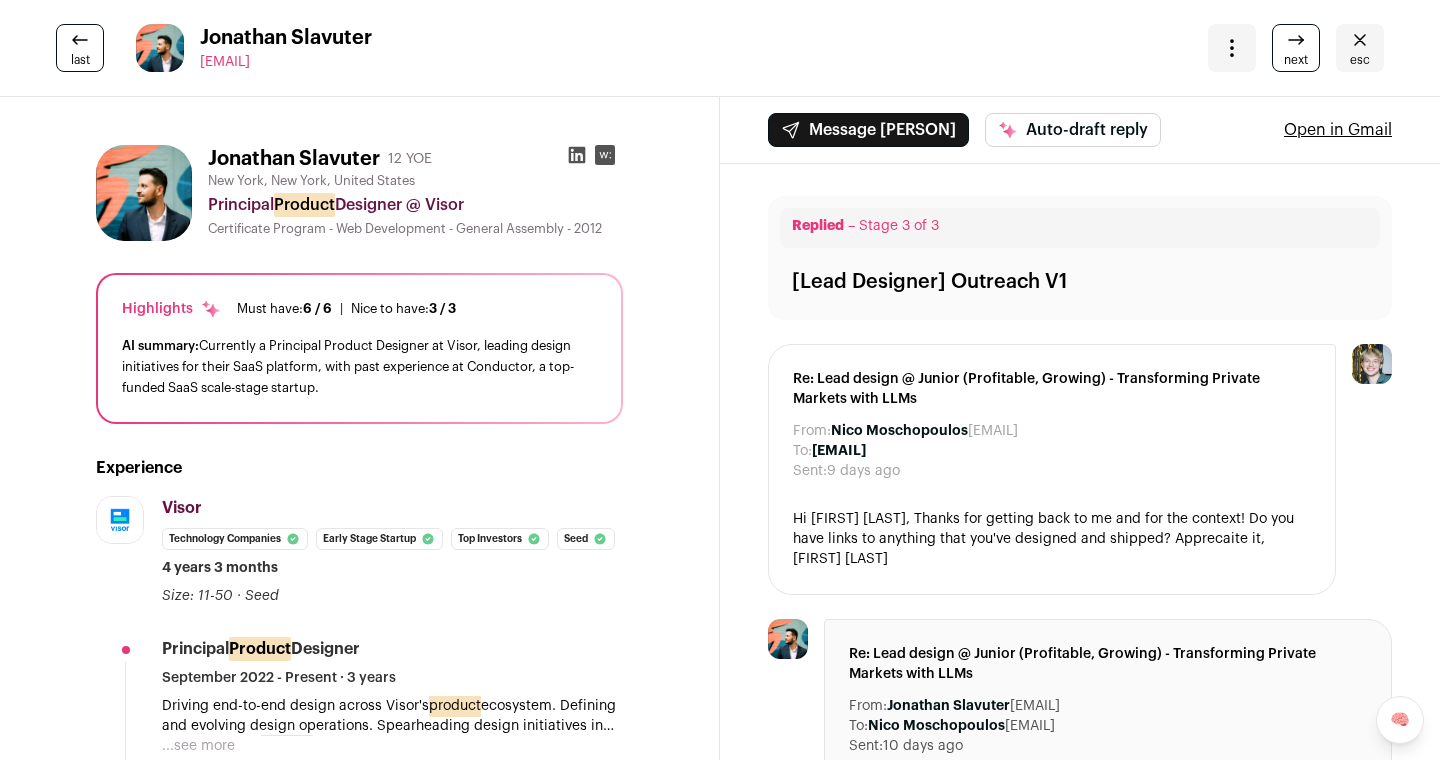 click 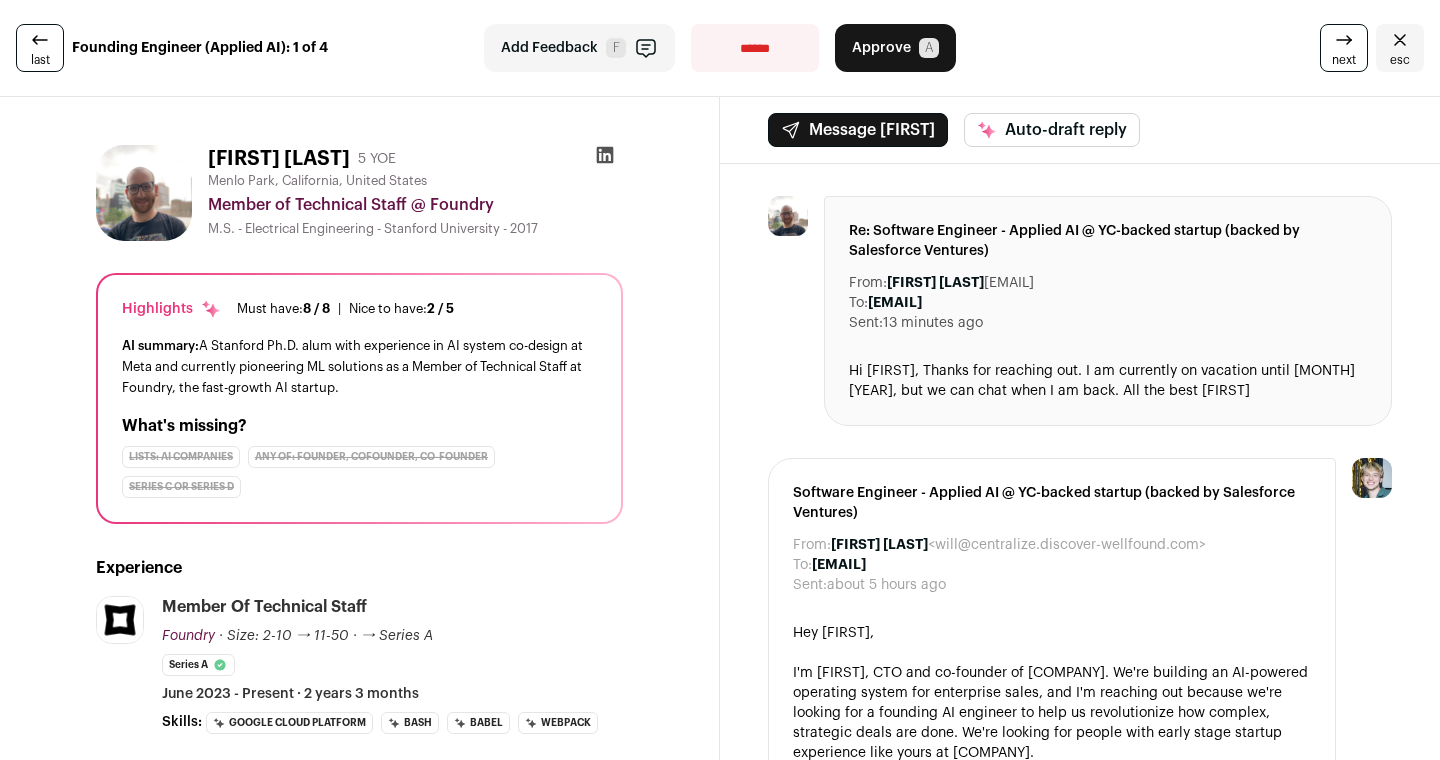 scroll, scrollTop: 0, scrollLeft: 0, axis: both 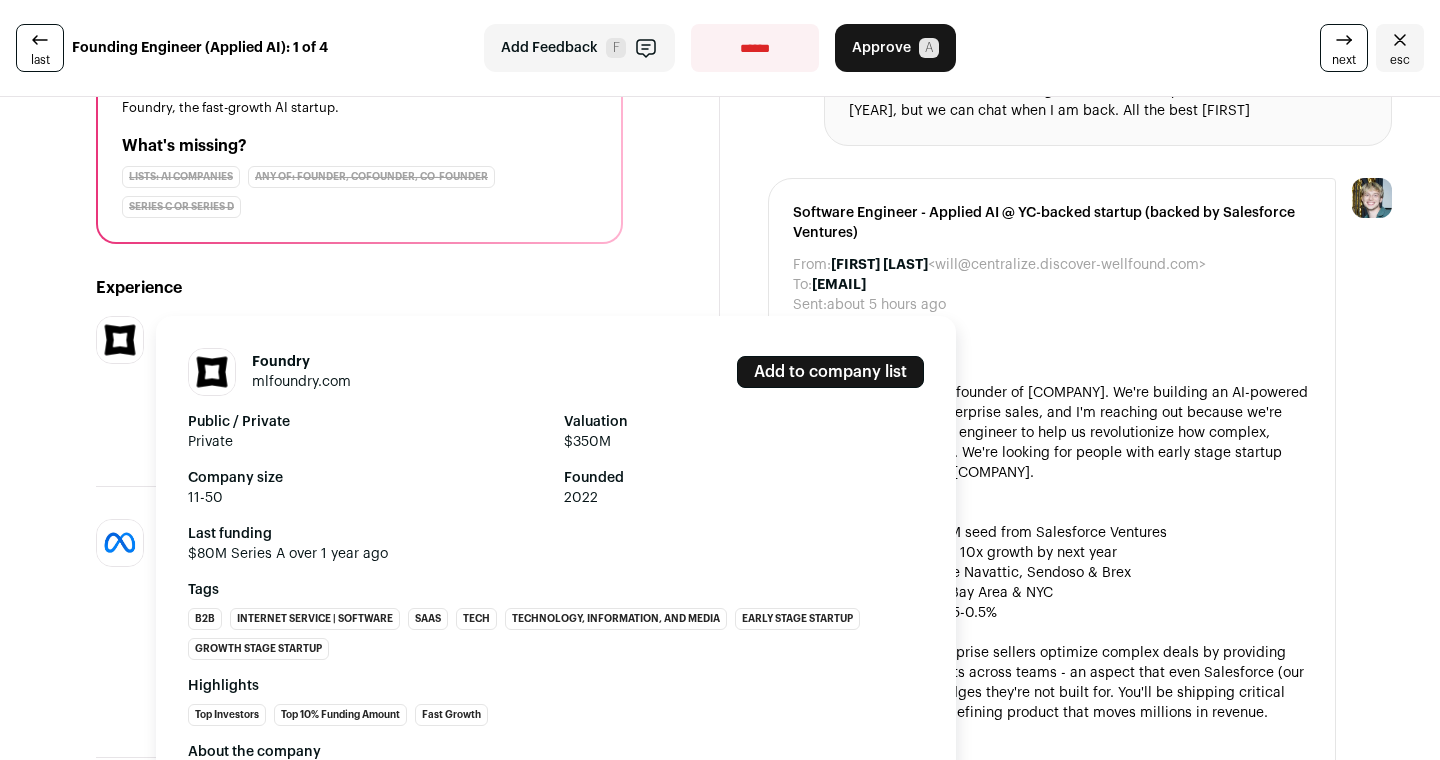 click on "mlfoundry.com" at bounding box center [301, 382] 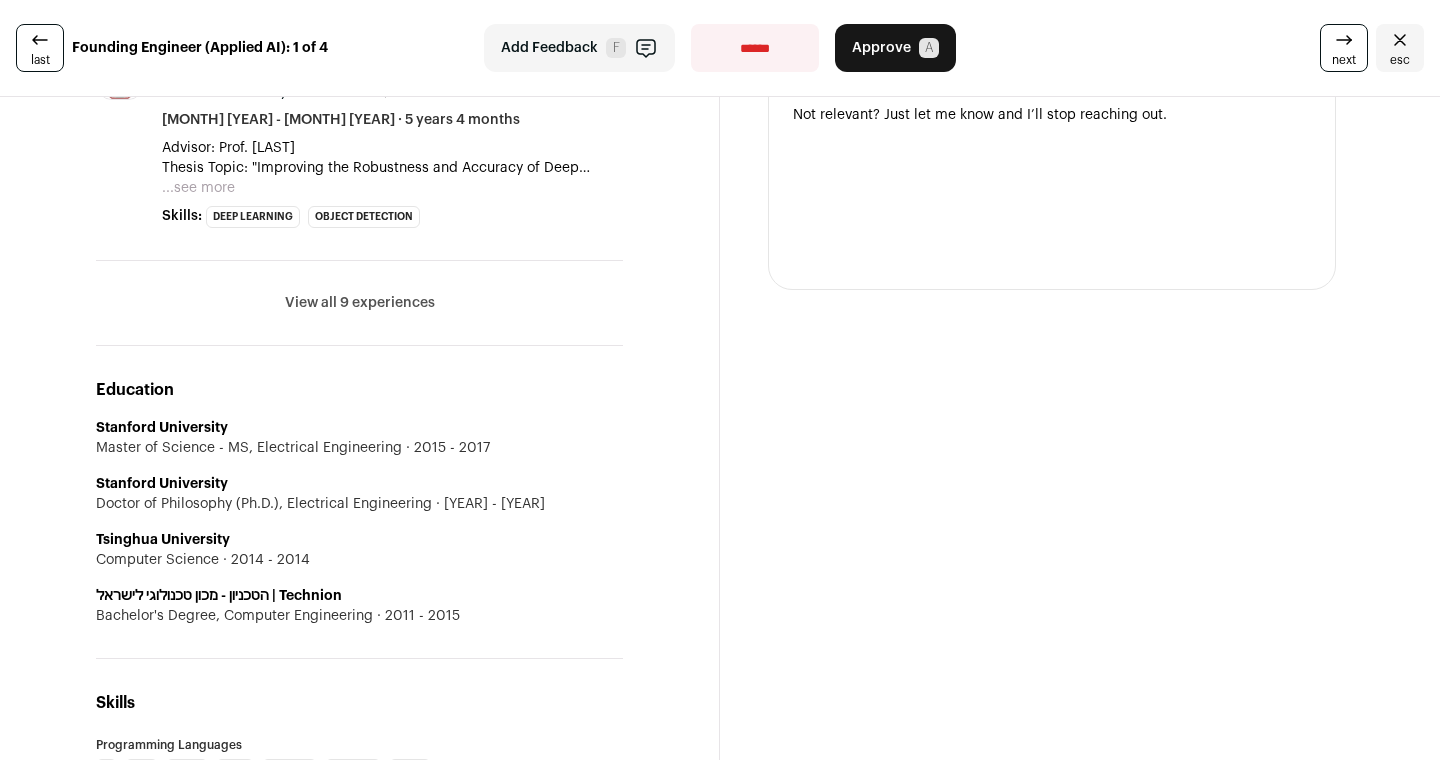 scroll, scrollTop: 0, scrollLeft: 0, axis: both 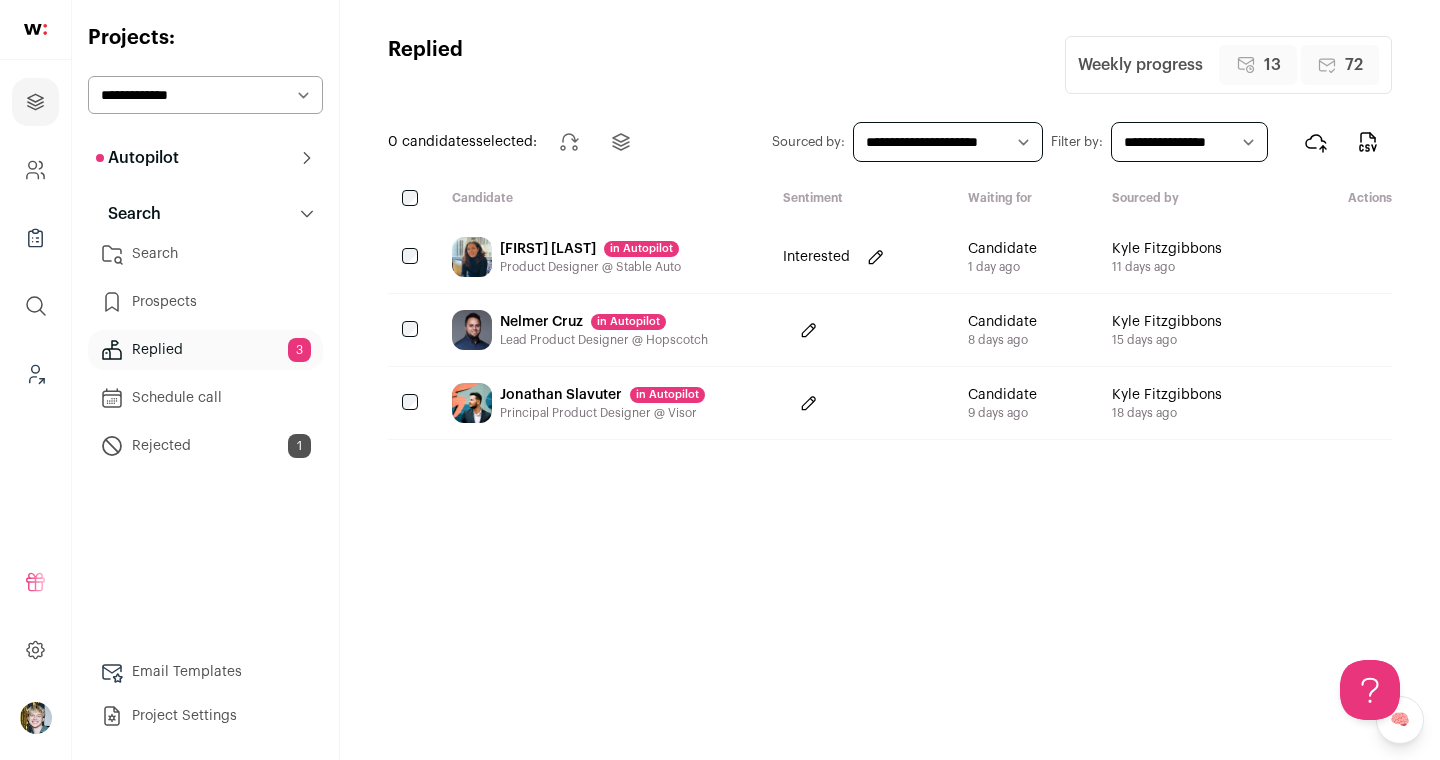 click on "**********" at bounding box center [205, 95] 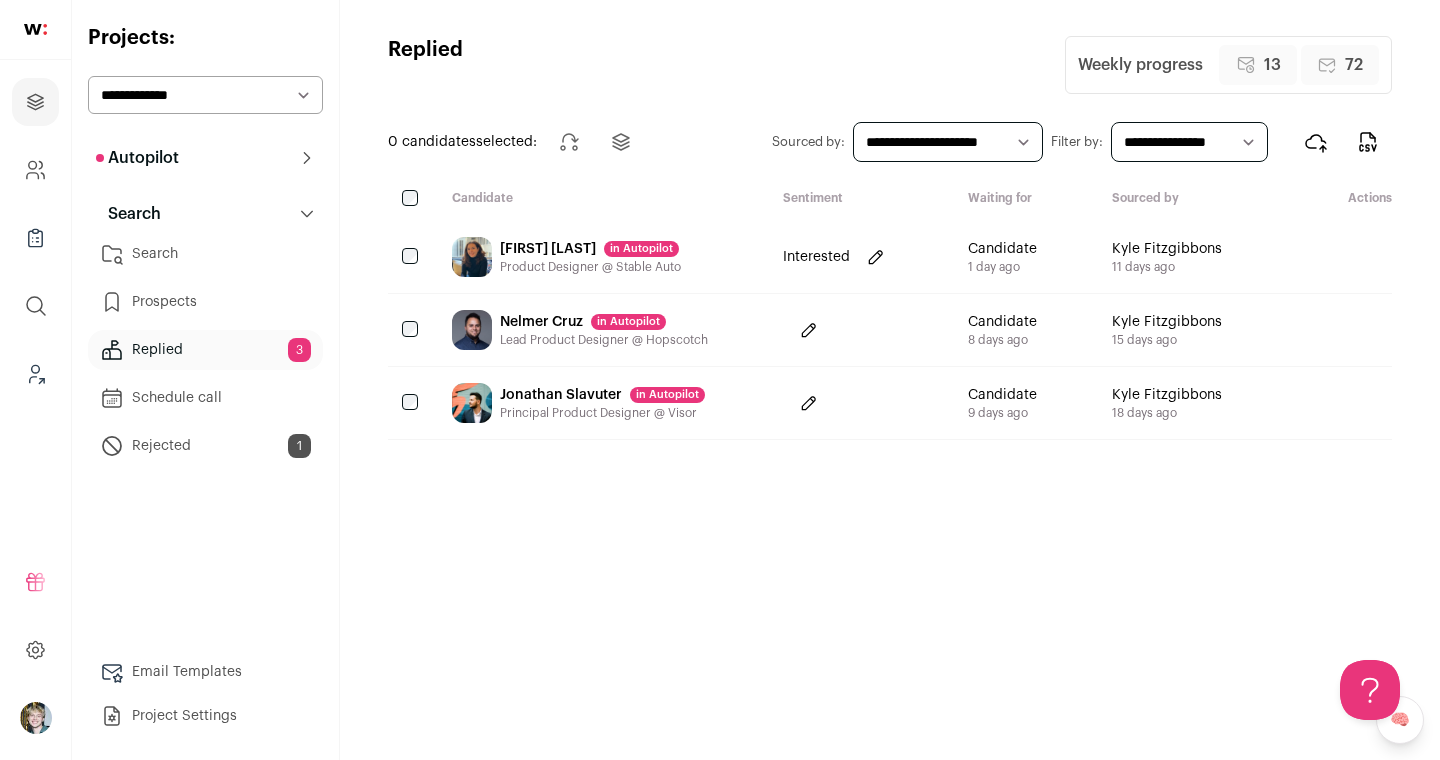 select on "*****" 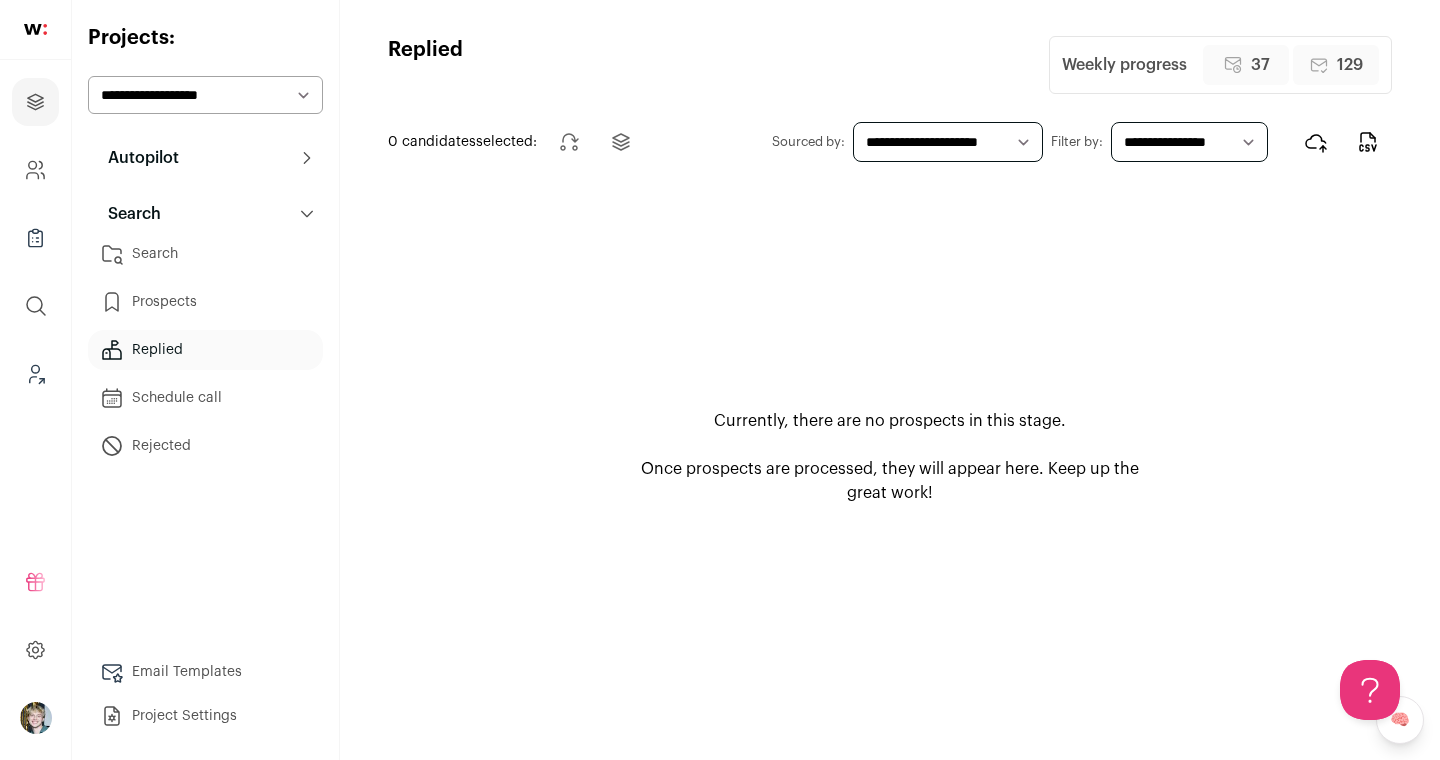 scroll, scrollTop: 0, scrollLeft: 0, axis: both 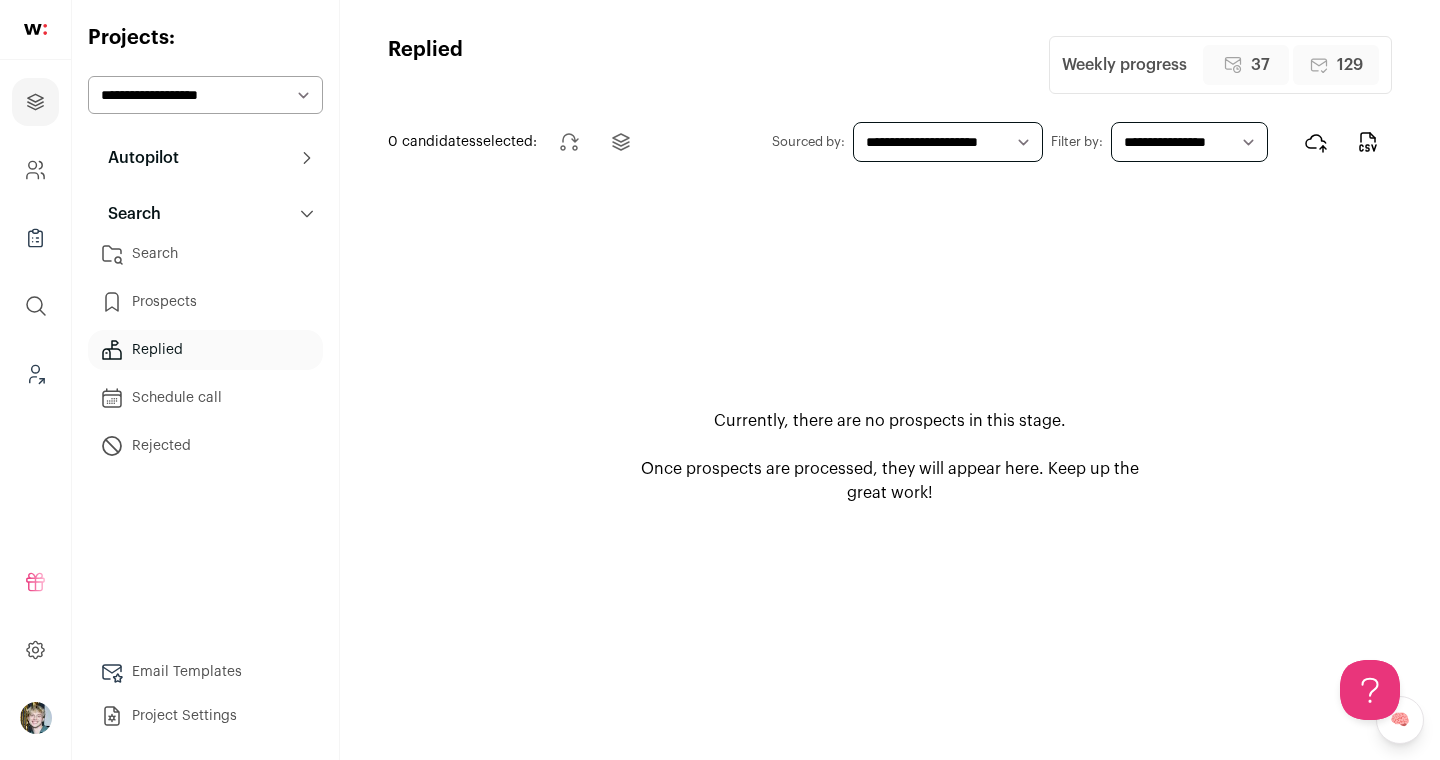click on "**********" at bounding box center (205, 95) 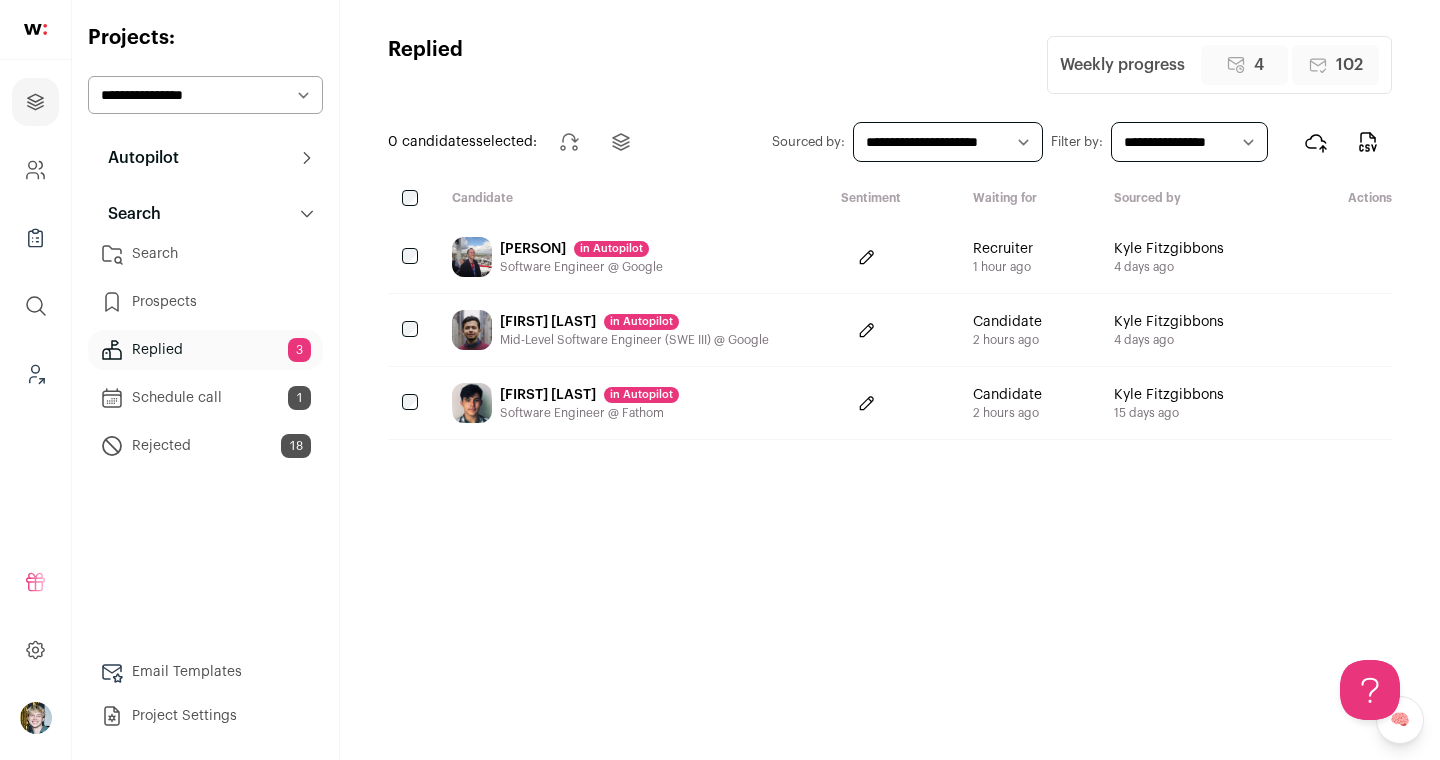 scroll, scrollTop: 0, scrollLeft: 0, axis: both 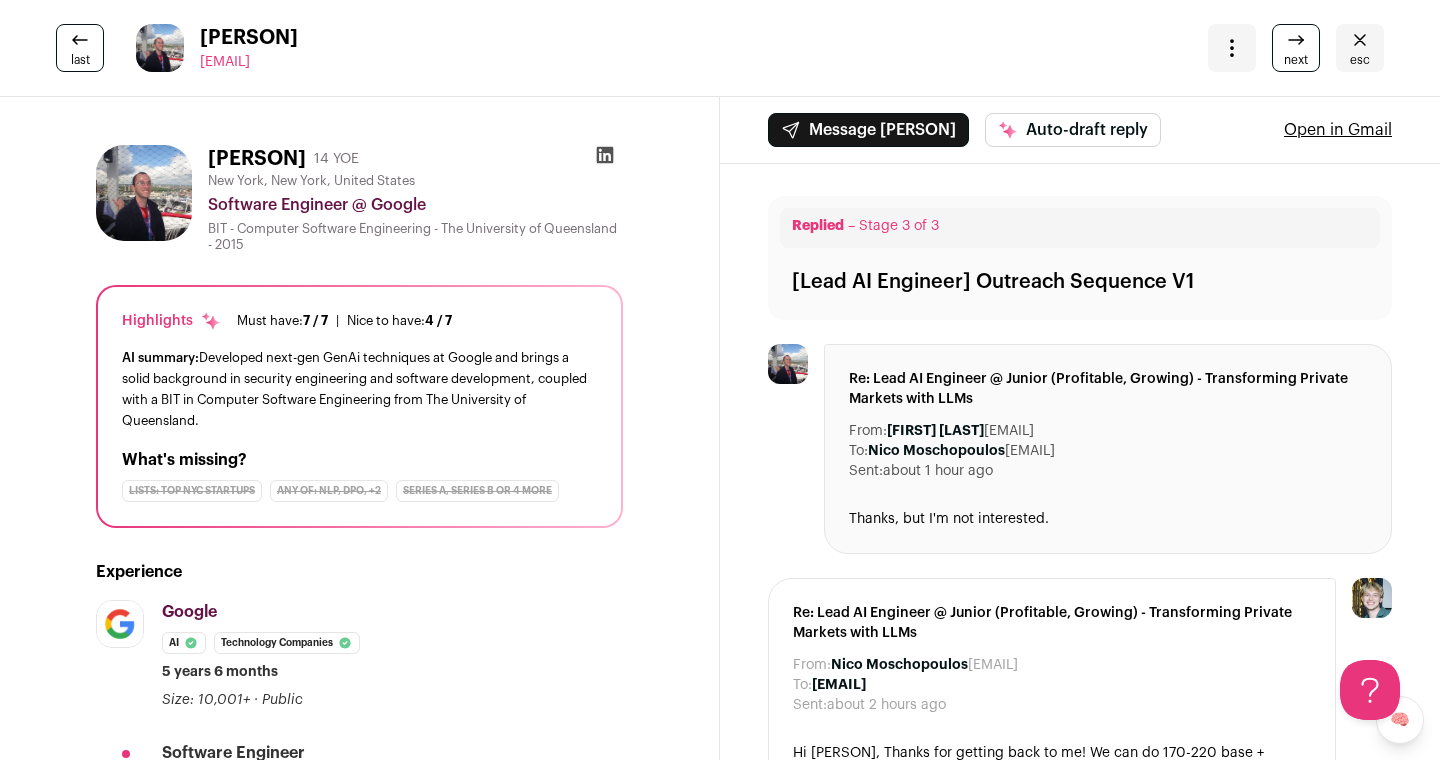 click on "Message [PERSON]" at bounding box center [868, 130] 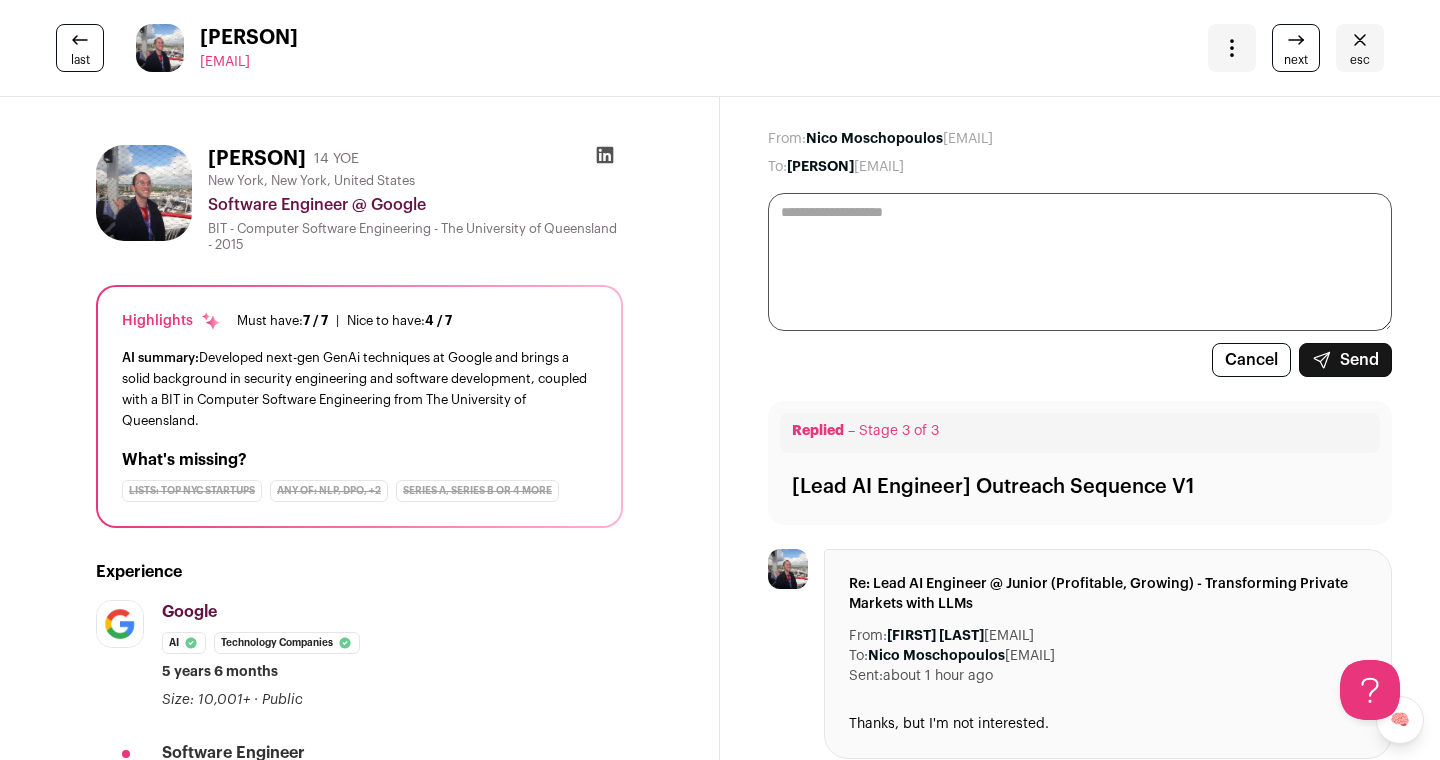 click at bounding box center [1080, 262] 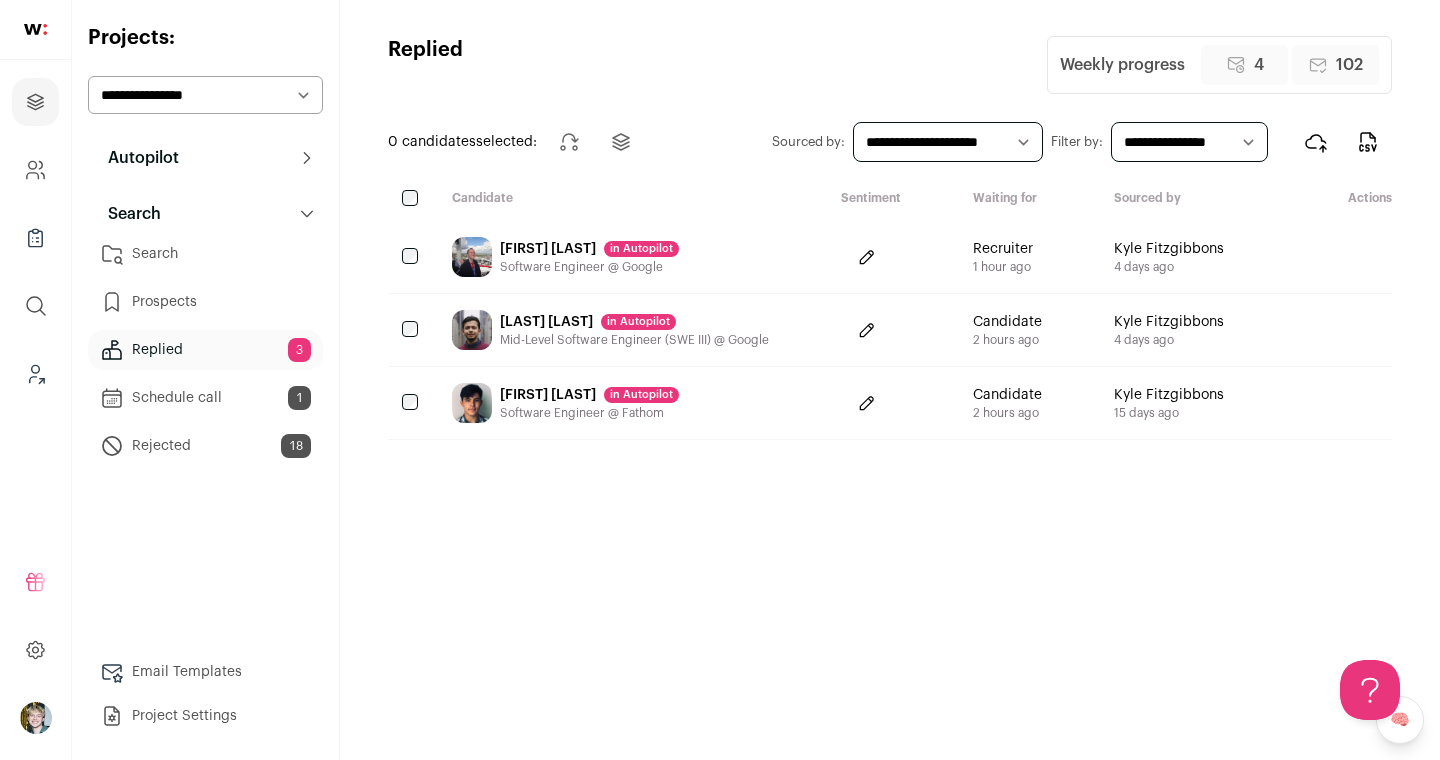 scroll, scrollTop: 0, scrollLeft: 0, axis: both 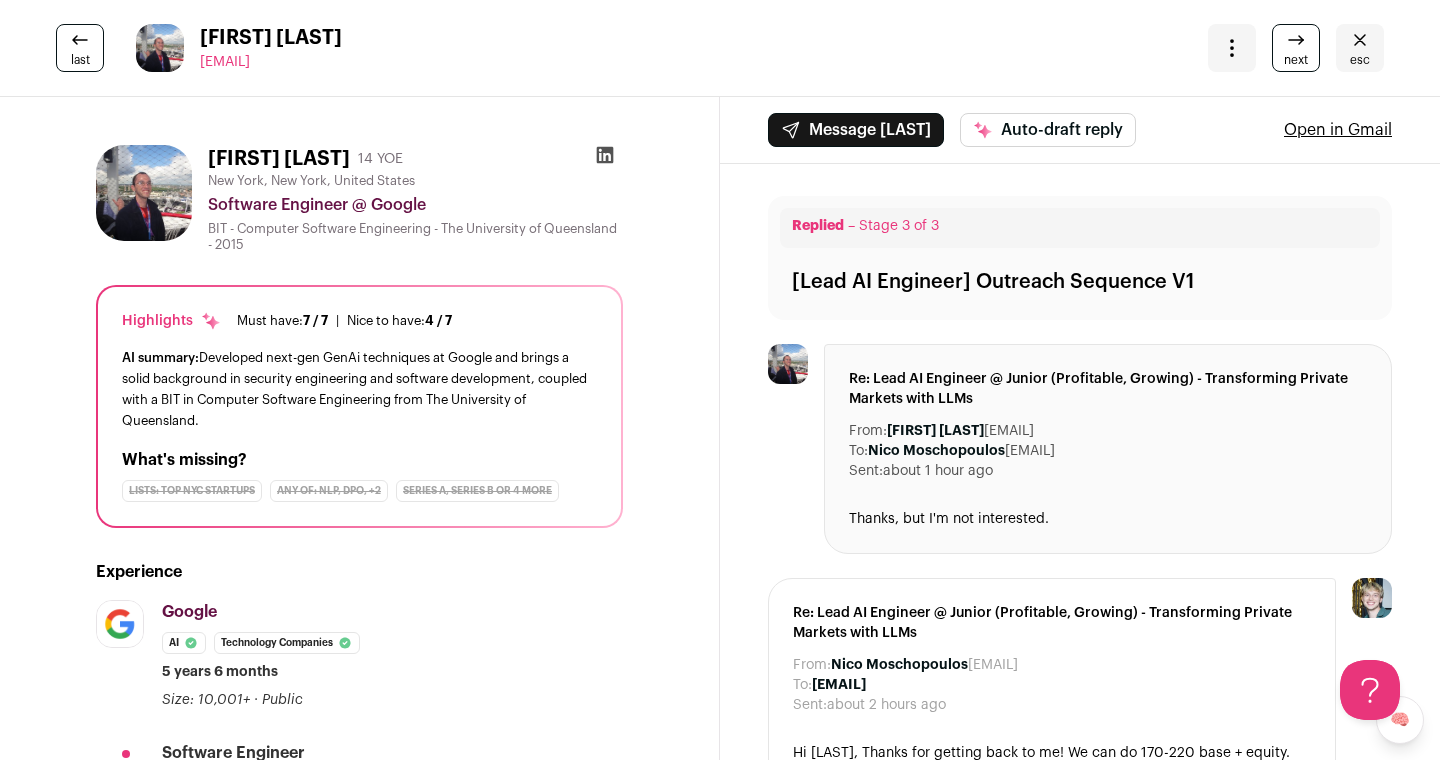 click on "Auto-draft reply" at bounding box center (1048, 130) 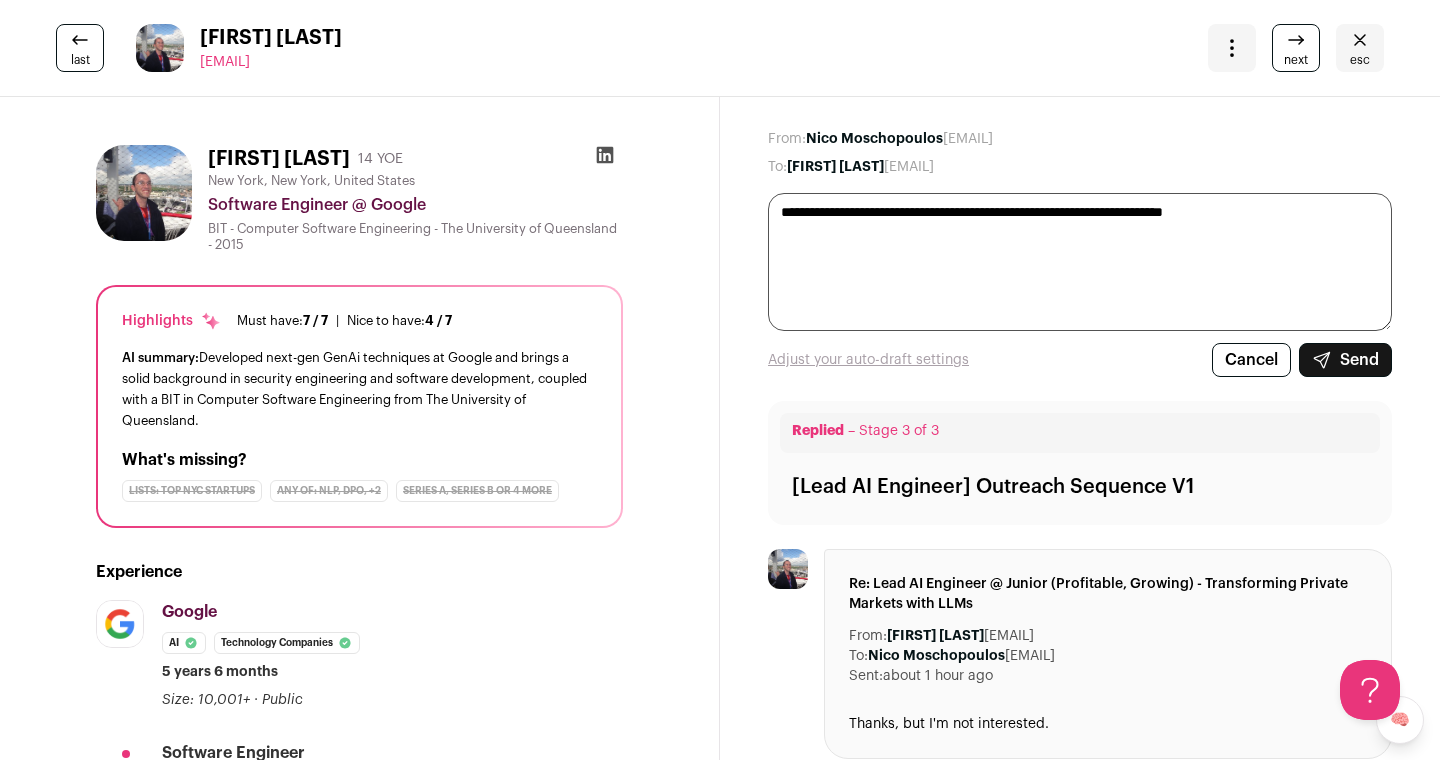 click on "Send" at bounding box center [1345, 360] 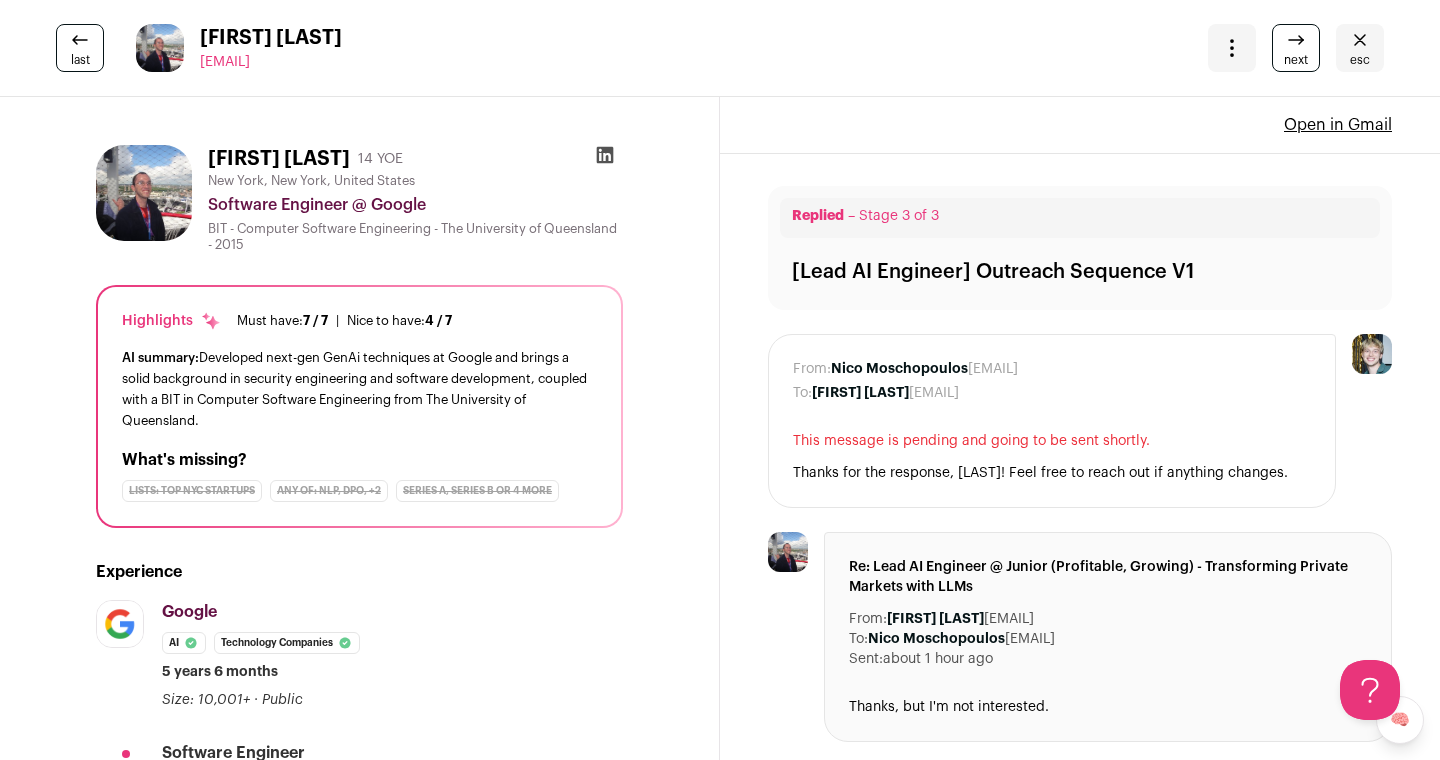 scroll, scrollTop: 0, scrollLeft: 0, axis: both 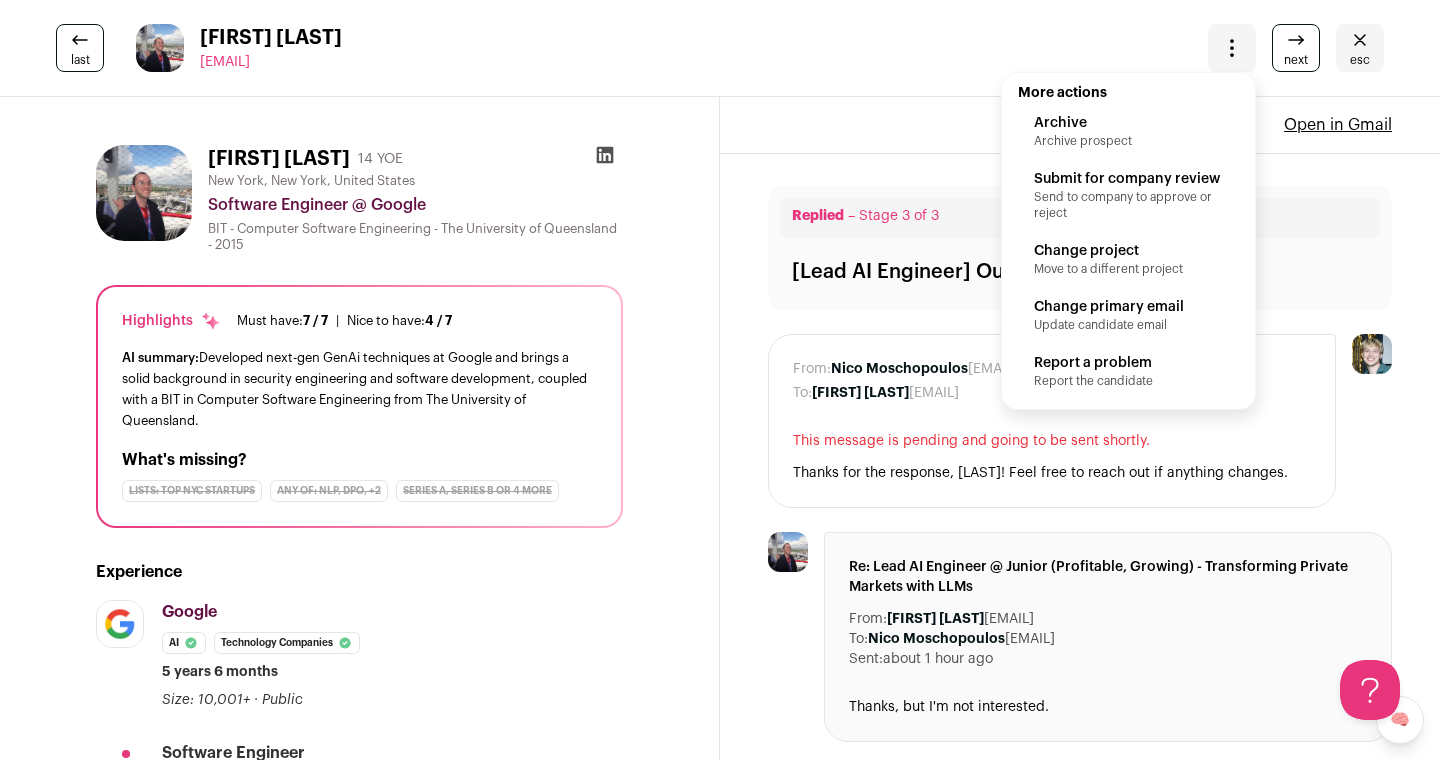 click on "Archive prospect" at bounding box center [1128, 141] 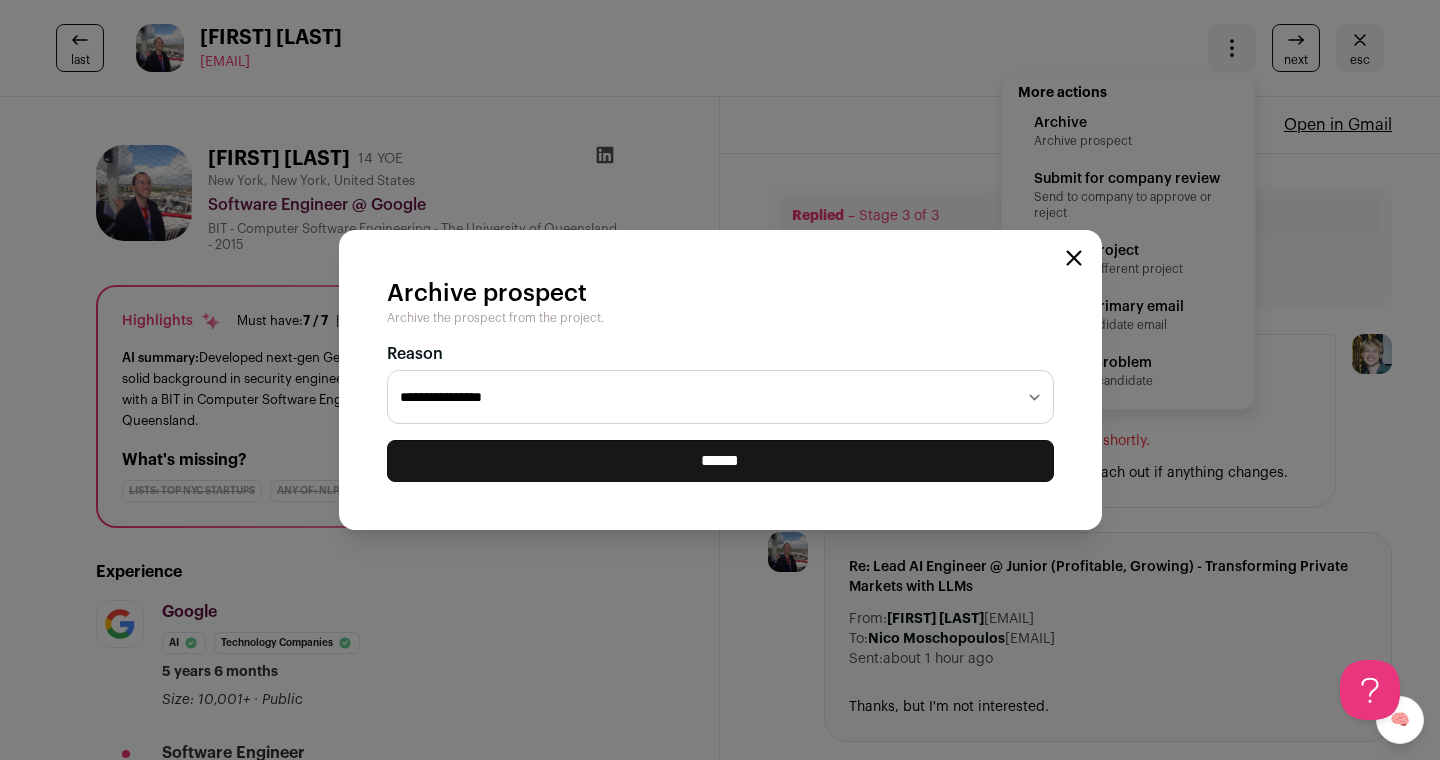 select on "**********" 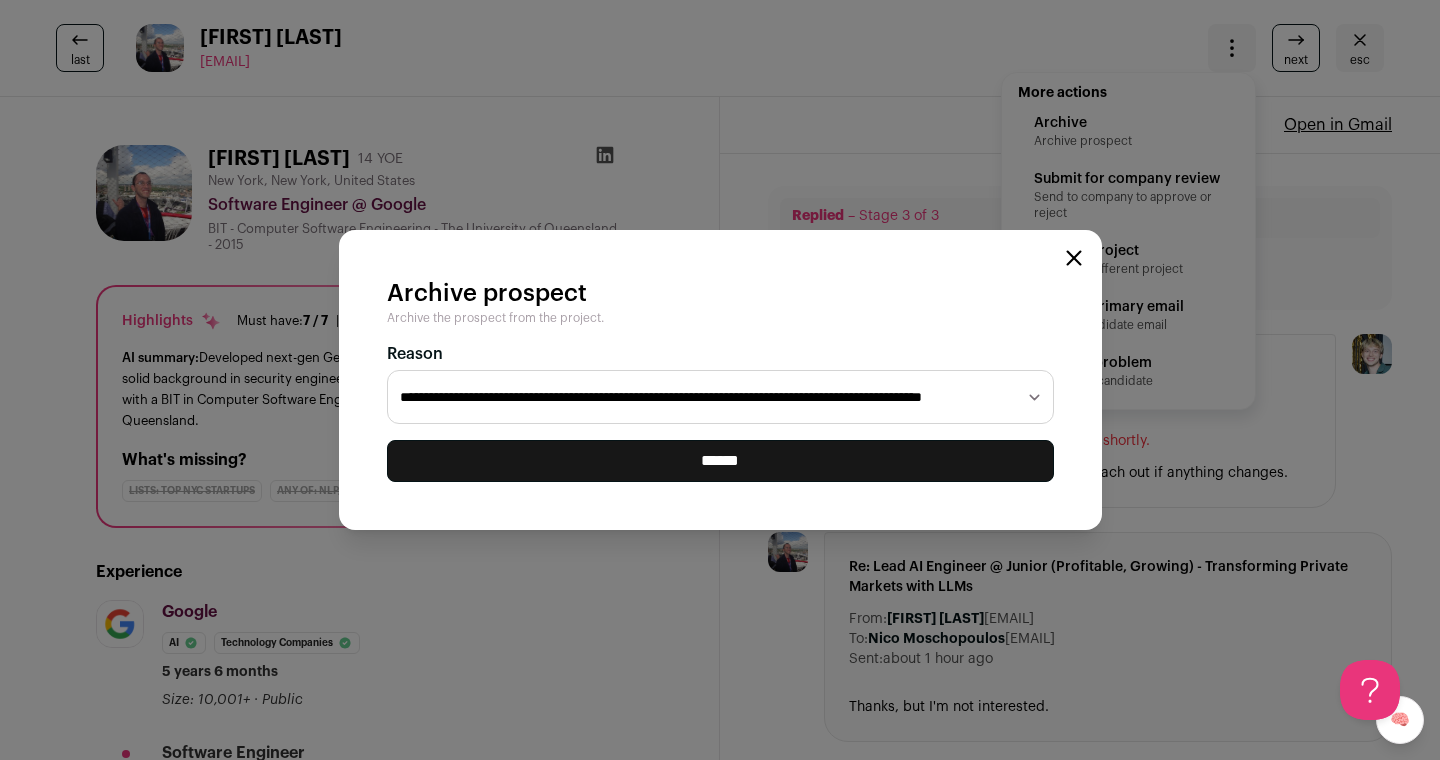 click on "**********" at bounding box center [720, 380] 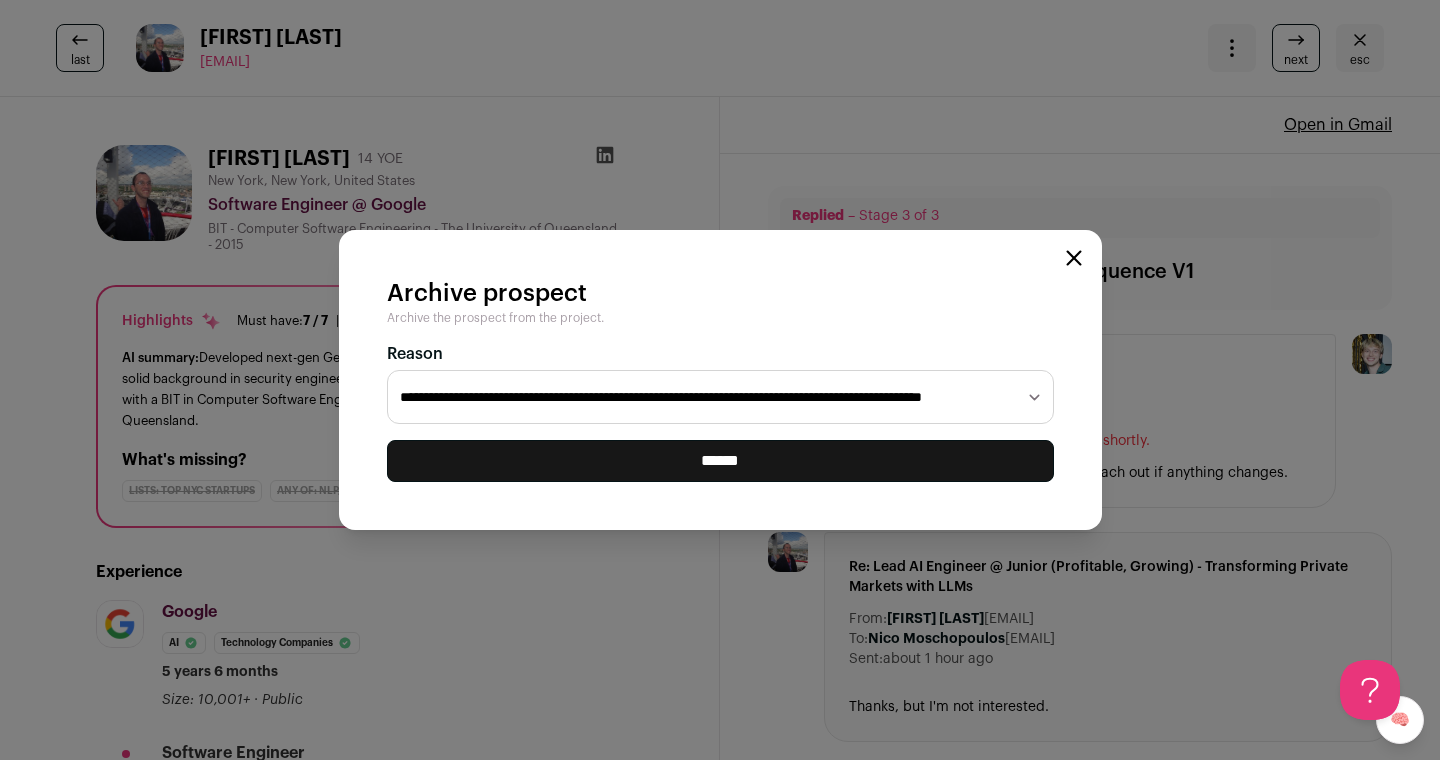 click on "******" at bounding box center (720, 461) 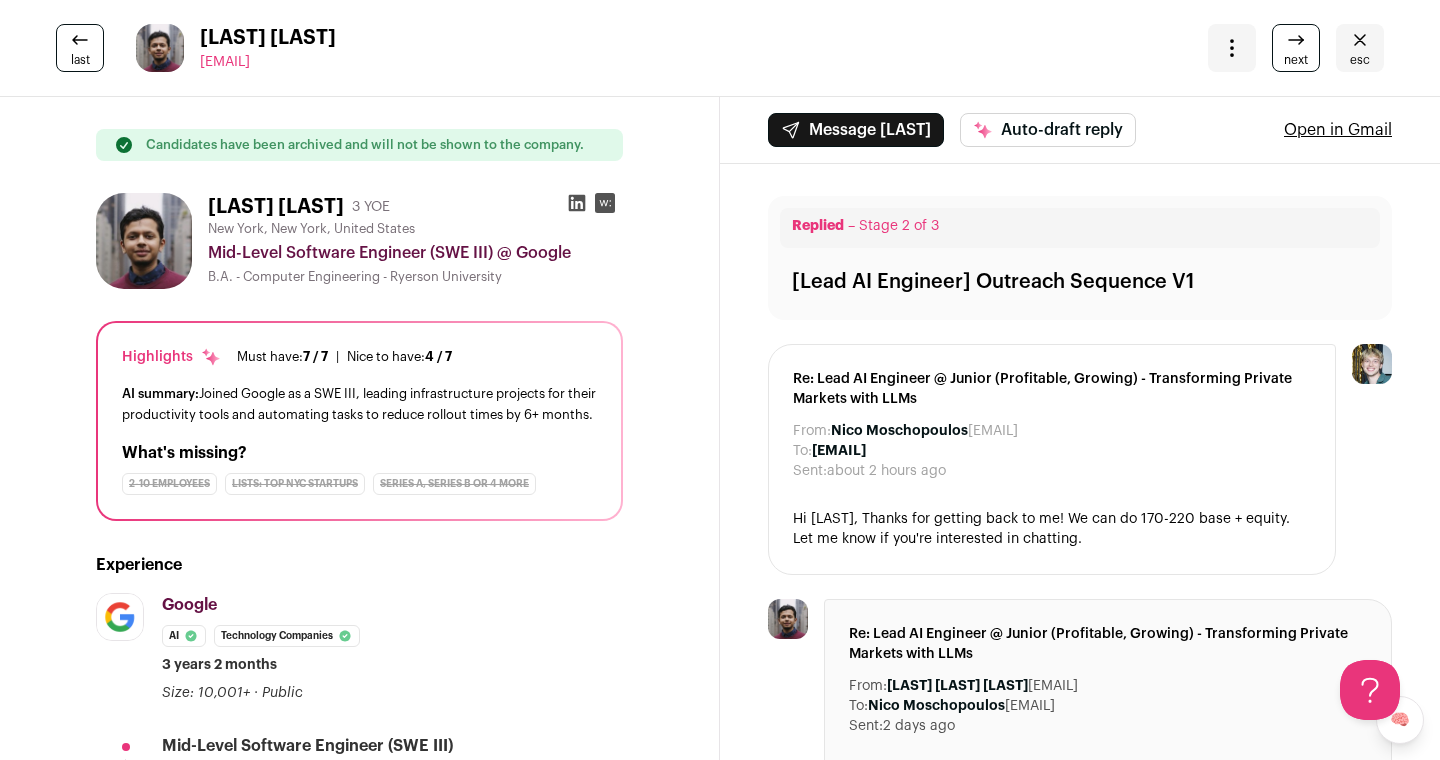 scroll, scrollTop: 0, scrollLeft: 0, axis: both 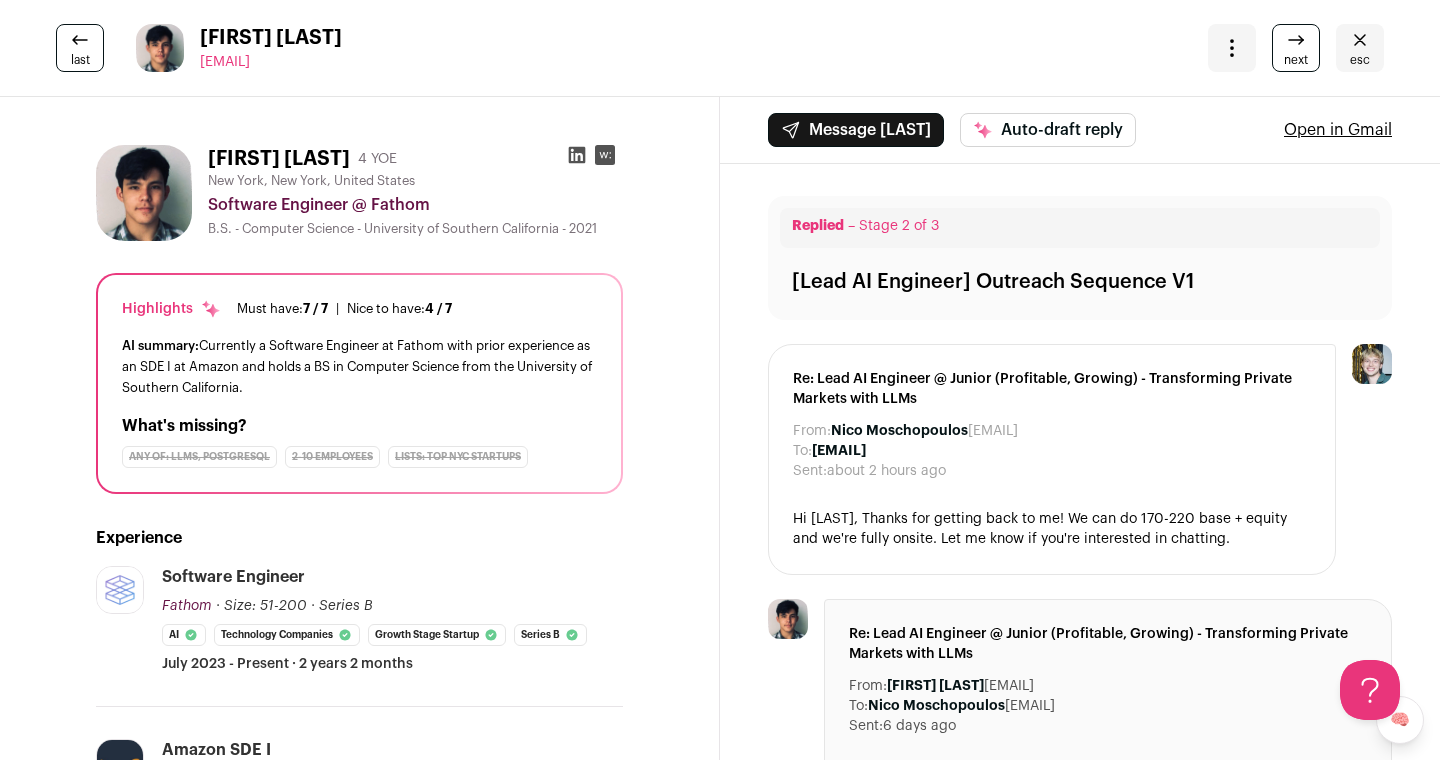click on "esc" at bounding box center [1360, 48] 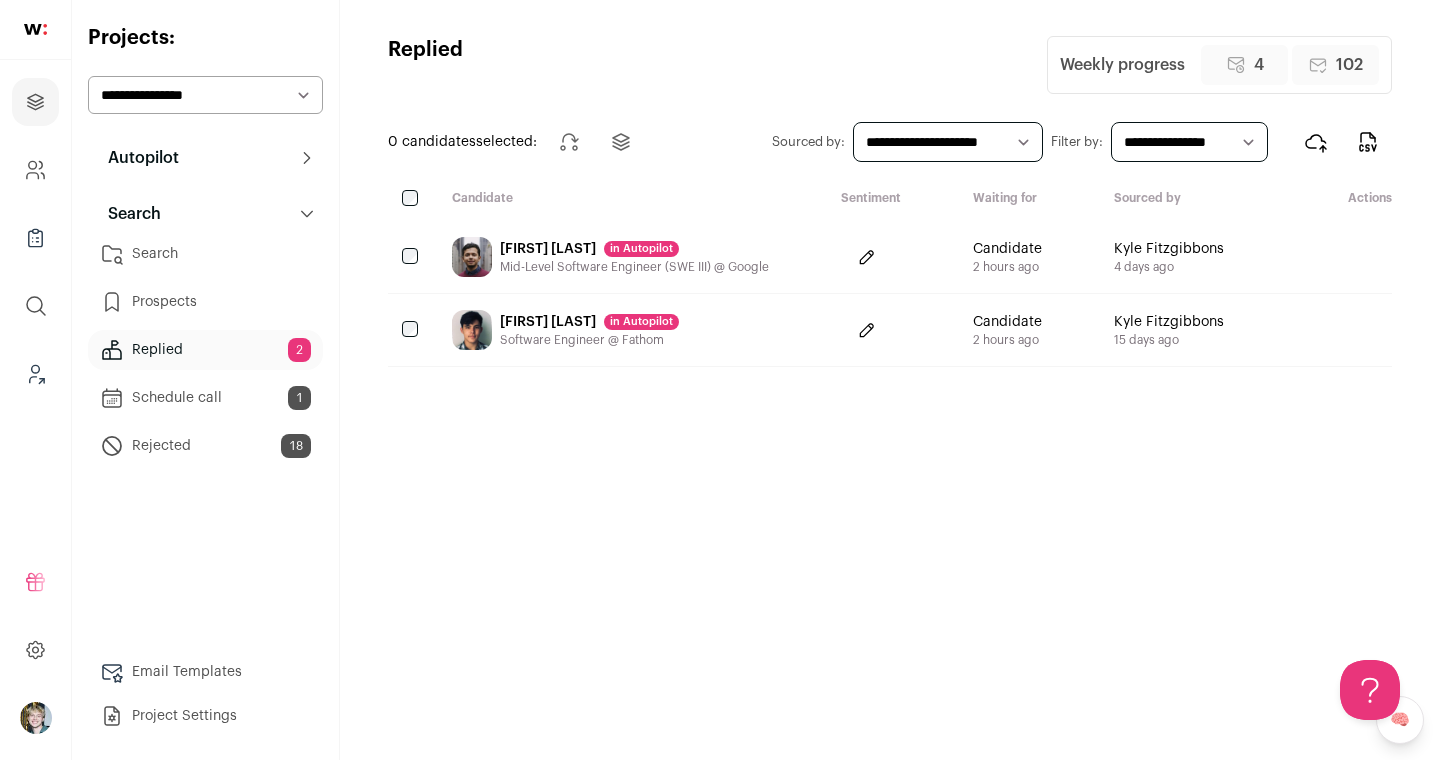 scroll, scrollTop: 0, scrollLeft: 0, axis: both 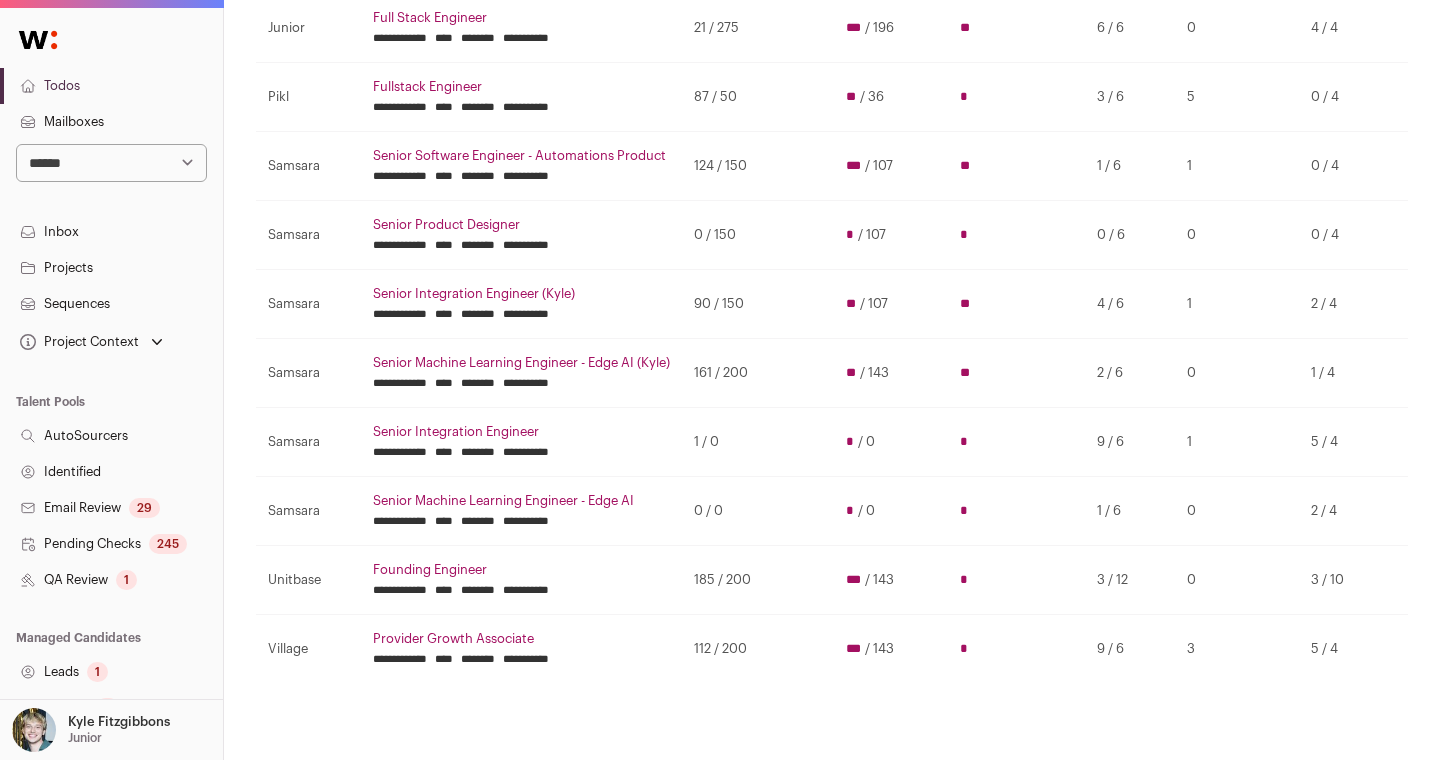 click on "**********" at bounding box center (111, 163) 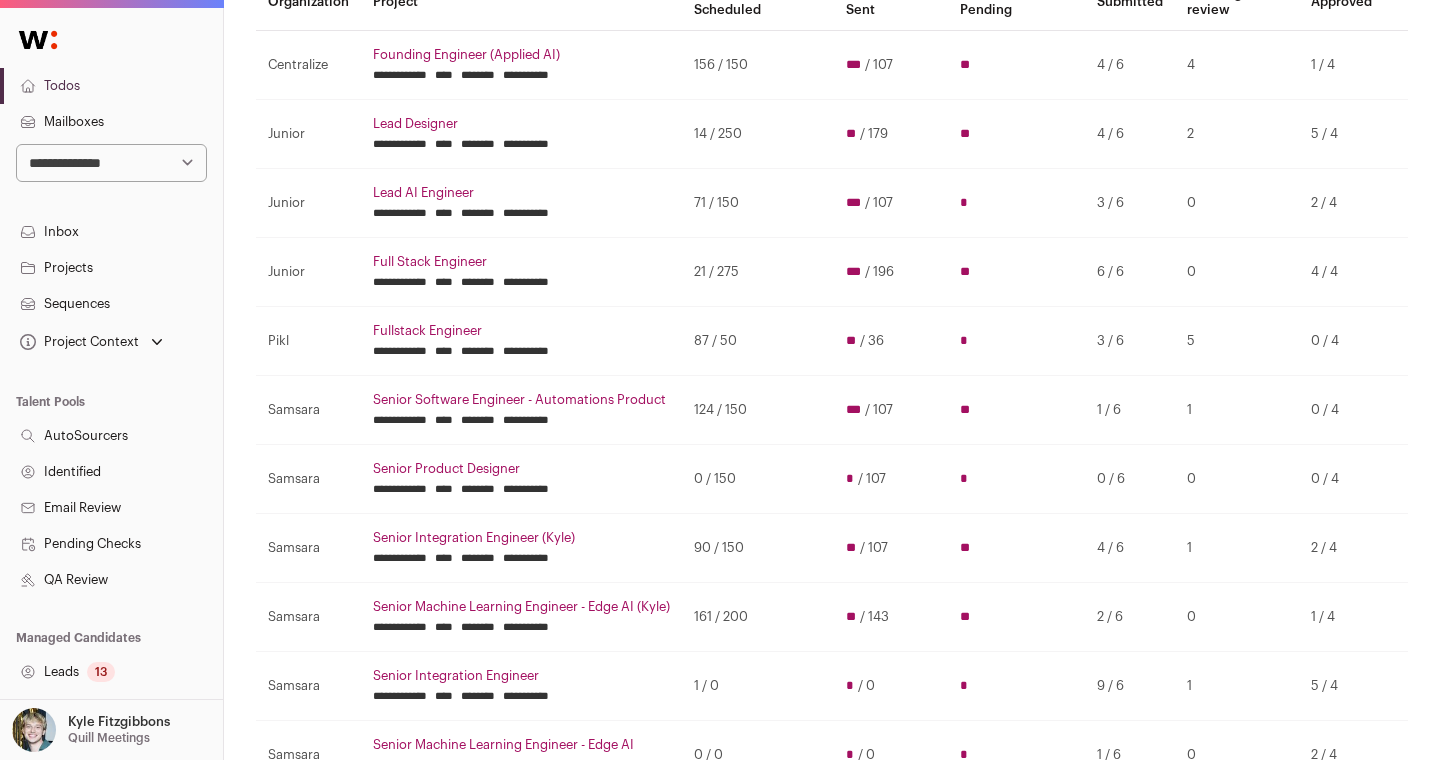 scroll, scrollTop: 778, scrollLeft: 0, axis: vertical 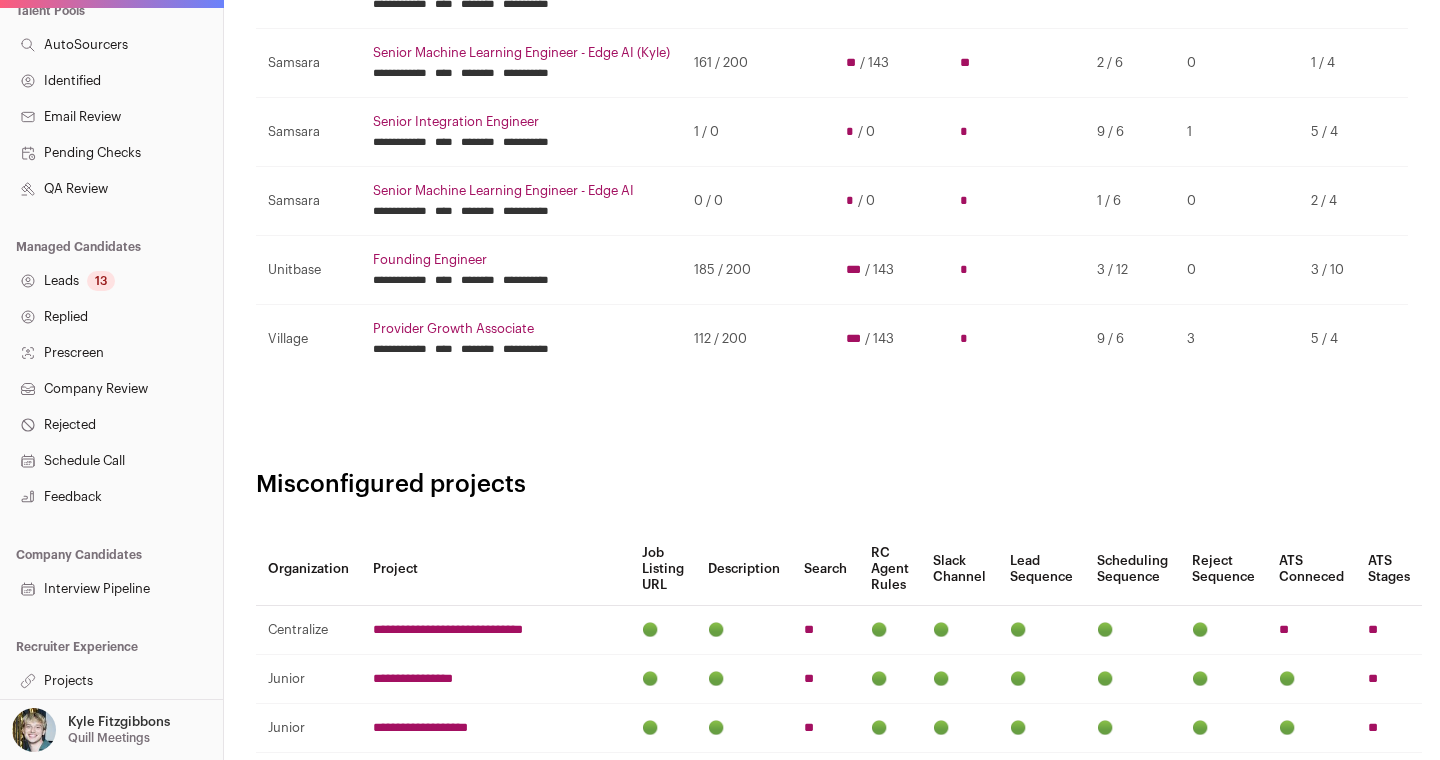 click on "Leads
13" at bounding box center (111, 281) 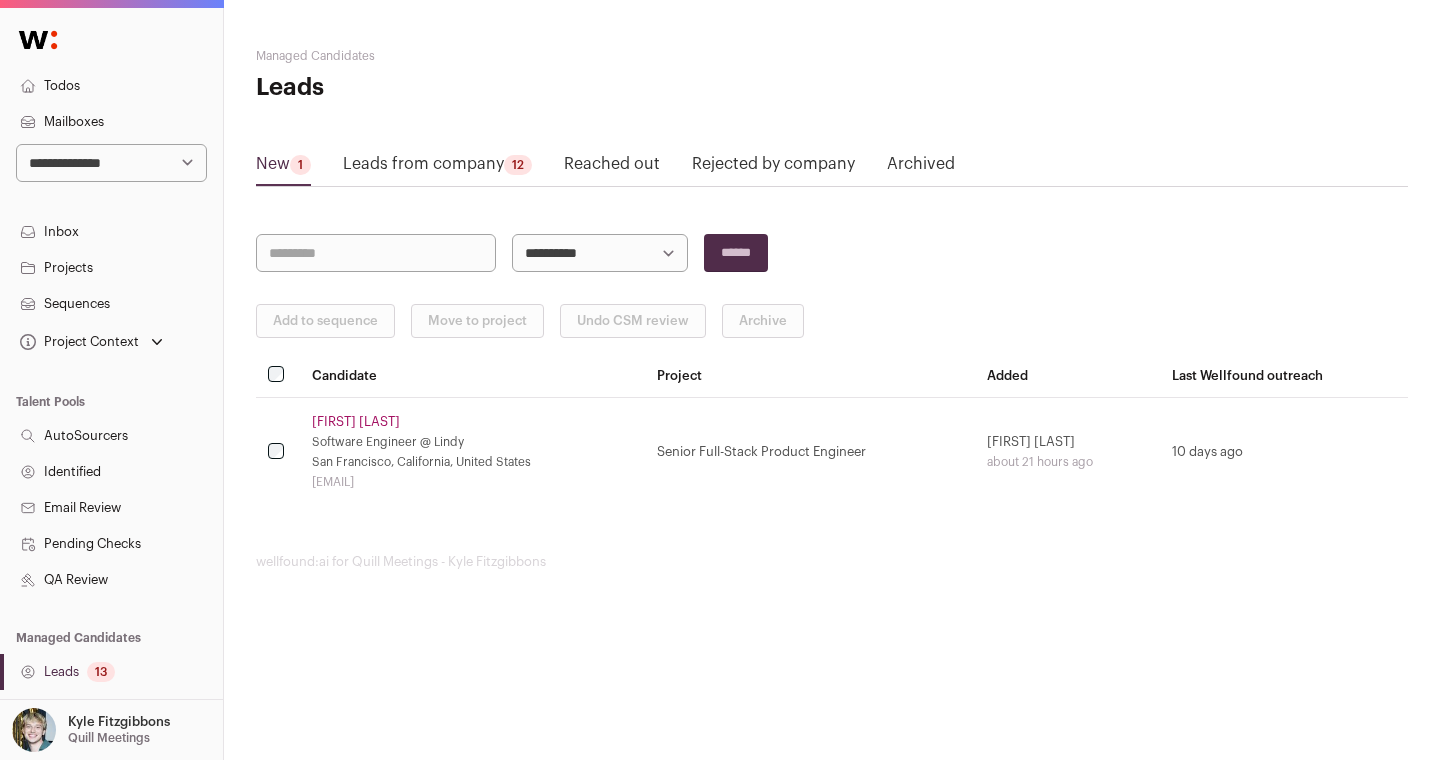 scroll, scrollTop: 0, scrollLeft: 0, axis: both 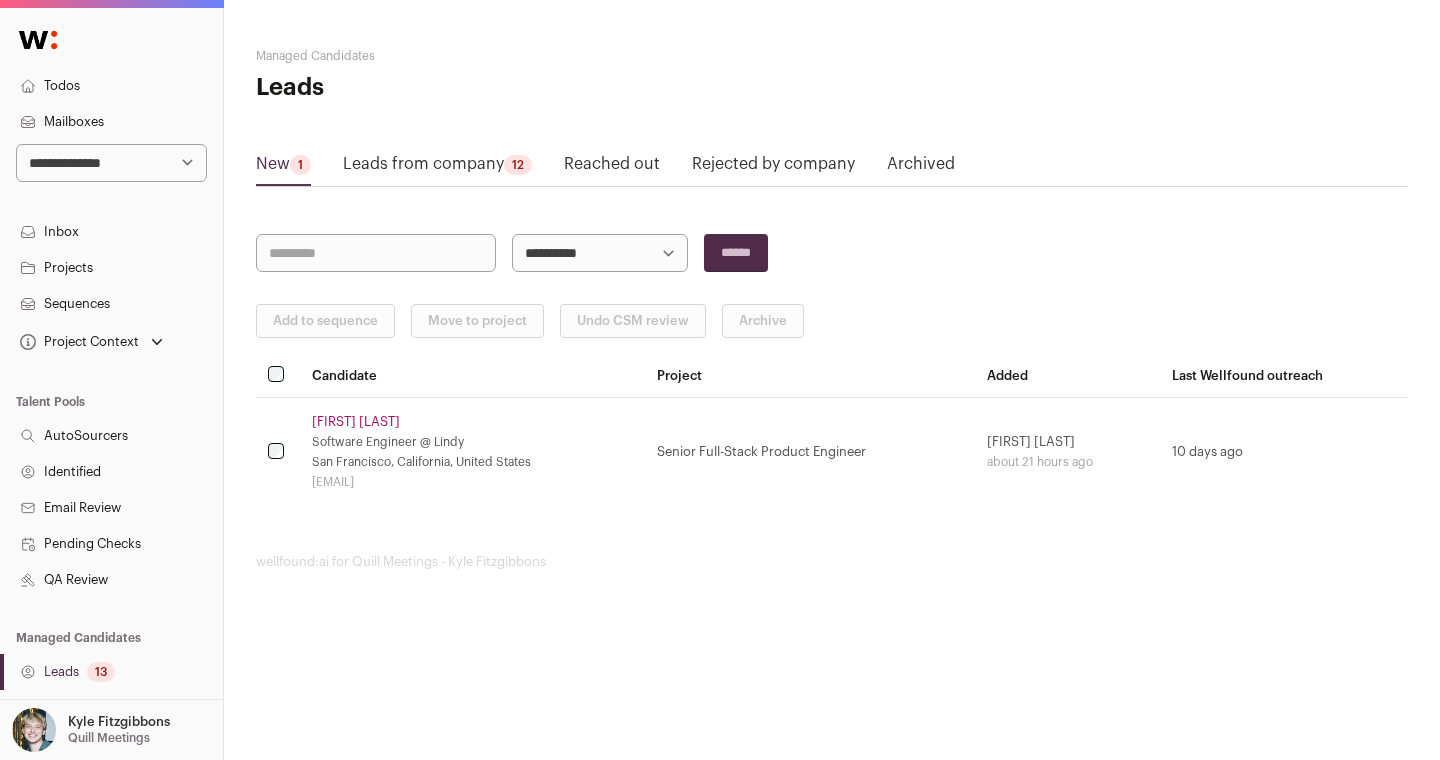 click on "Leads from company
12" at bounding box center [437, 168] 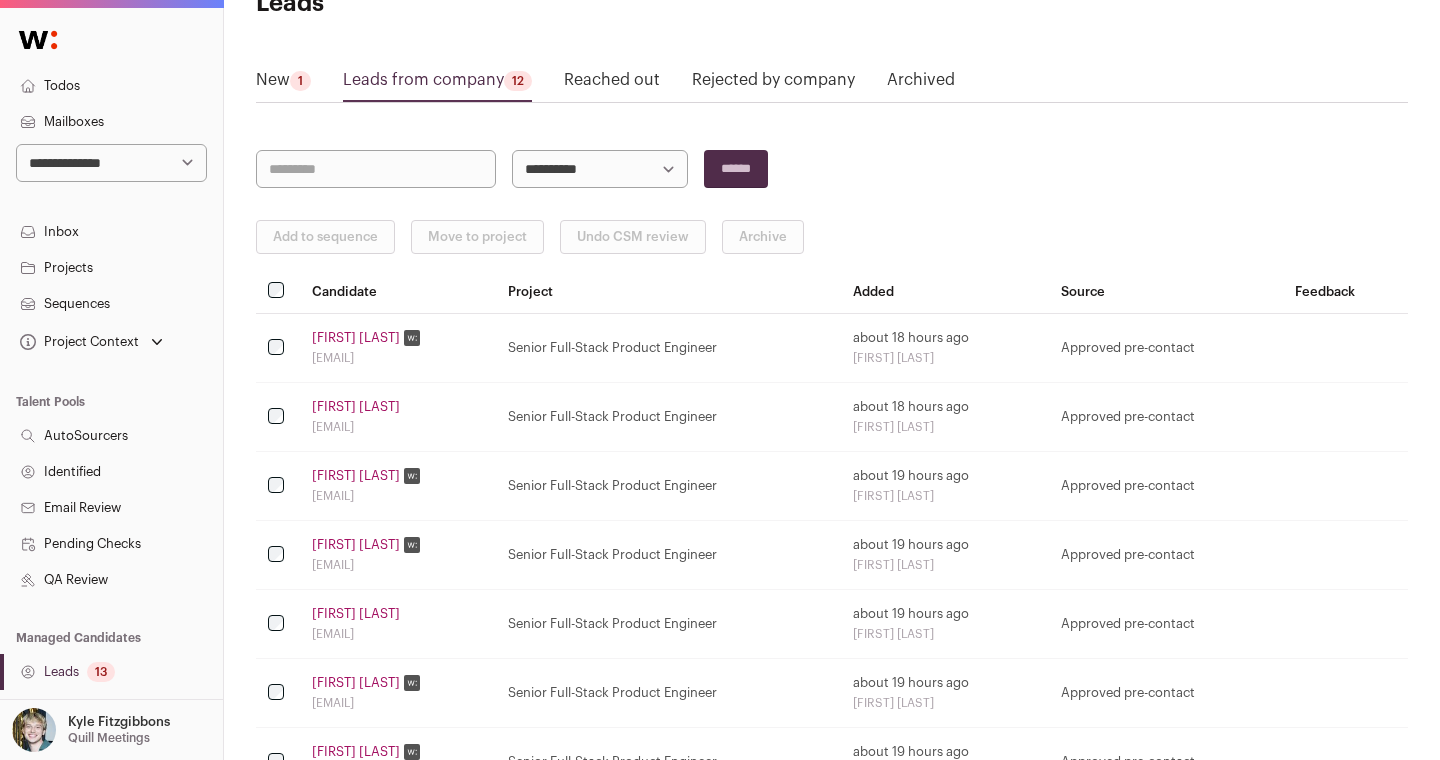 scroll, scrollTop: 577, scrollLeft: 0, axis: vertical 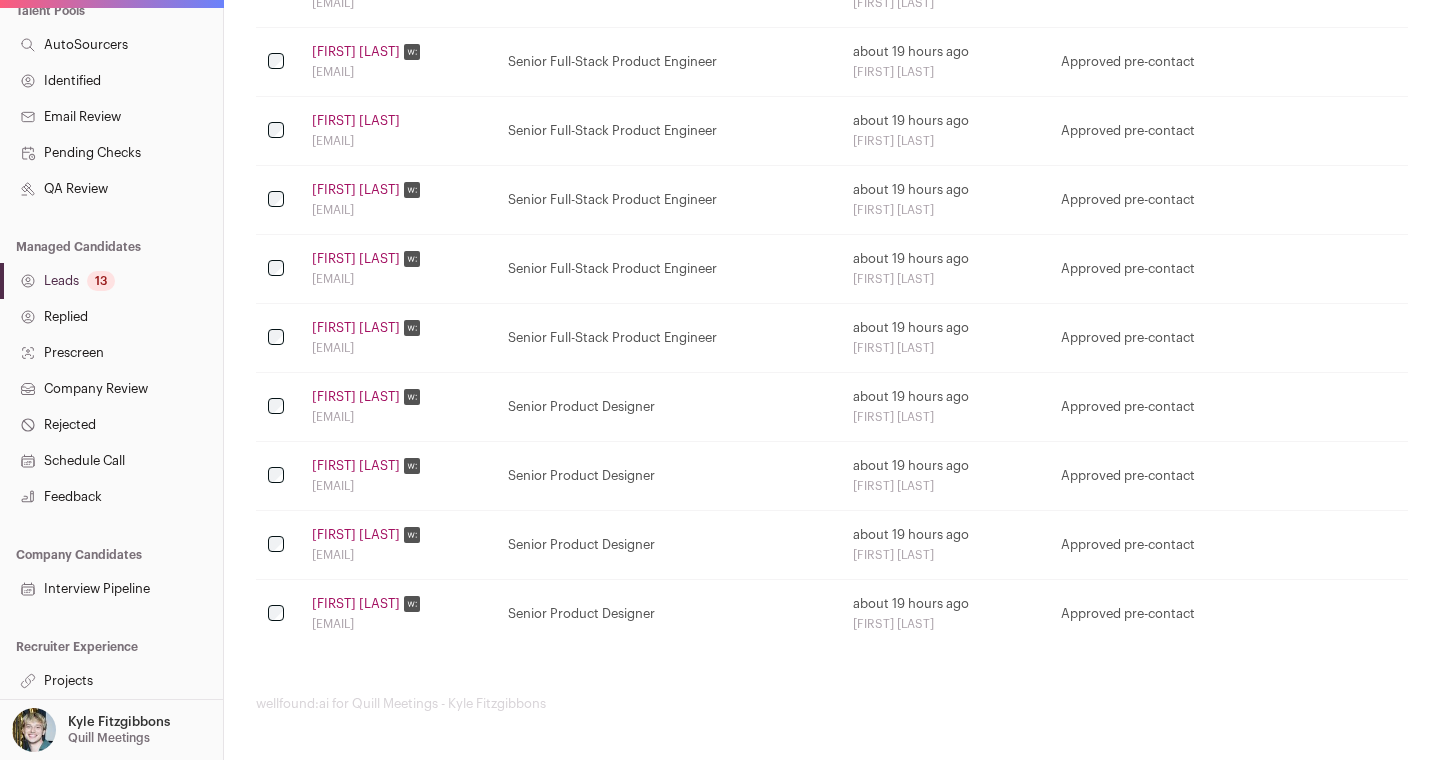 click on "Projects" at bounding box center [111, 681] 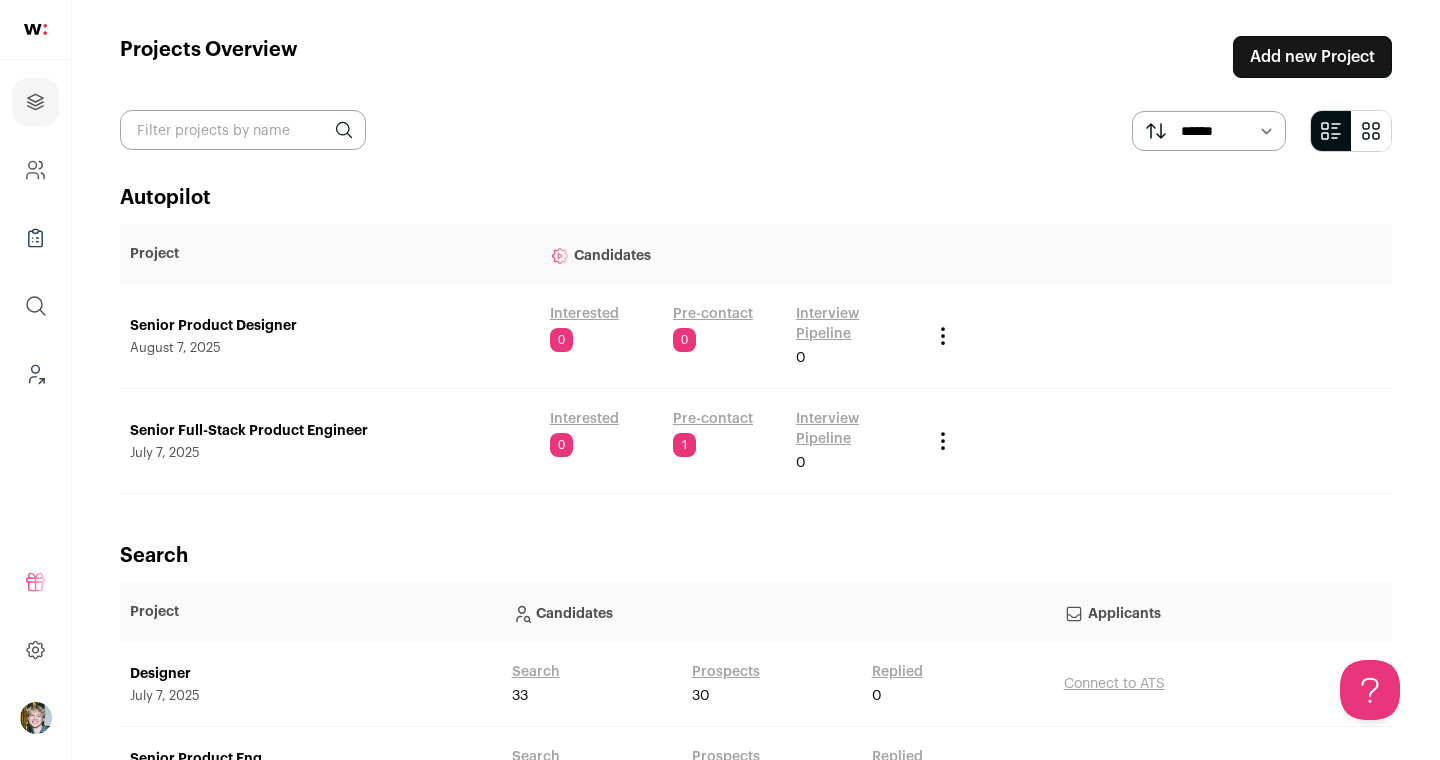 scroll, scrollTop: 0, scrollLeft: 0, axis: both 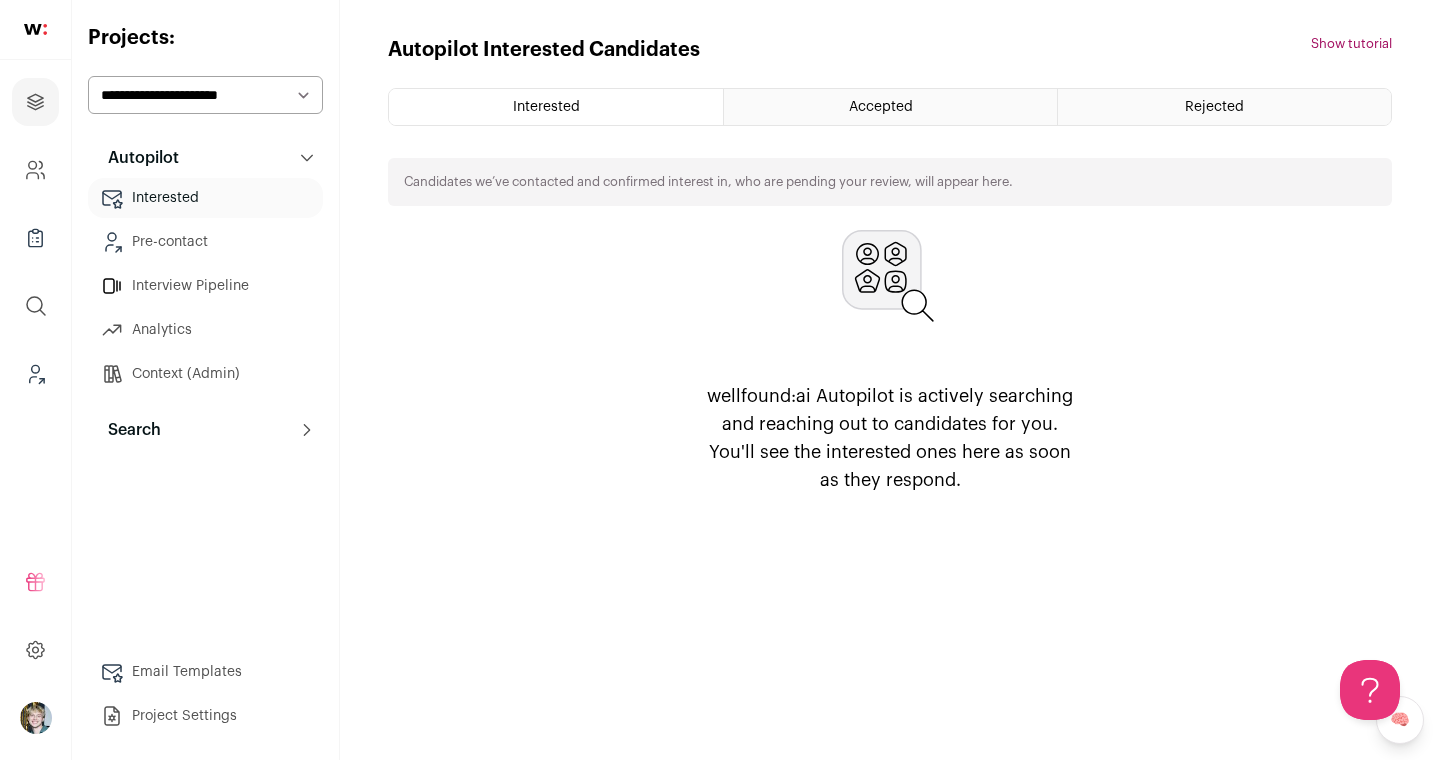click on "Search" at bounding box center [205, 430] 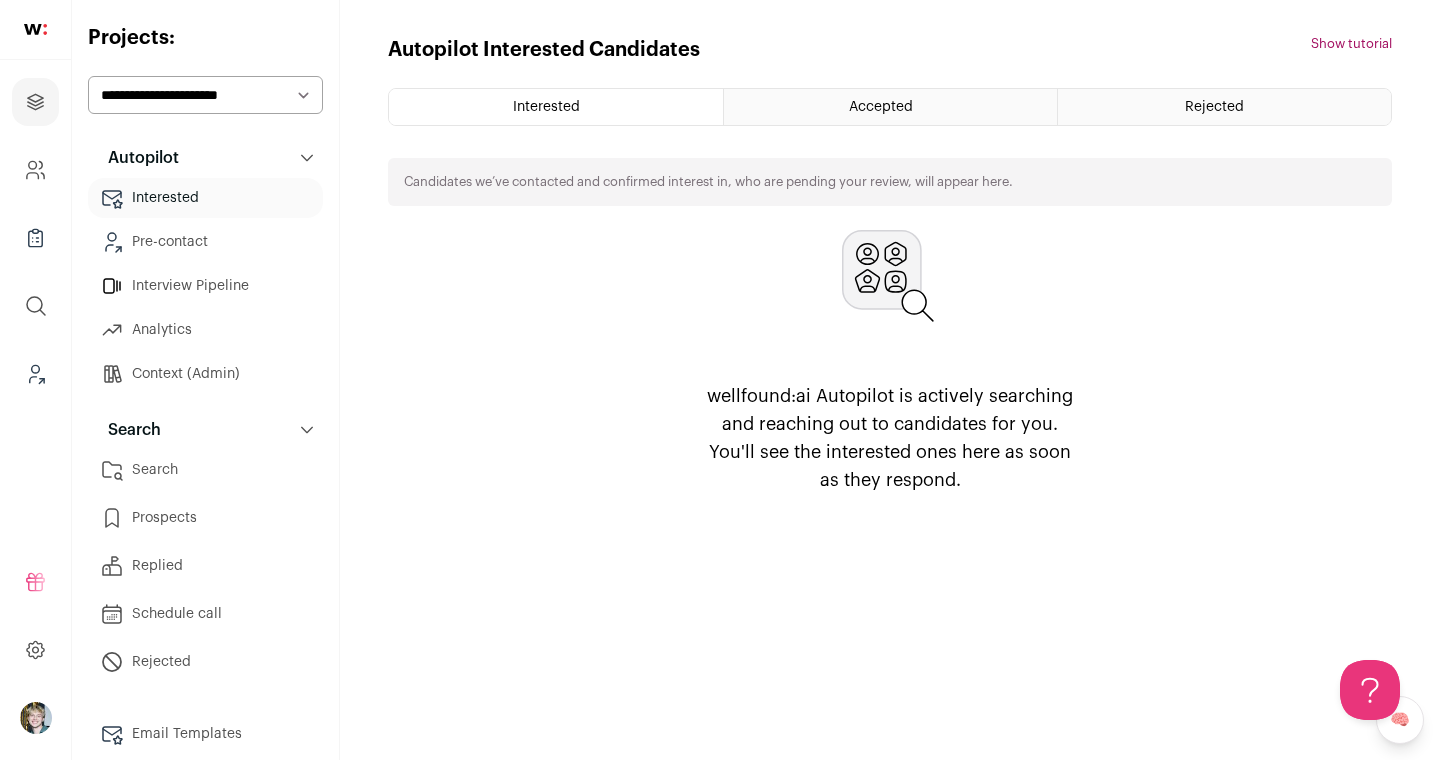 click on "Pre-contact" at bounding box center (205, 242) 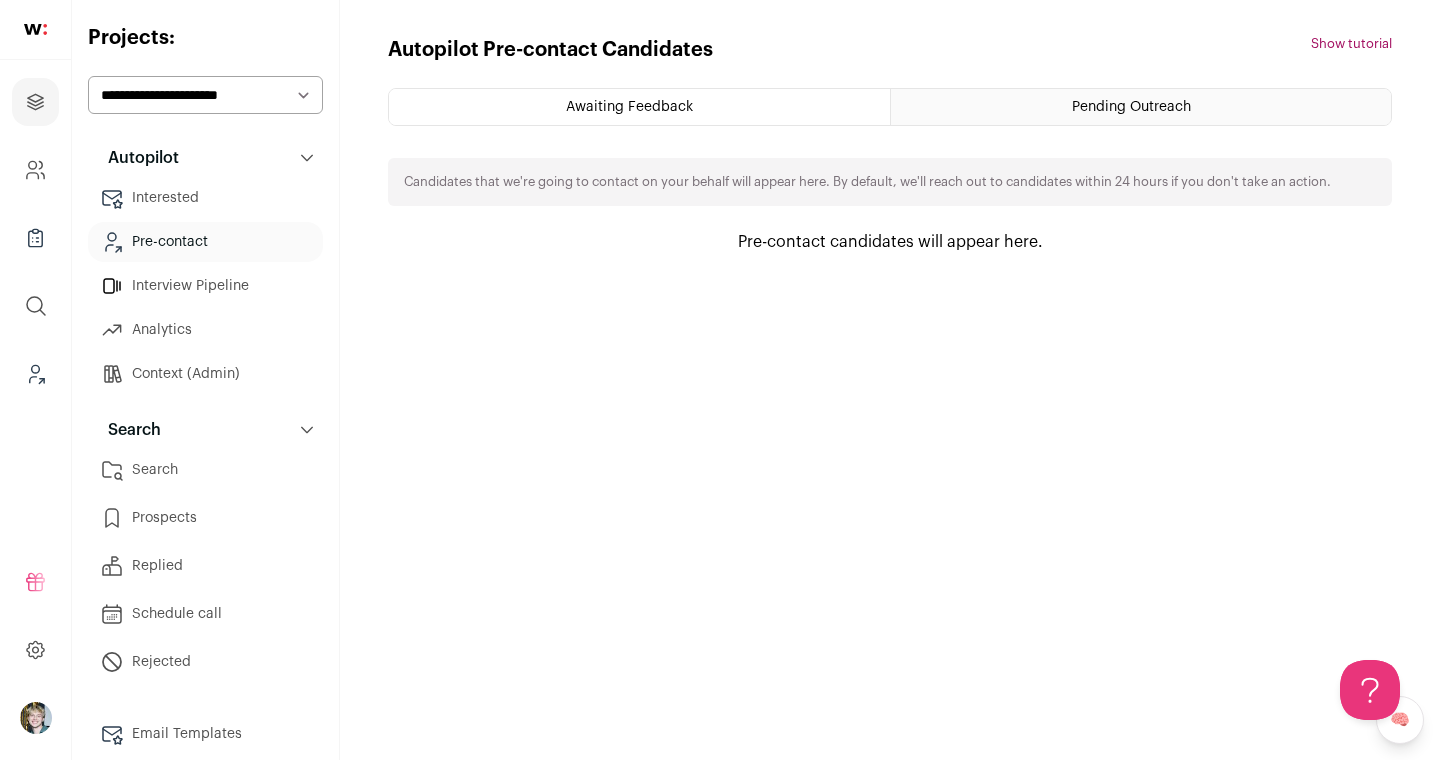 scroll, scrollTop: 0, scrollLeft: 0, axis: both 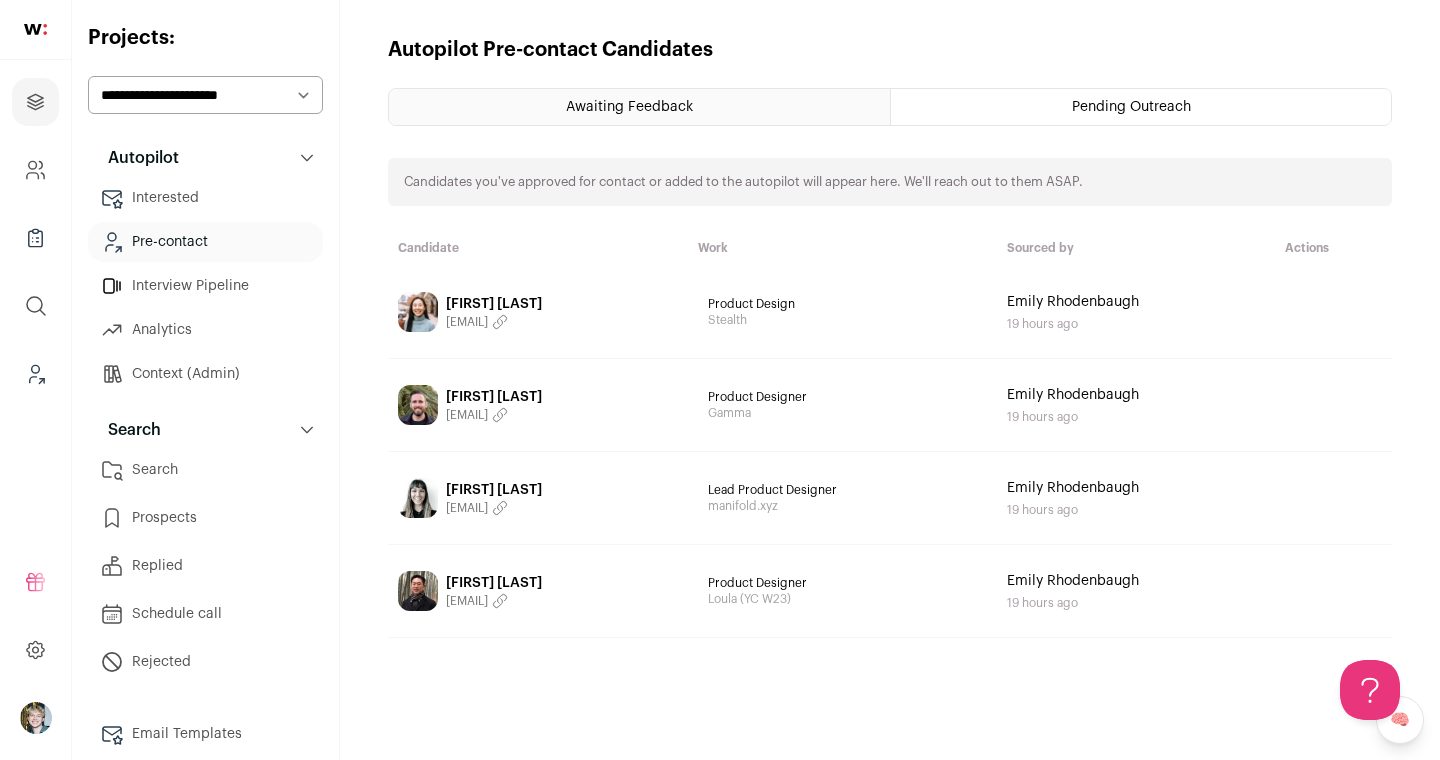 click on "[FIRST] [LAST]
[EMAIL]" at bounding box center (538, 312) 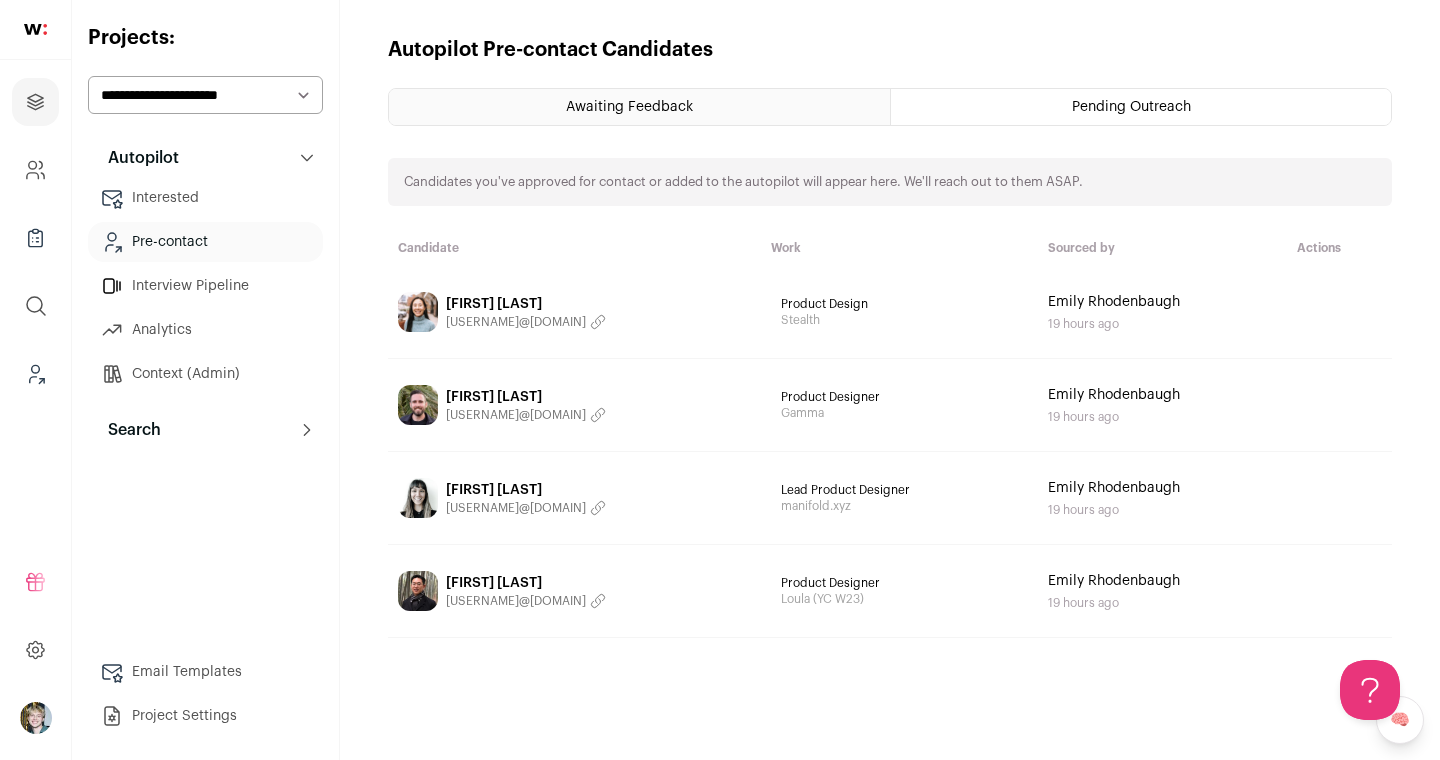 scroll, scrollTop: 0, scrollLeft: 0, axis: both 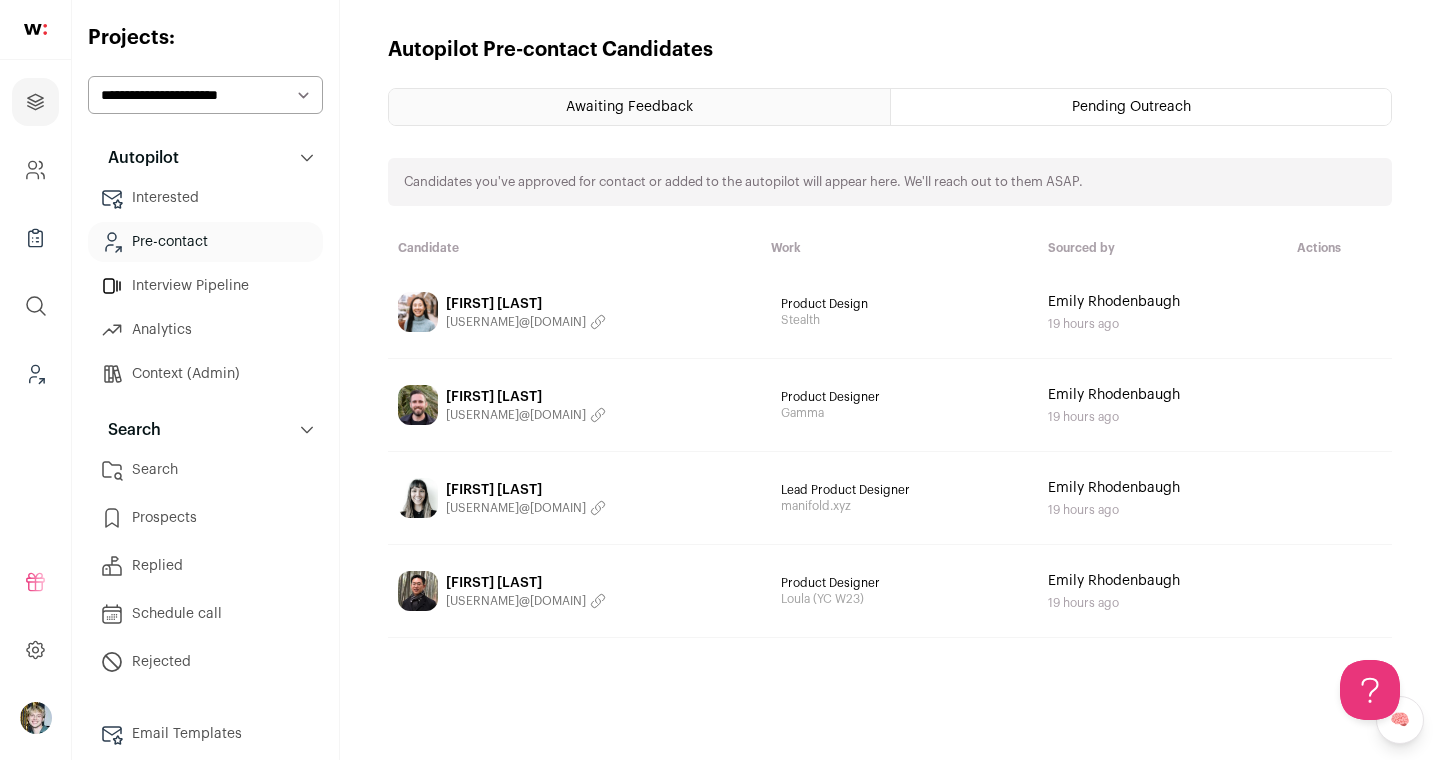 click on "Interested" at bounding box center [205, 198] 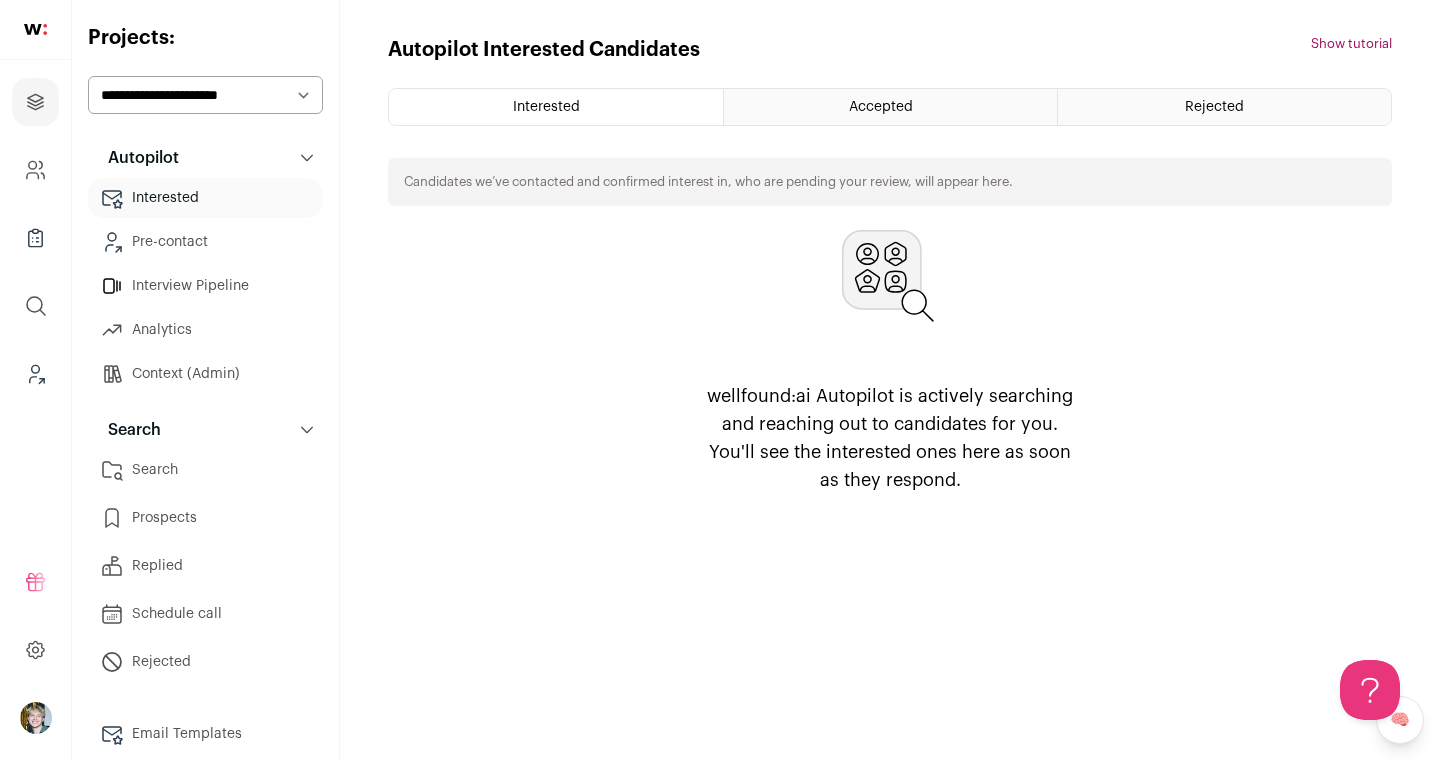 scroll, scrollTop: 0, scrollLeft: 0, axis: both 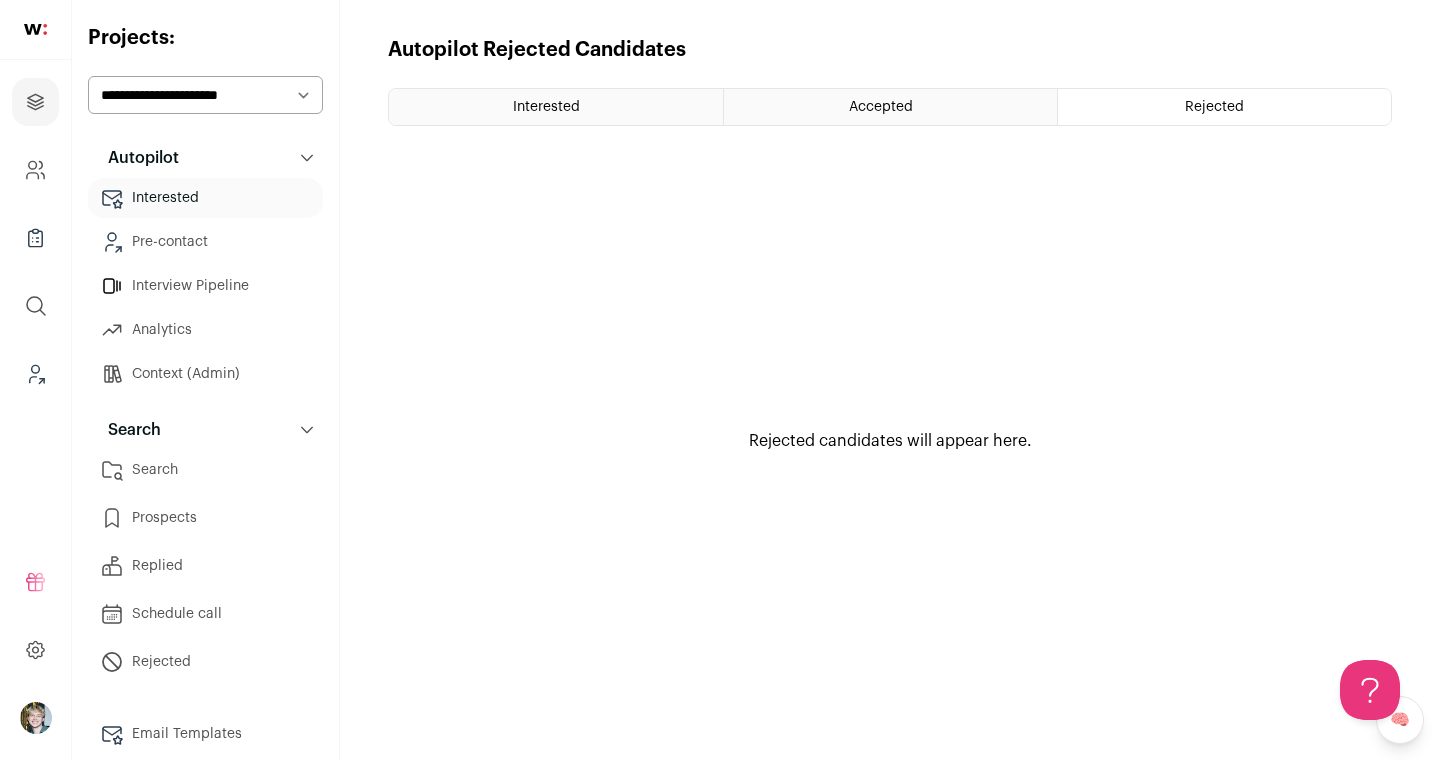 click on "Pre-contact" at bounding box center (205, 242) 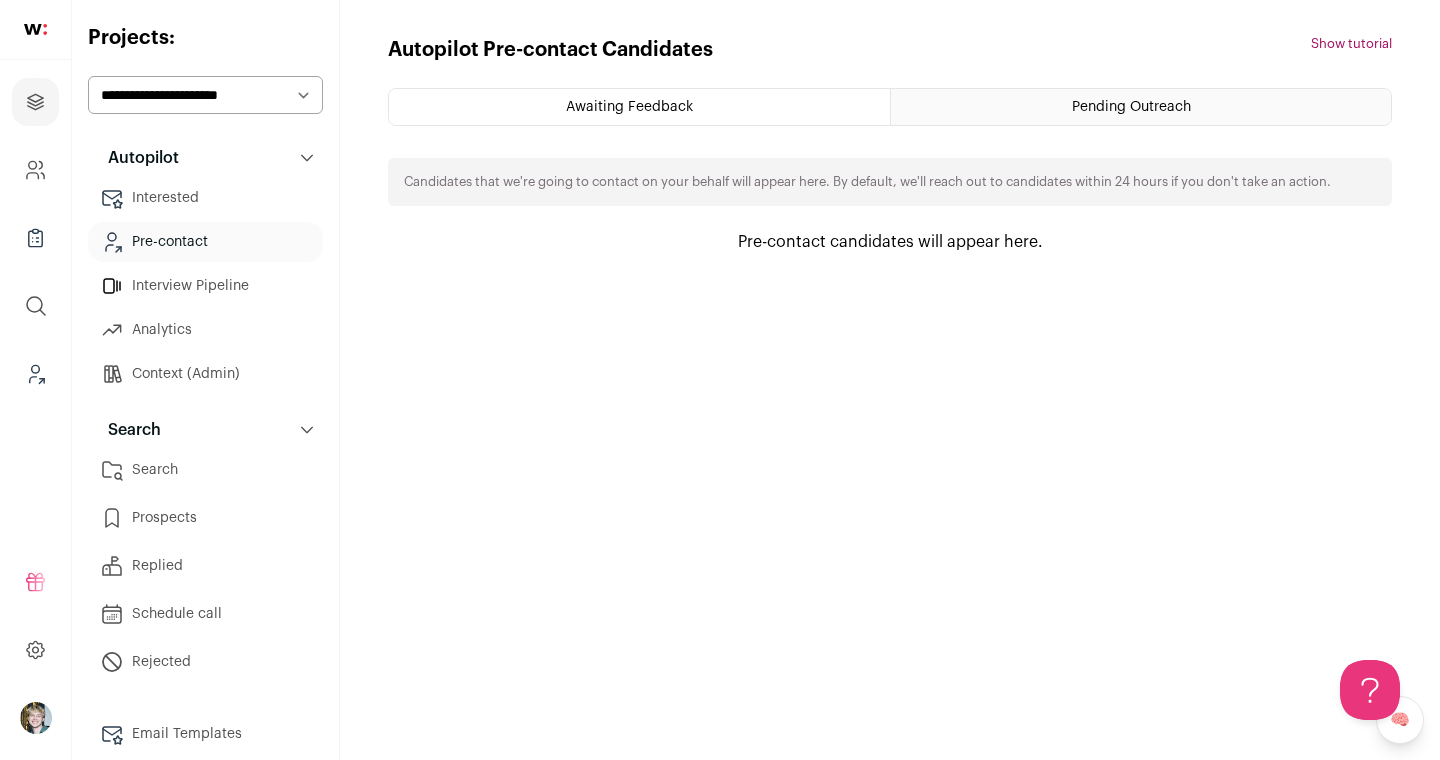 scroll, scrollTop: 0, scrollLeft: 0, axis: both 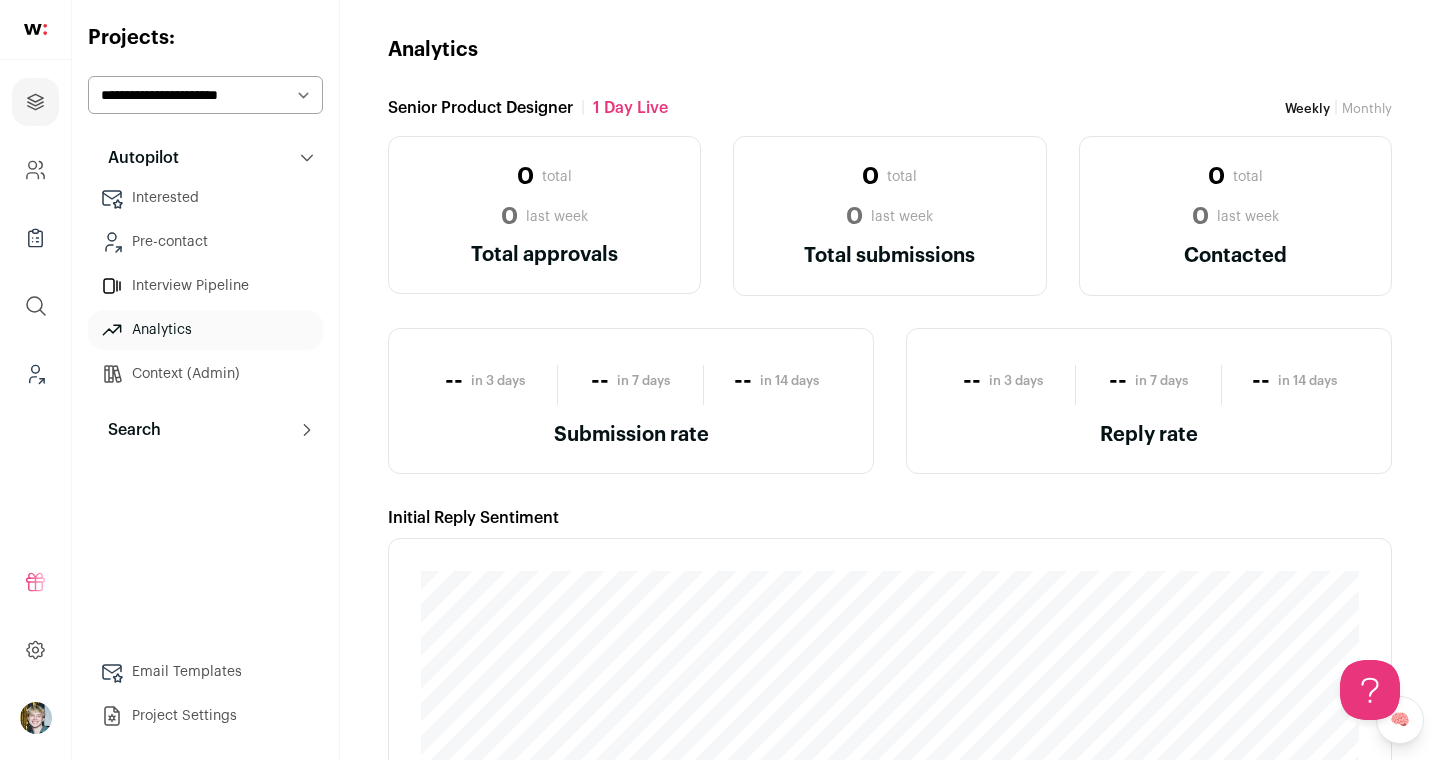click on "Interview Pipeline" at bounding box center (205, 286) 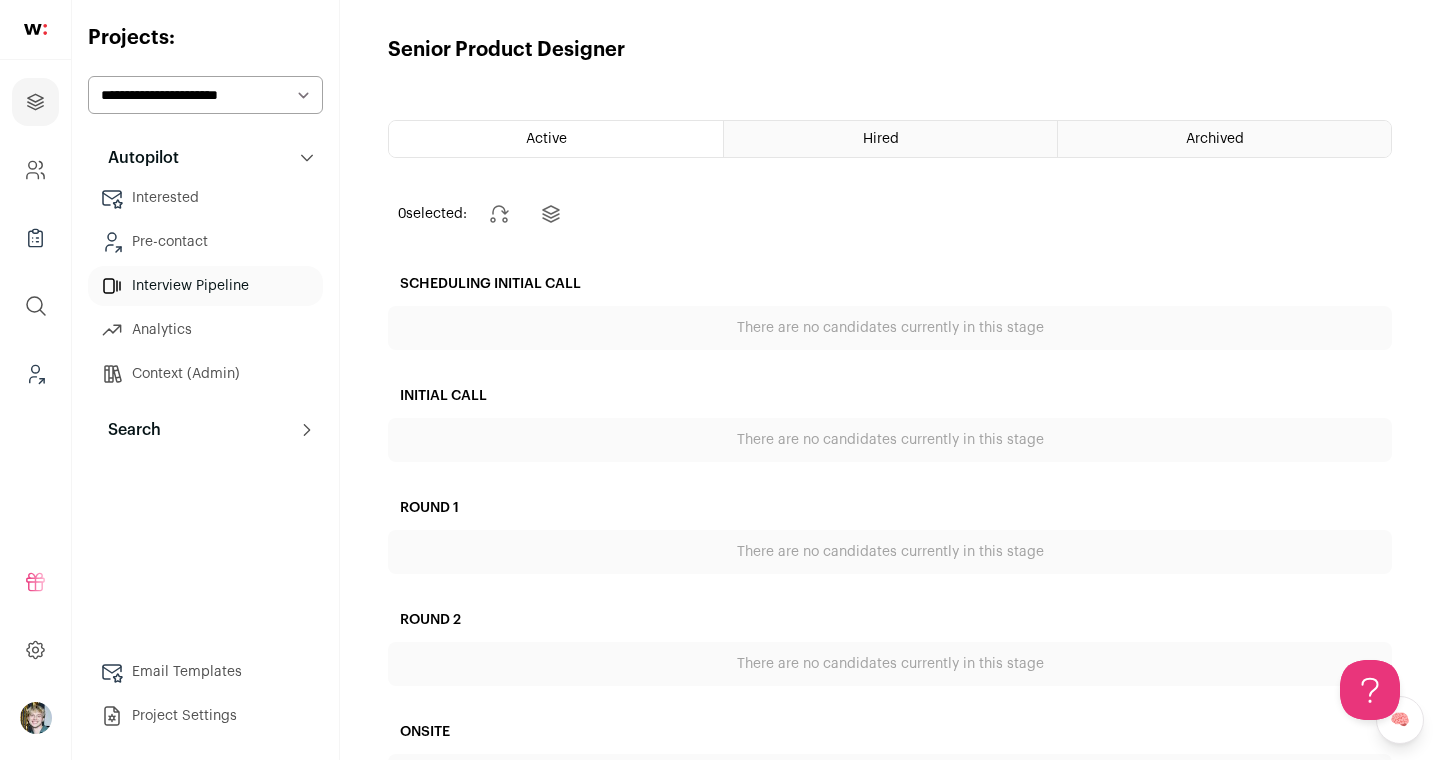 scroll, scrollTop: 0, scrollLeft: 0, axis: both 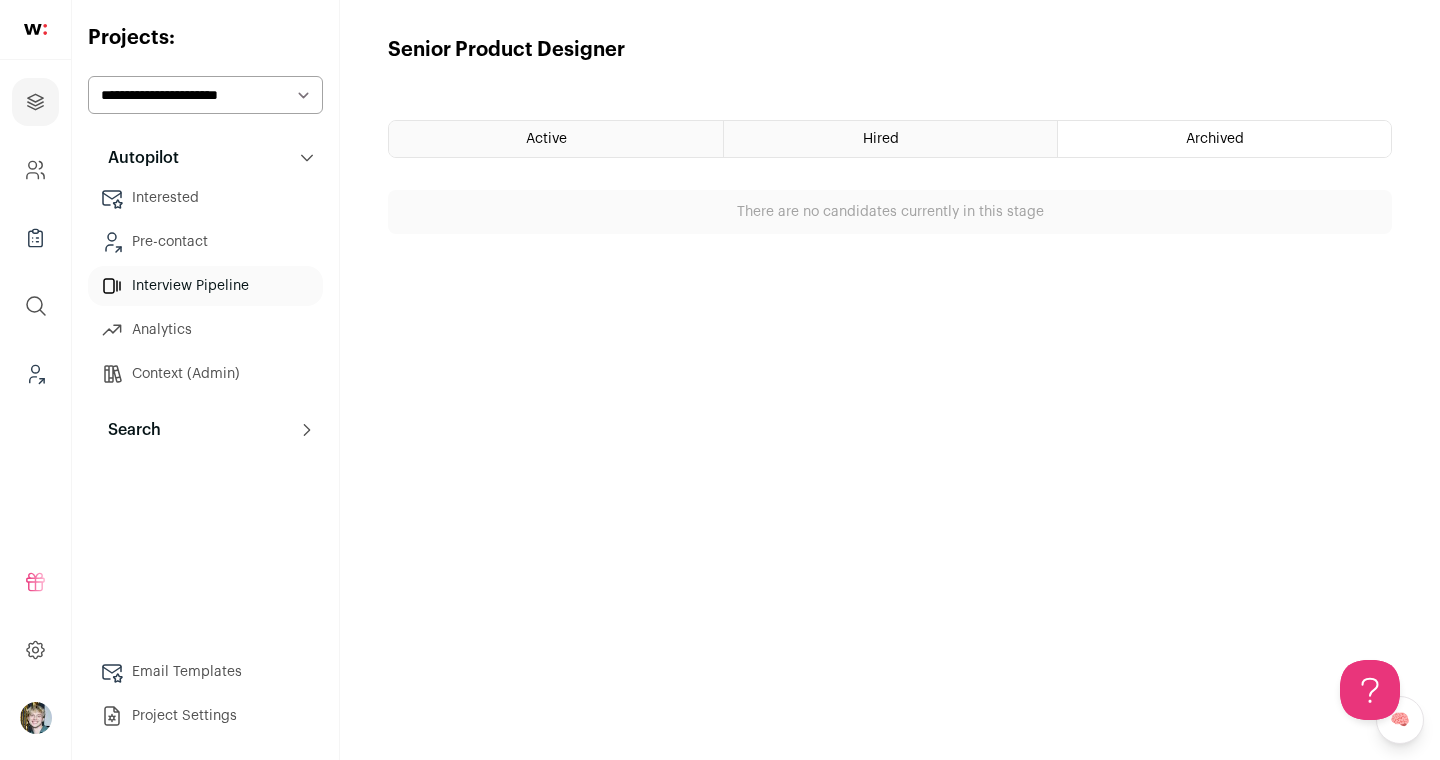click on "Search" at bounding box center [128, 430] 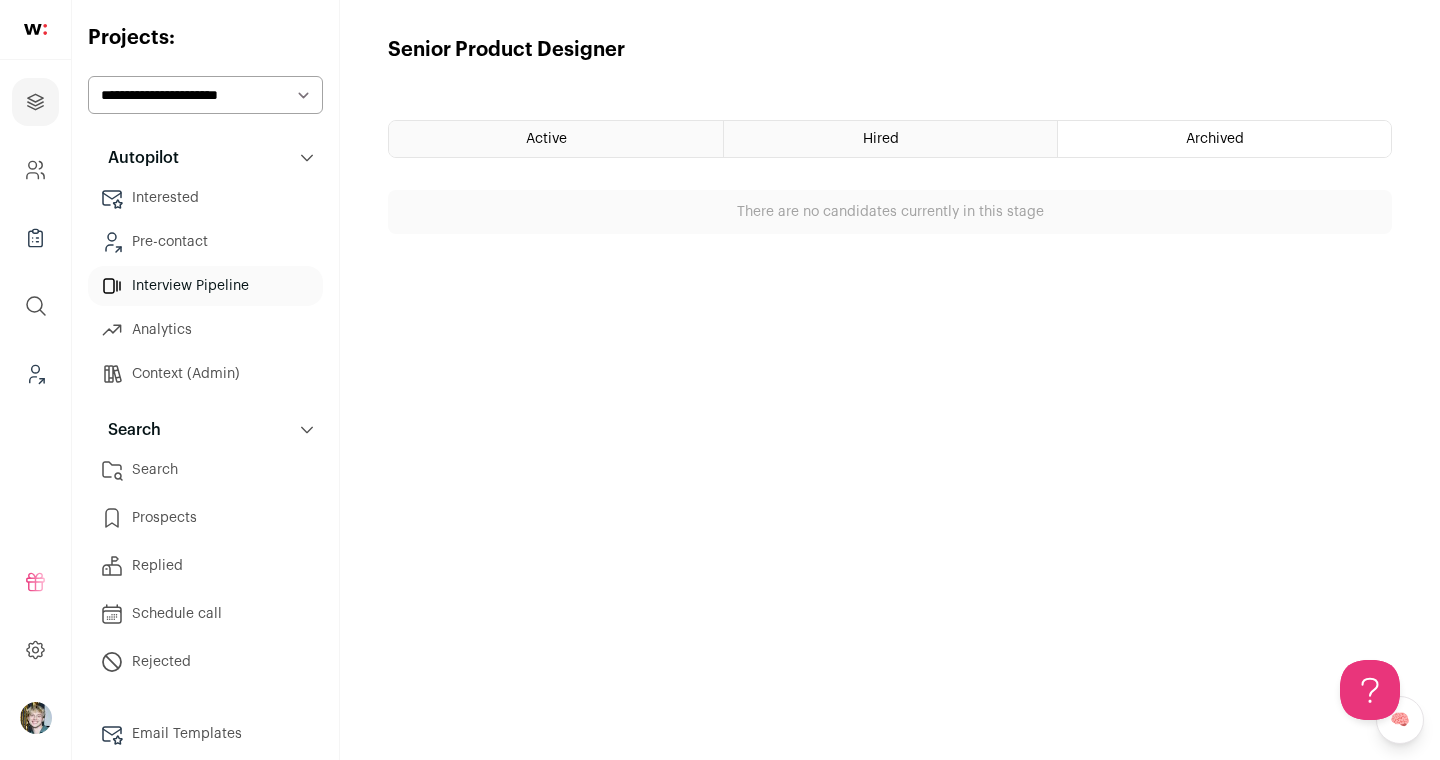 click on "Search" at bounding box center [205, 470] 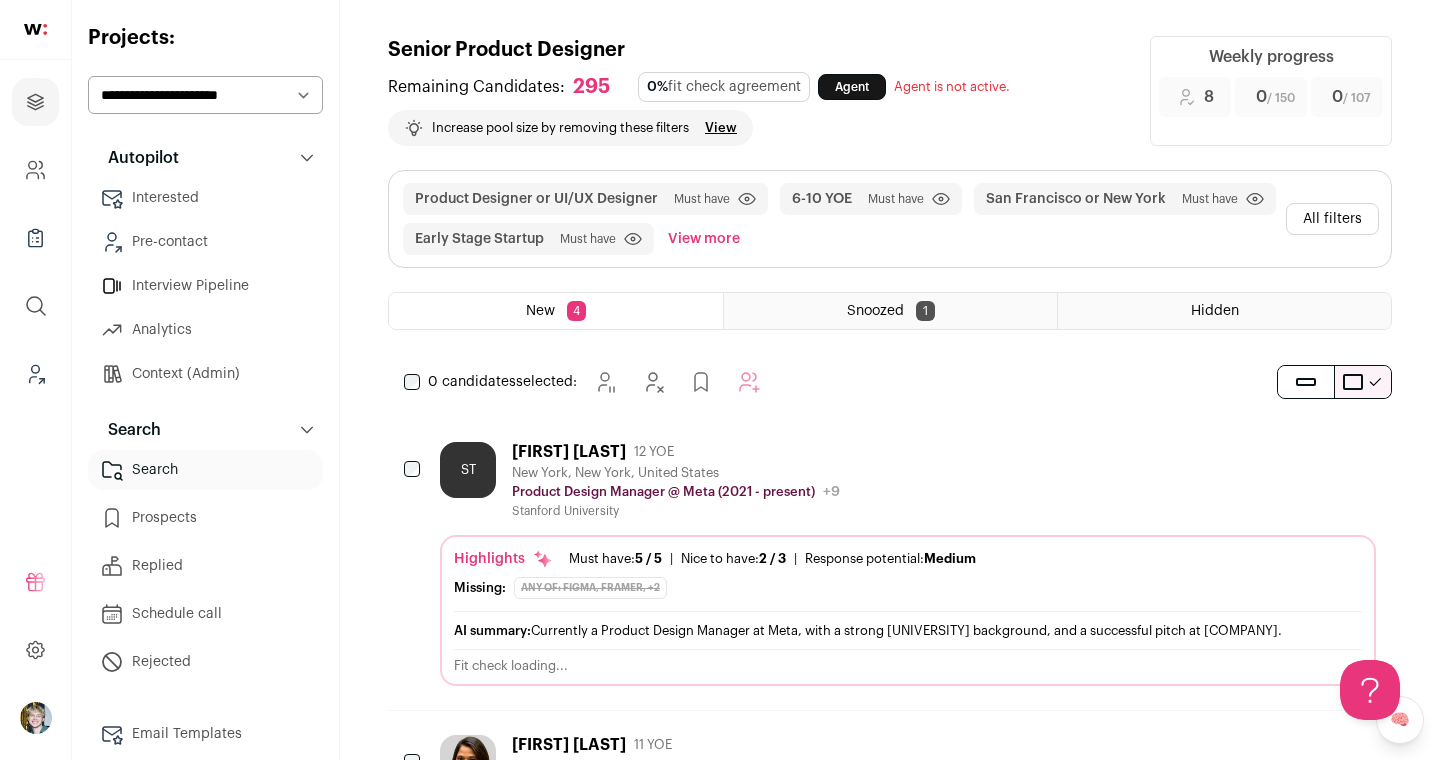 scroll, scrollTop: 0, scrollLeft: 0, axis: both 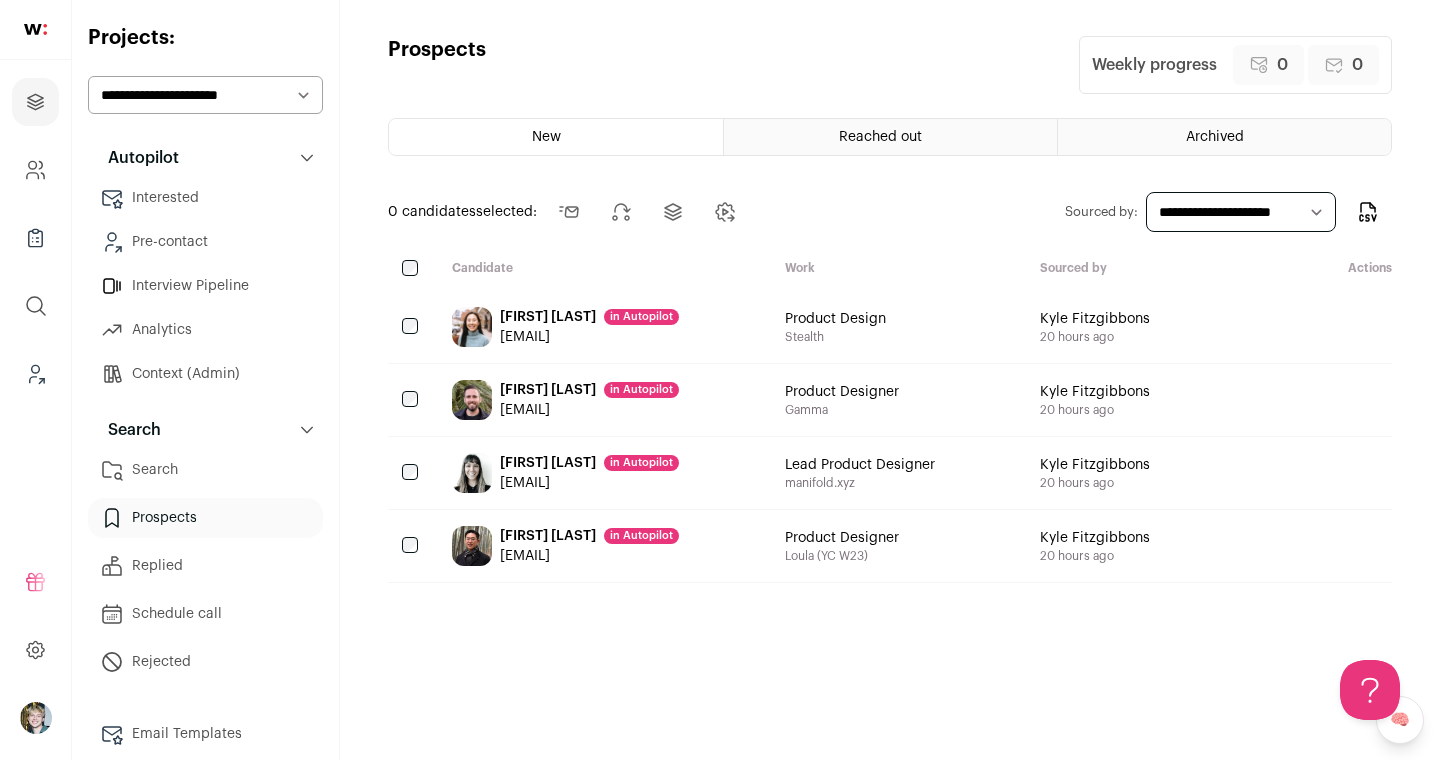 click on "Archived" at bounding box center [1224, 137] 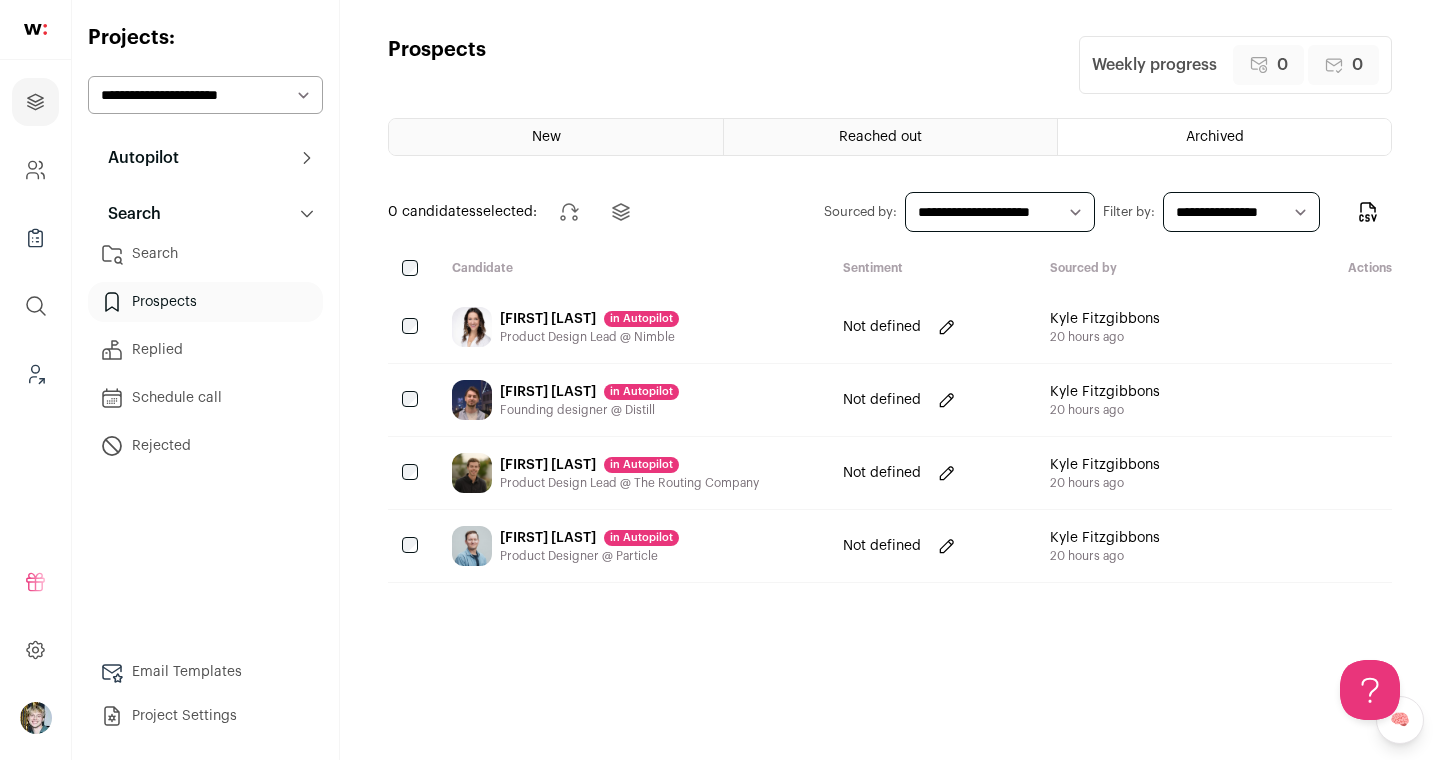scroll, scrollTop: 0, scrollLeft: 0, axis: both 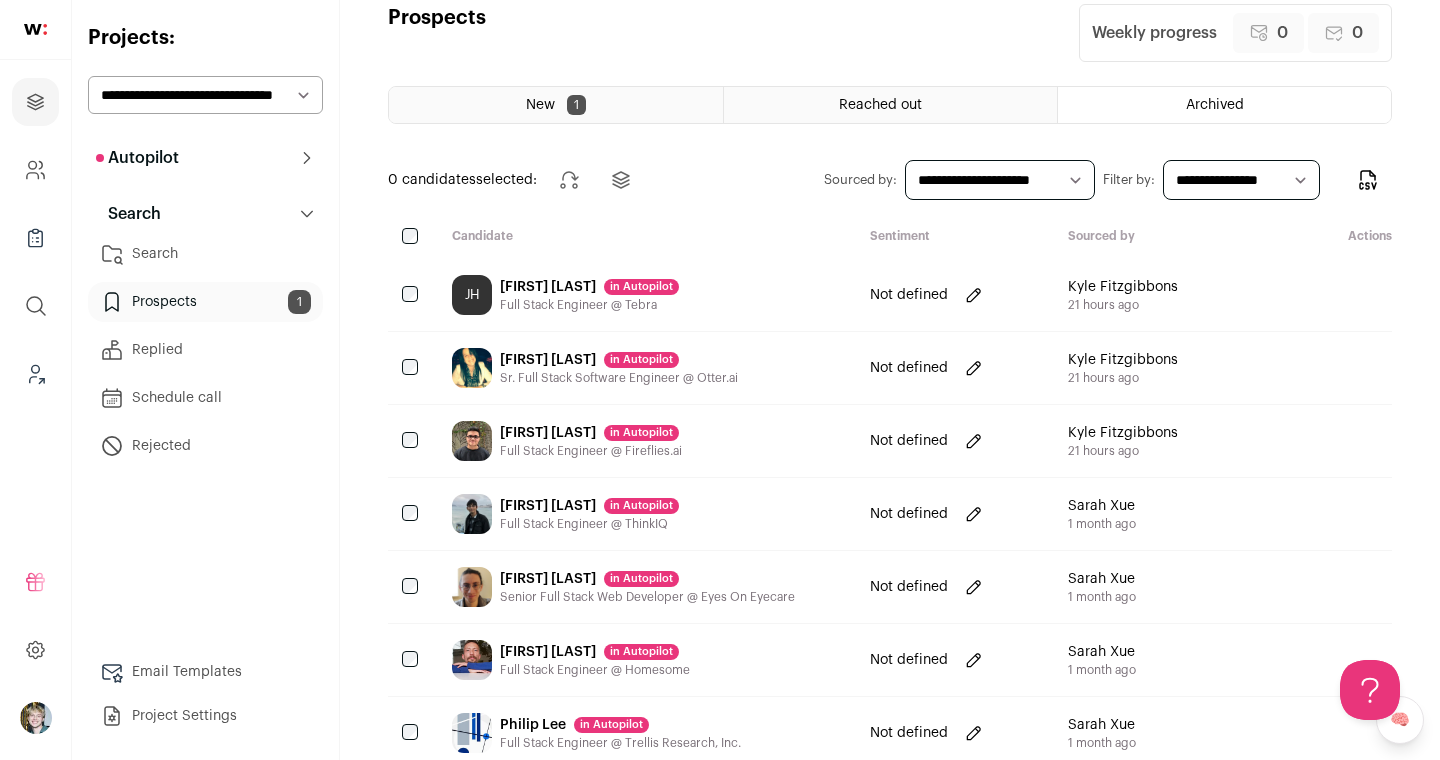 click on "New
1" at bounding box center (556, 105) 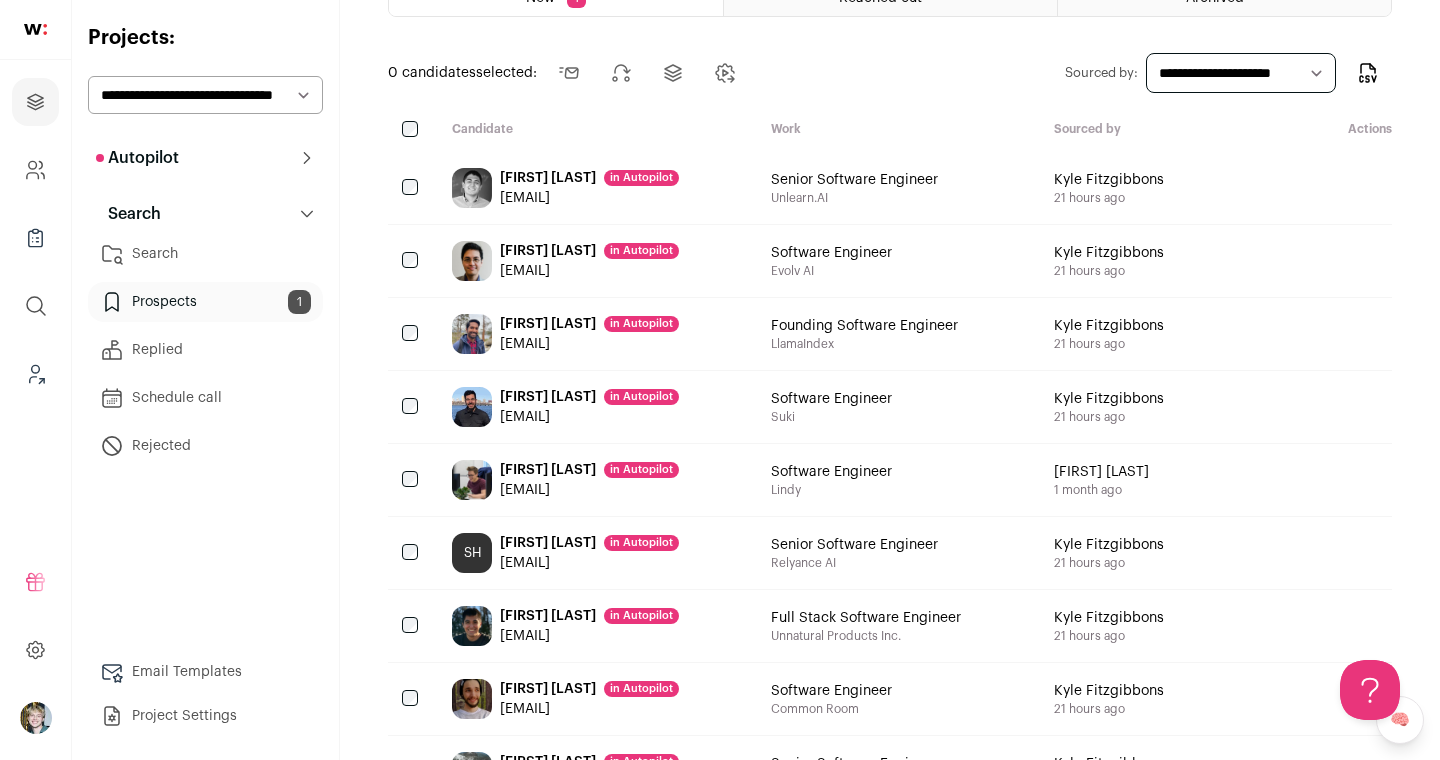 scroll, scrollTop: 0, scrollLeft: 0, axis: both 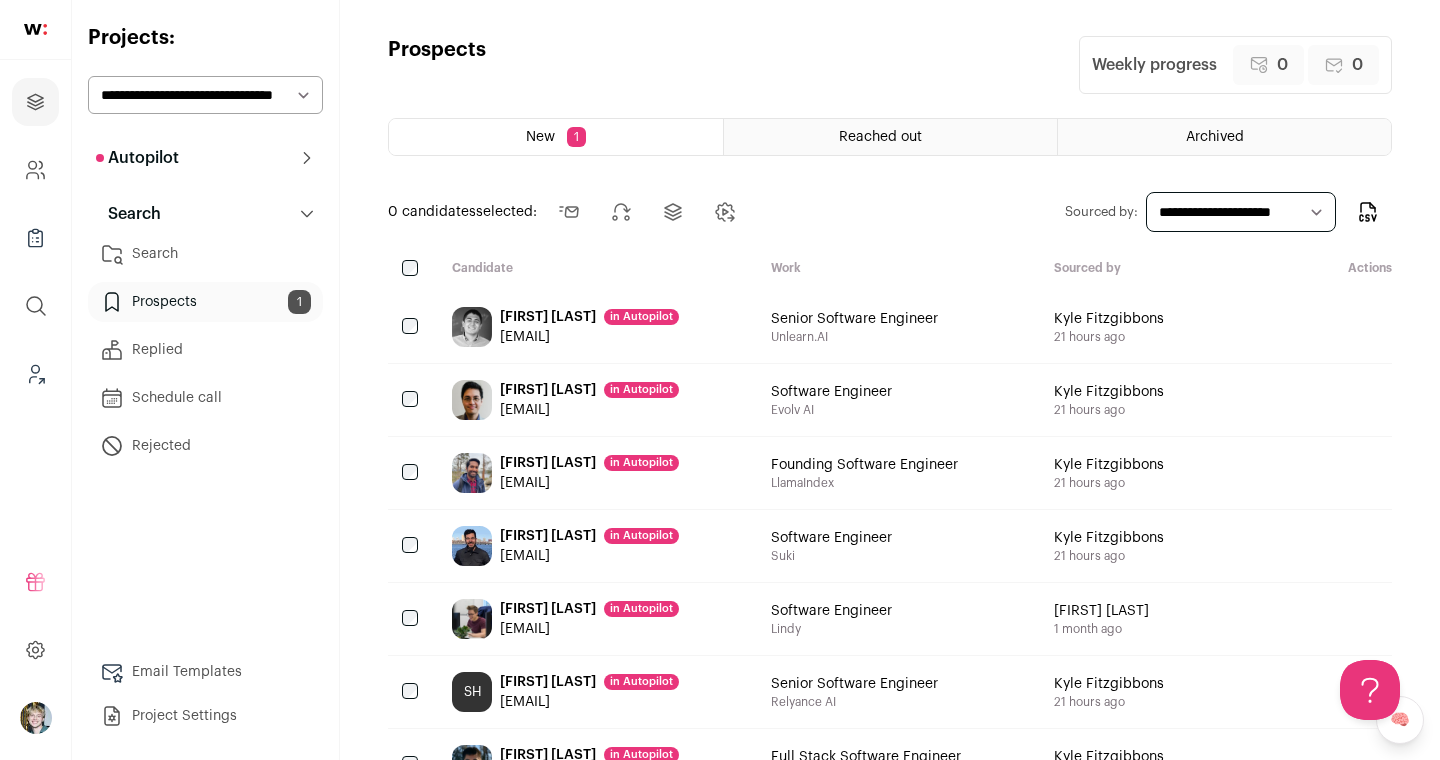 click on "Archived" at bounding box center (1224, 137) 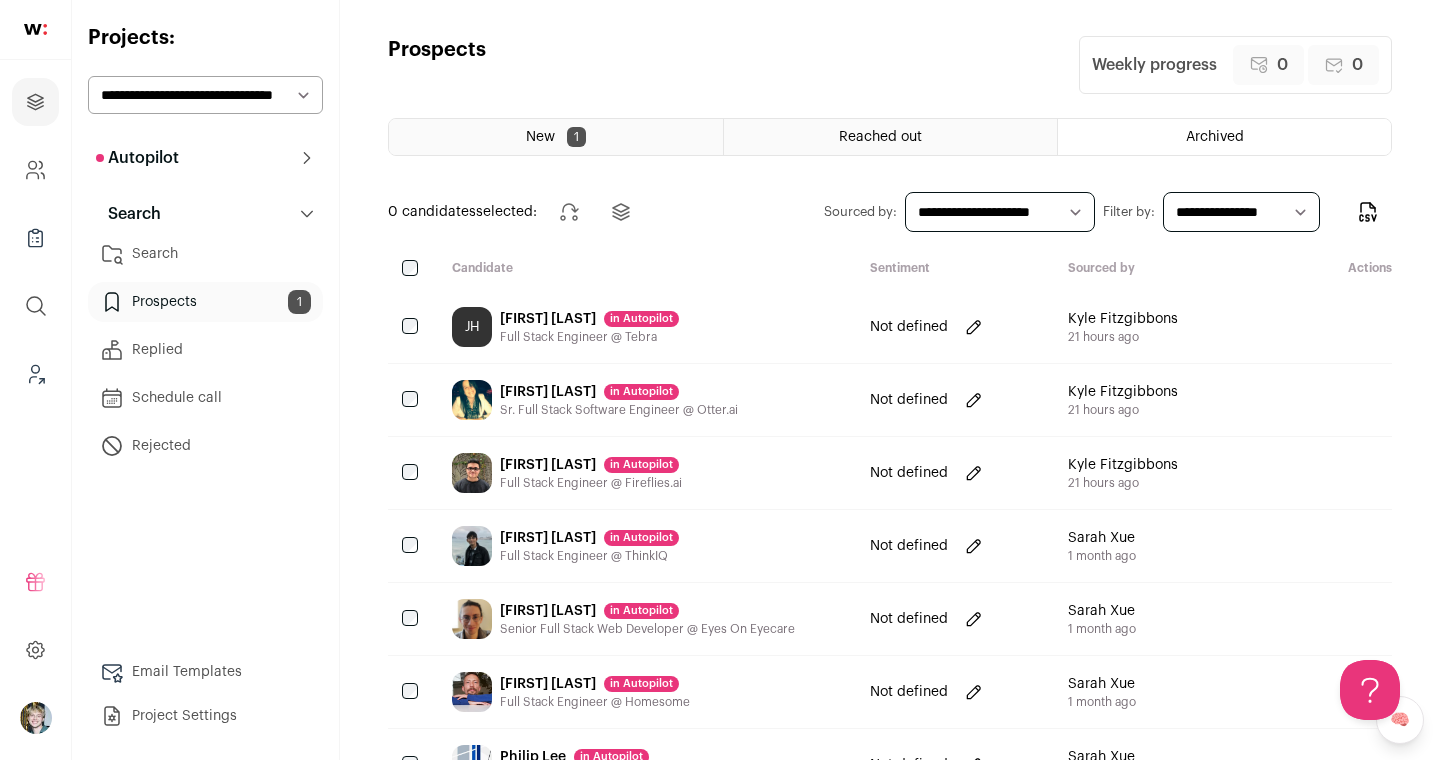 scroll, scrollTop: 0, scrollLeft: 0, axis: both 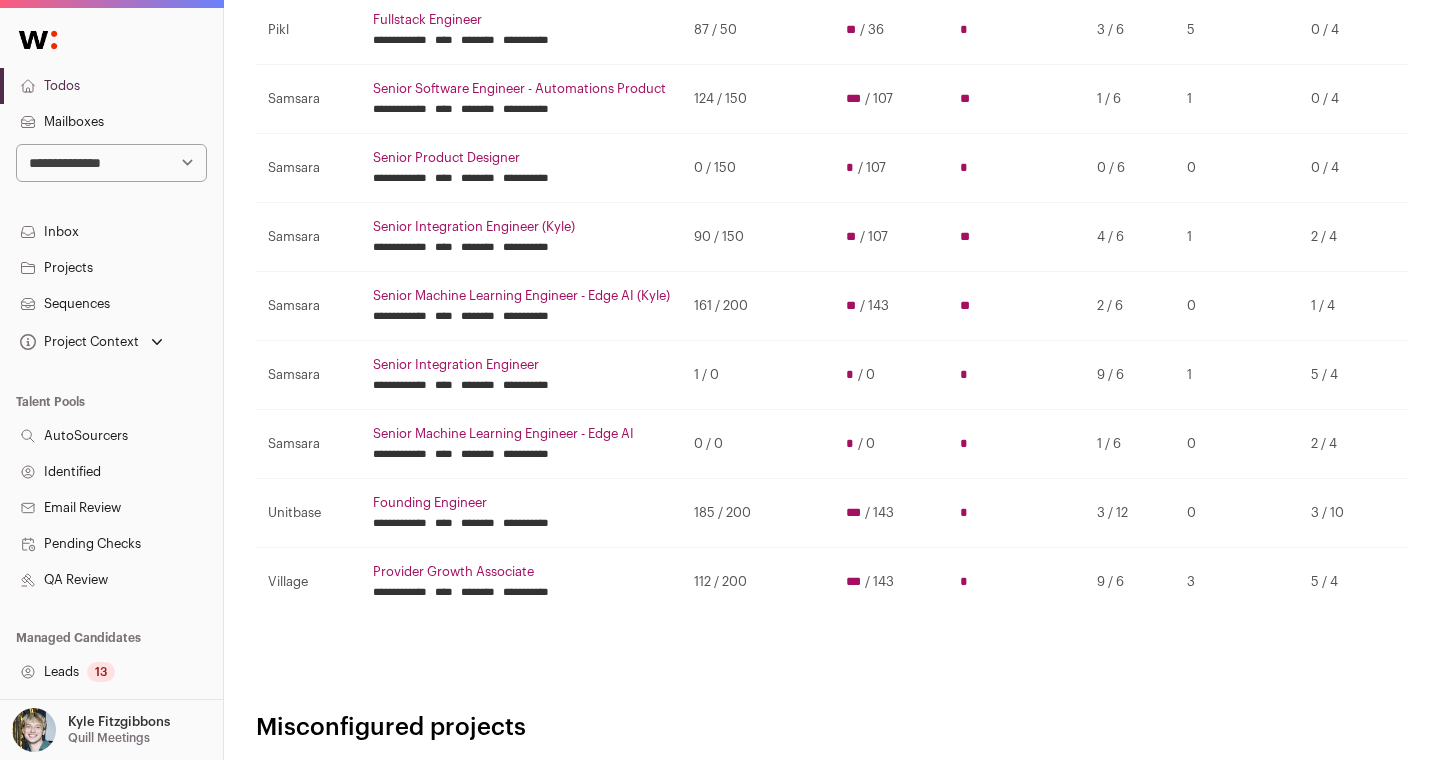 click on "********" at bounding box center [478, 523] 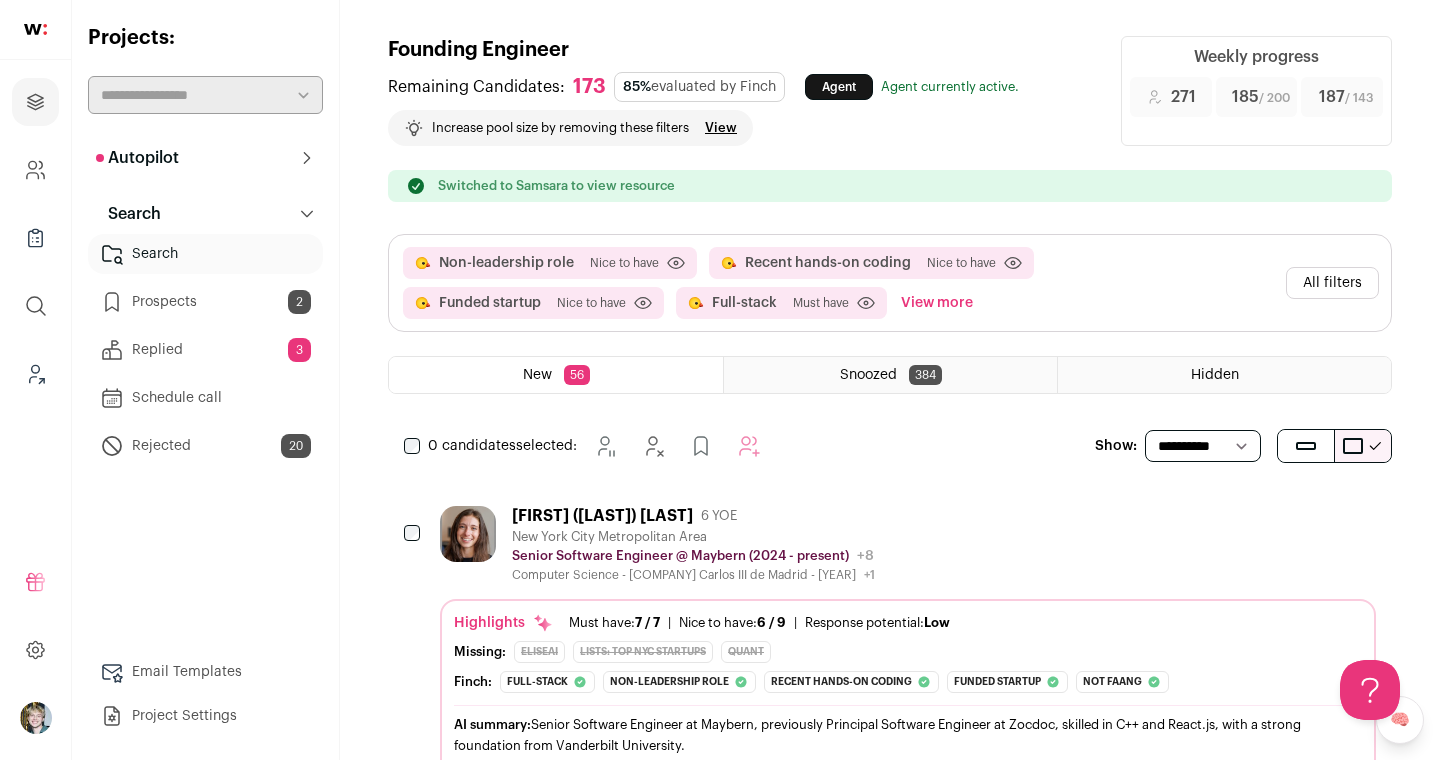 scroll, scrollTop: 0, scrollLeft: 0, axis: both 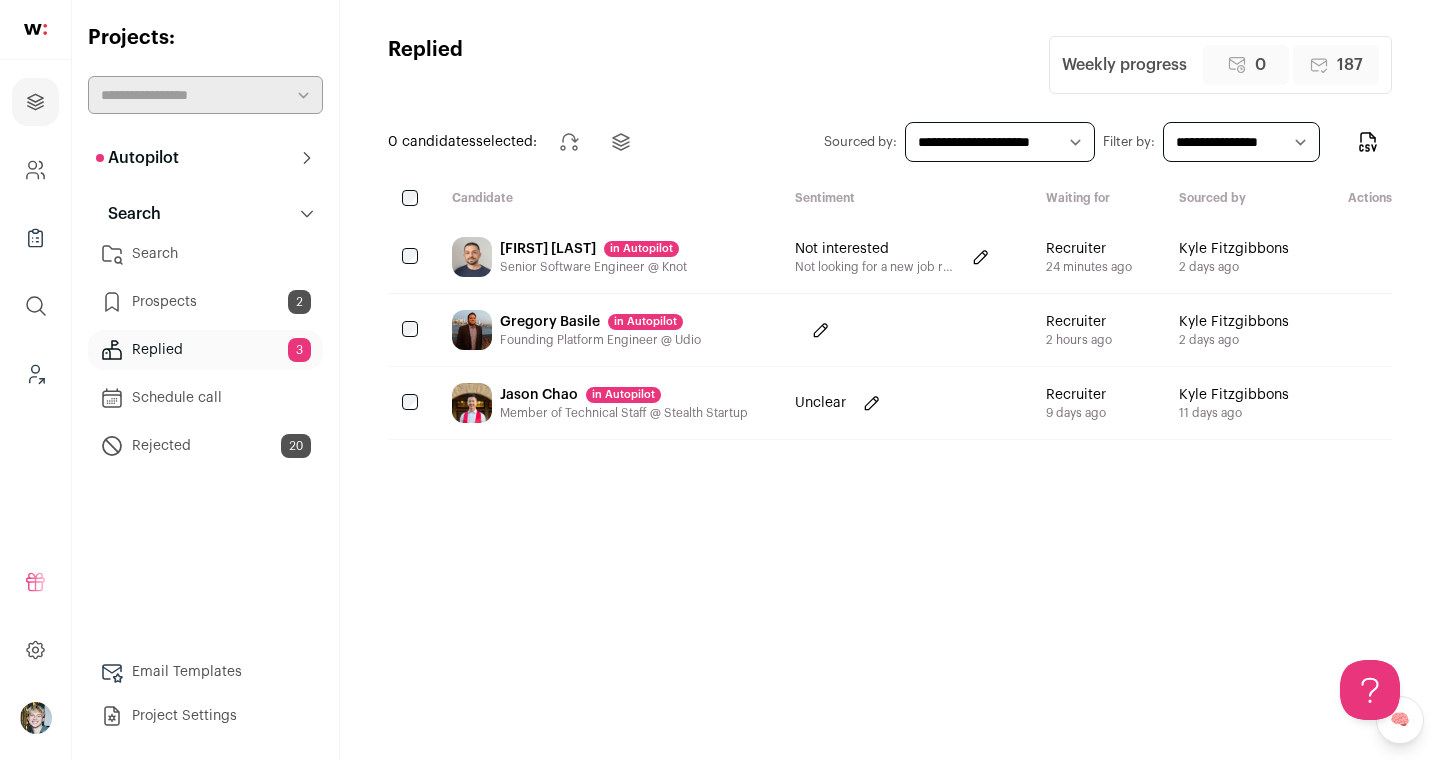 click on "Sasha Sosnytskyi
in Autopilot
Senior Software Engineer @ Knot" at bounding box center (607, 257) 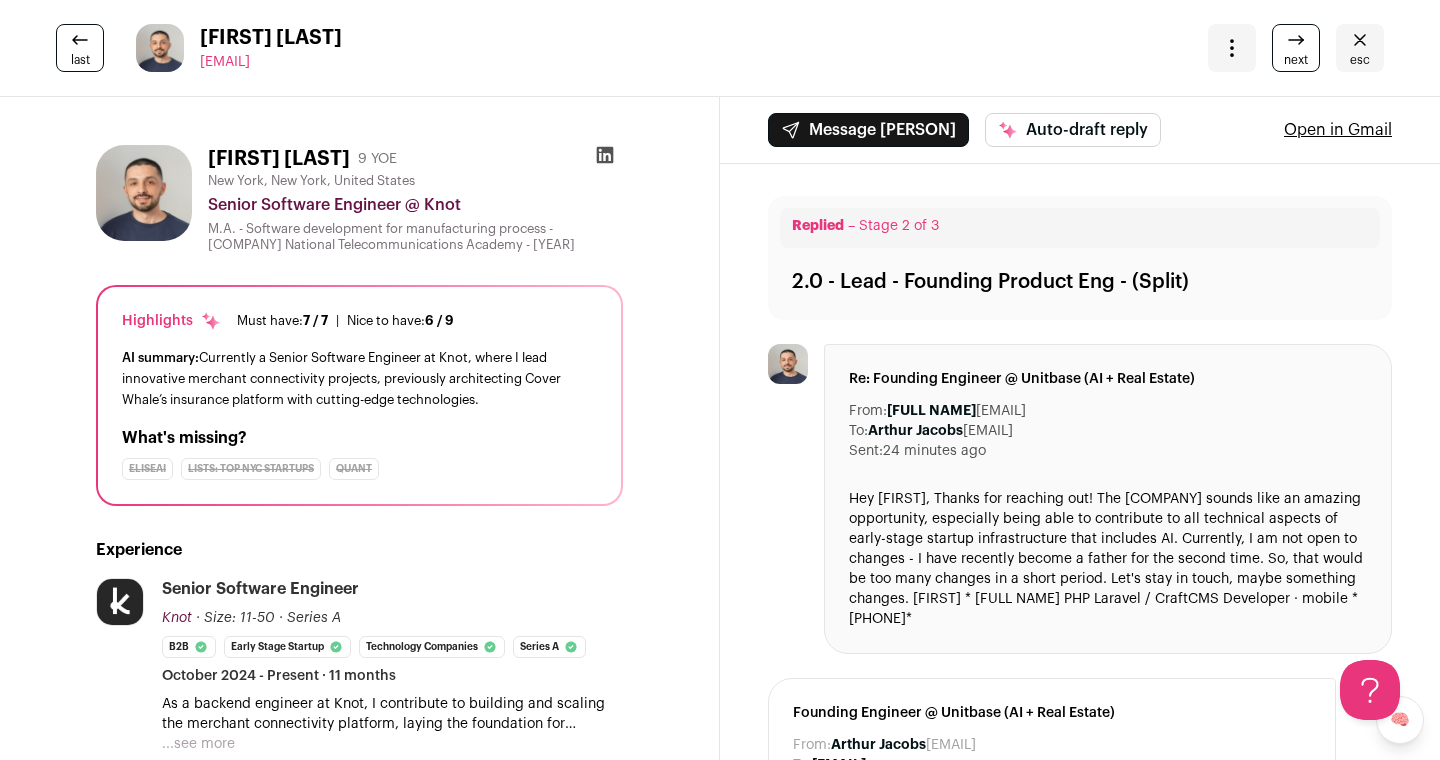 click on "Auto-draft reply" at bounding box center [1073, 130] 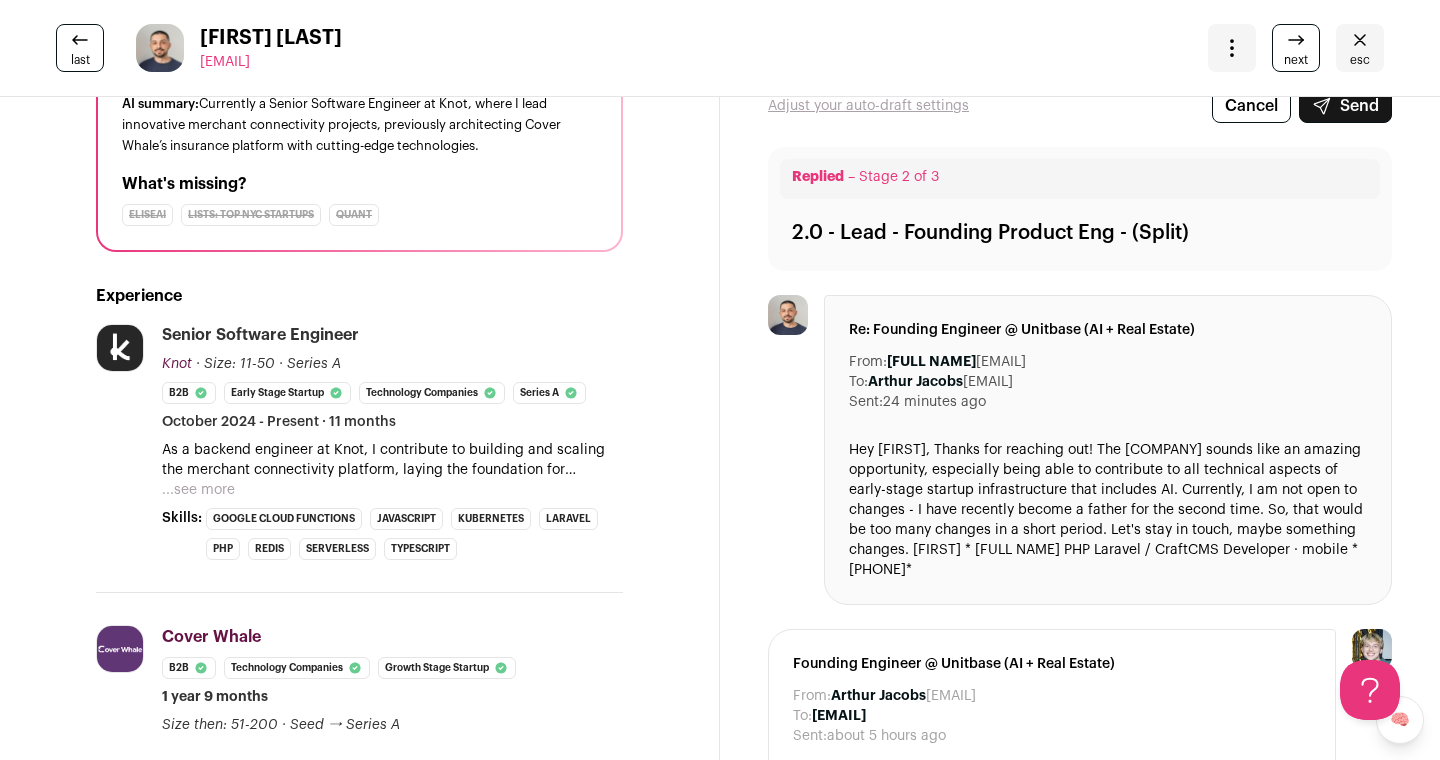 scroll, scrollTop: 0, scrollLeft: 0, axis: both 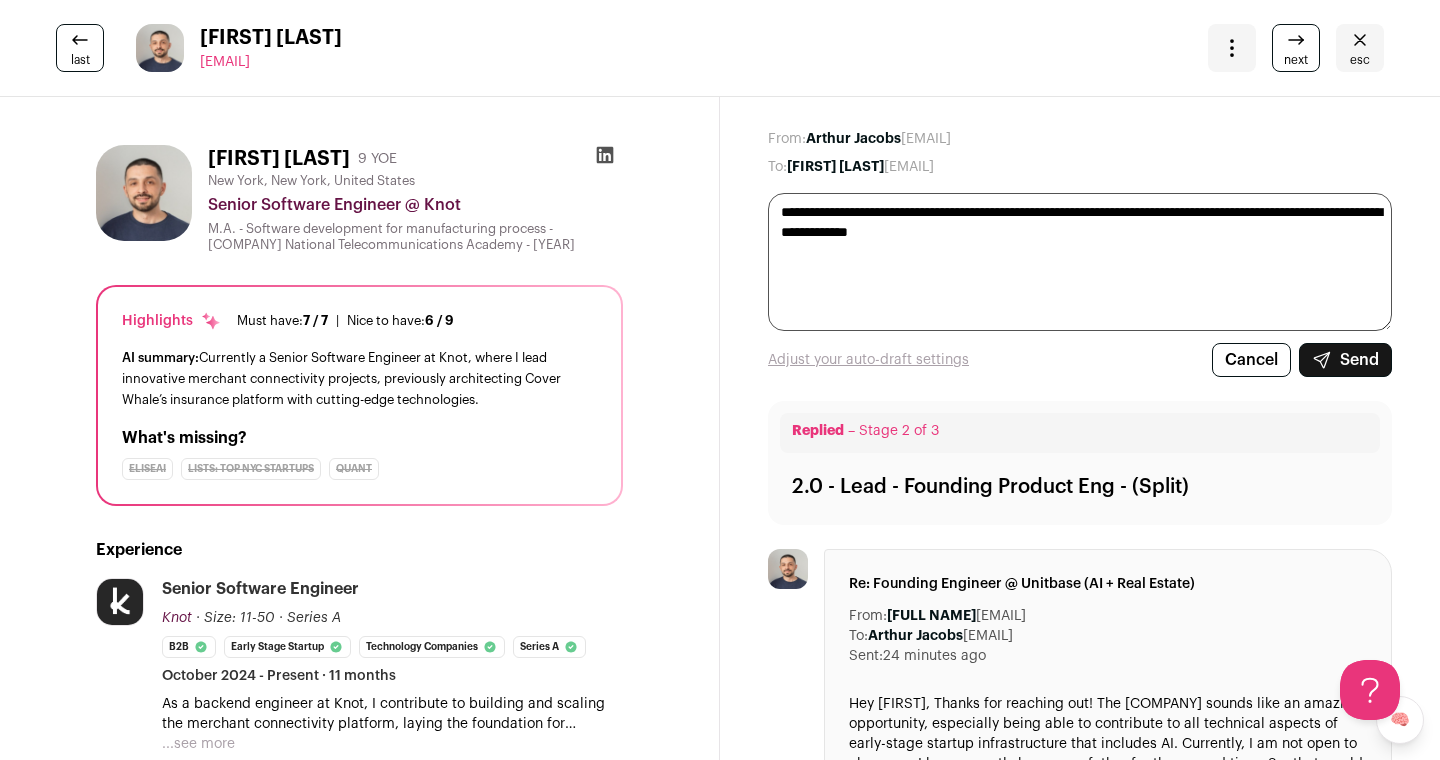 click on "Send" at bounding box center (1345, 360) 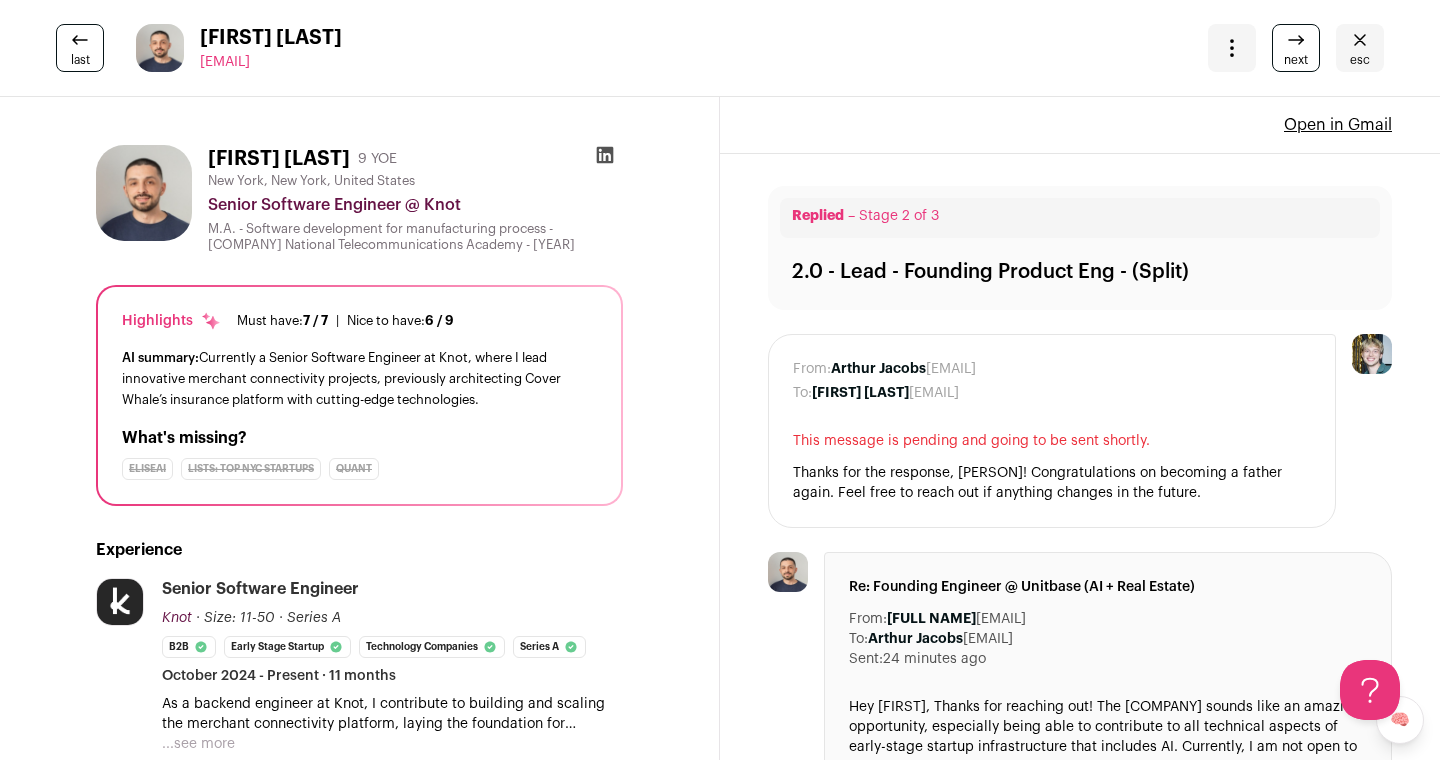 scroll, scrollTop: 0, scrollLeft: 0, axis: both 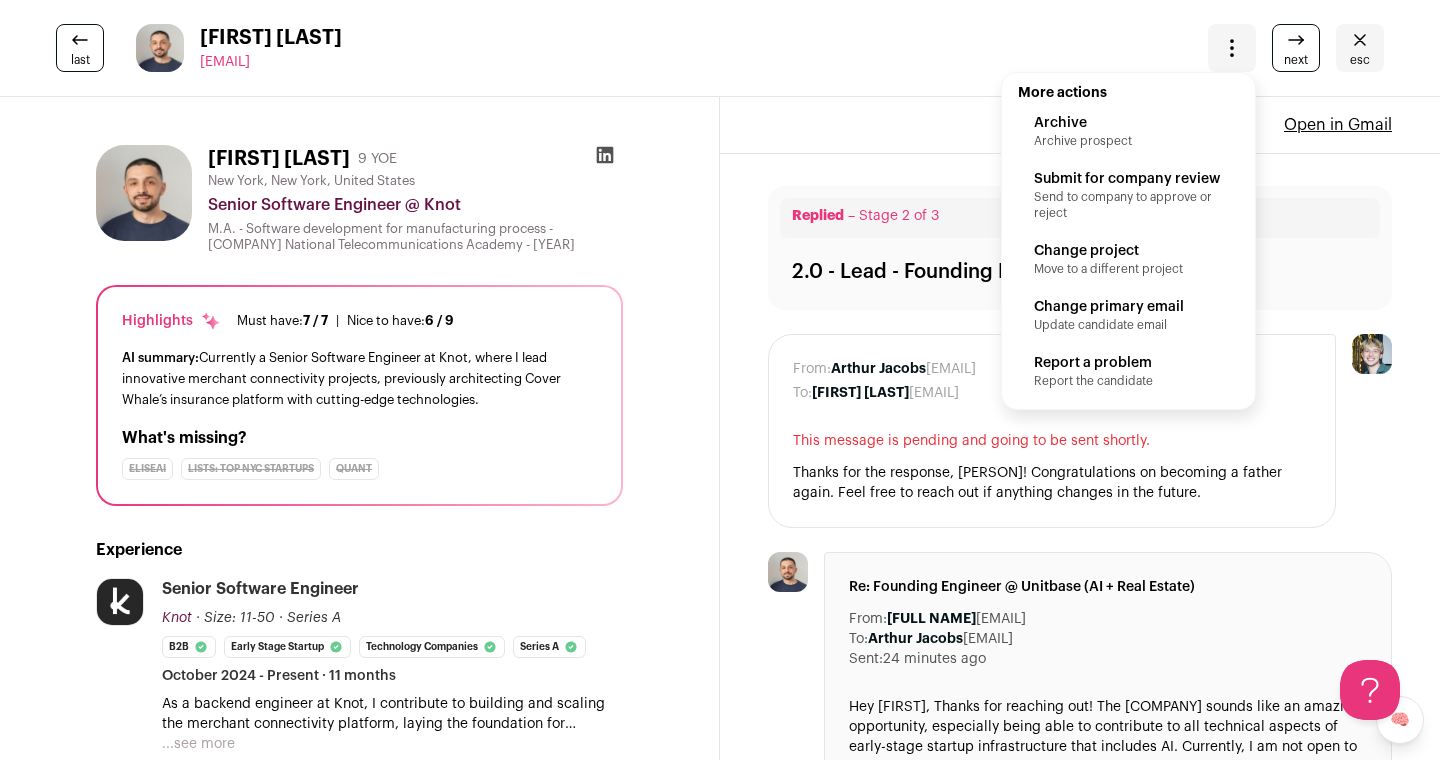click on "Archive prospect" at bounding box center [1128, 141] 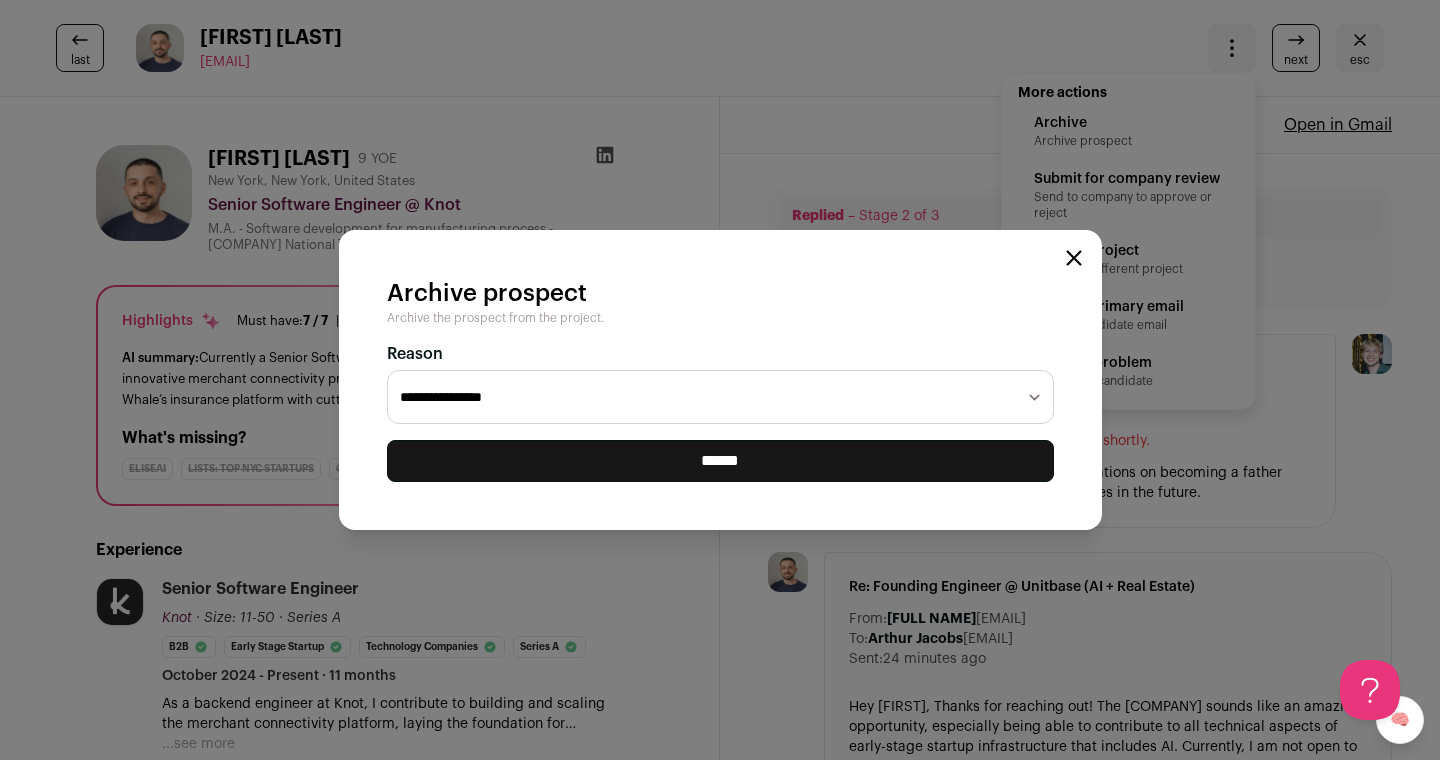 click on "******" at bounding box center (720, 461) 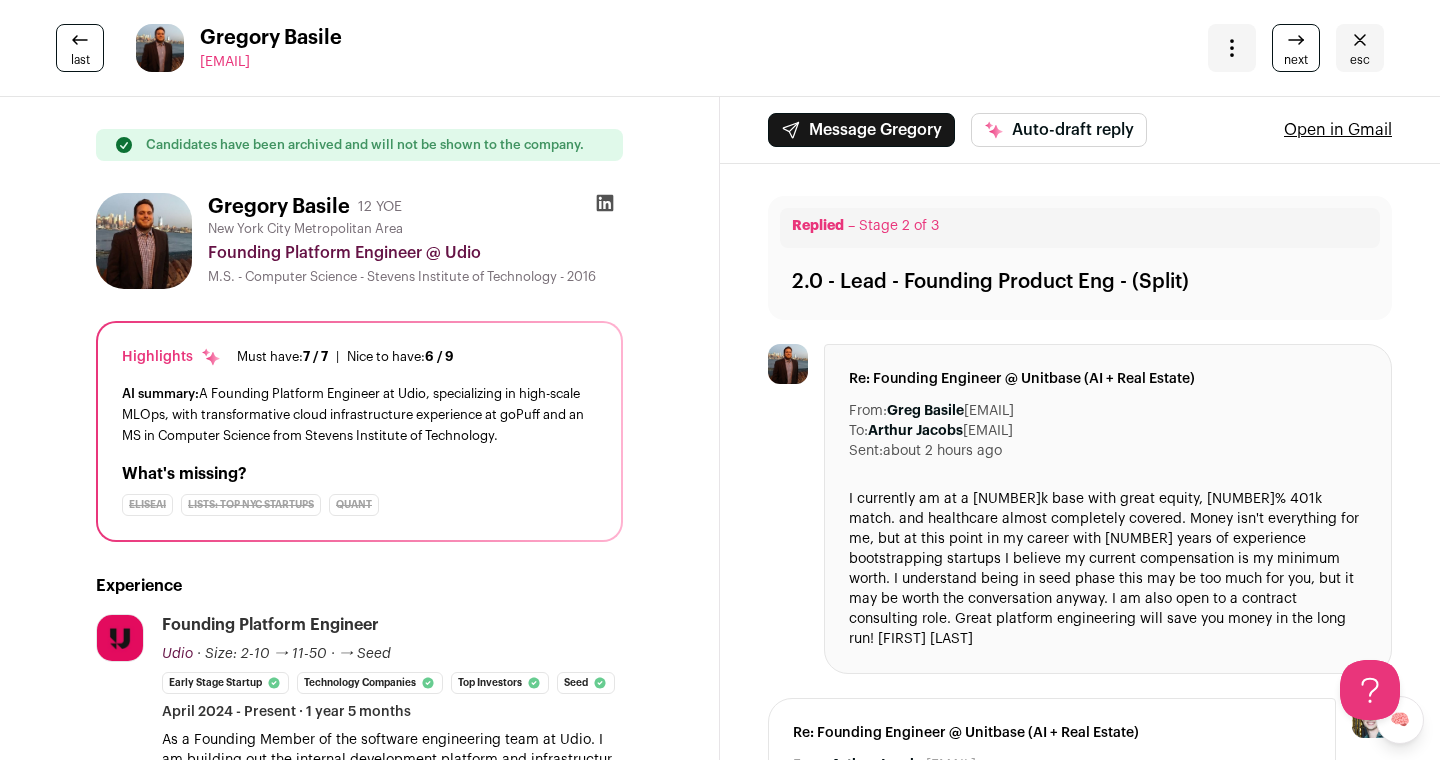 scroll, scrollTop: 0, scrollLeft: 0, axis: both 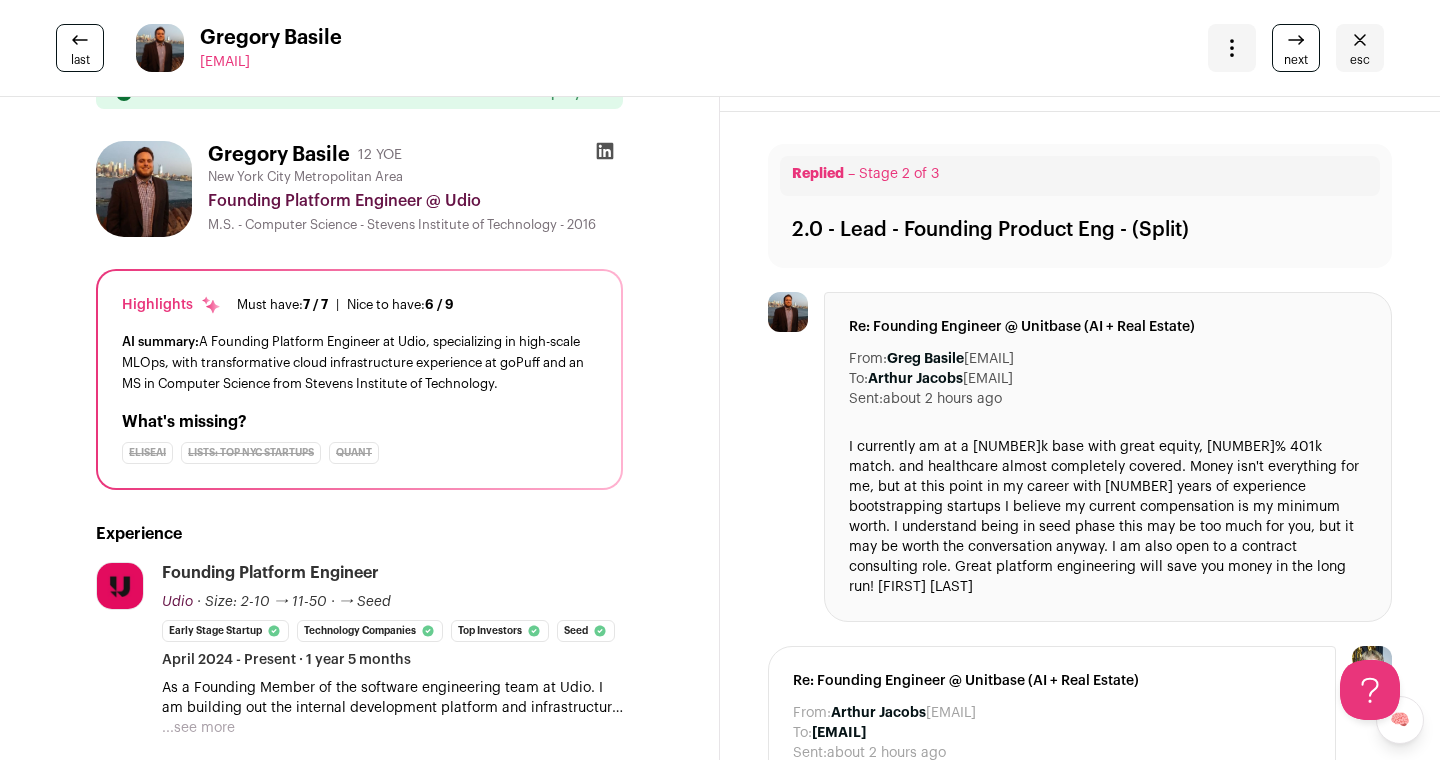 click on "I currently am at a 225k base with great equity, 5% 401k match. and
healthcare almost completely covered. Money isn't everything for me, but at
this point in my career with 10 years of experience bootstrapping startups
I believe my current compensation is my minimum worth.
I understand being in seed phase this may be too much for you, but it may
be worth the conversation anyway. I am also open to a contract consulting
role.
Great platform engineering will save you money in the long run!
Greg B" at bounding box center (1108, 517) 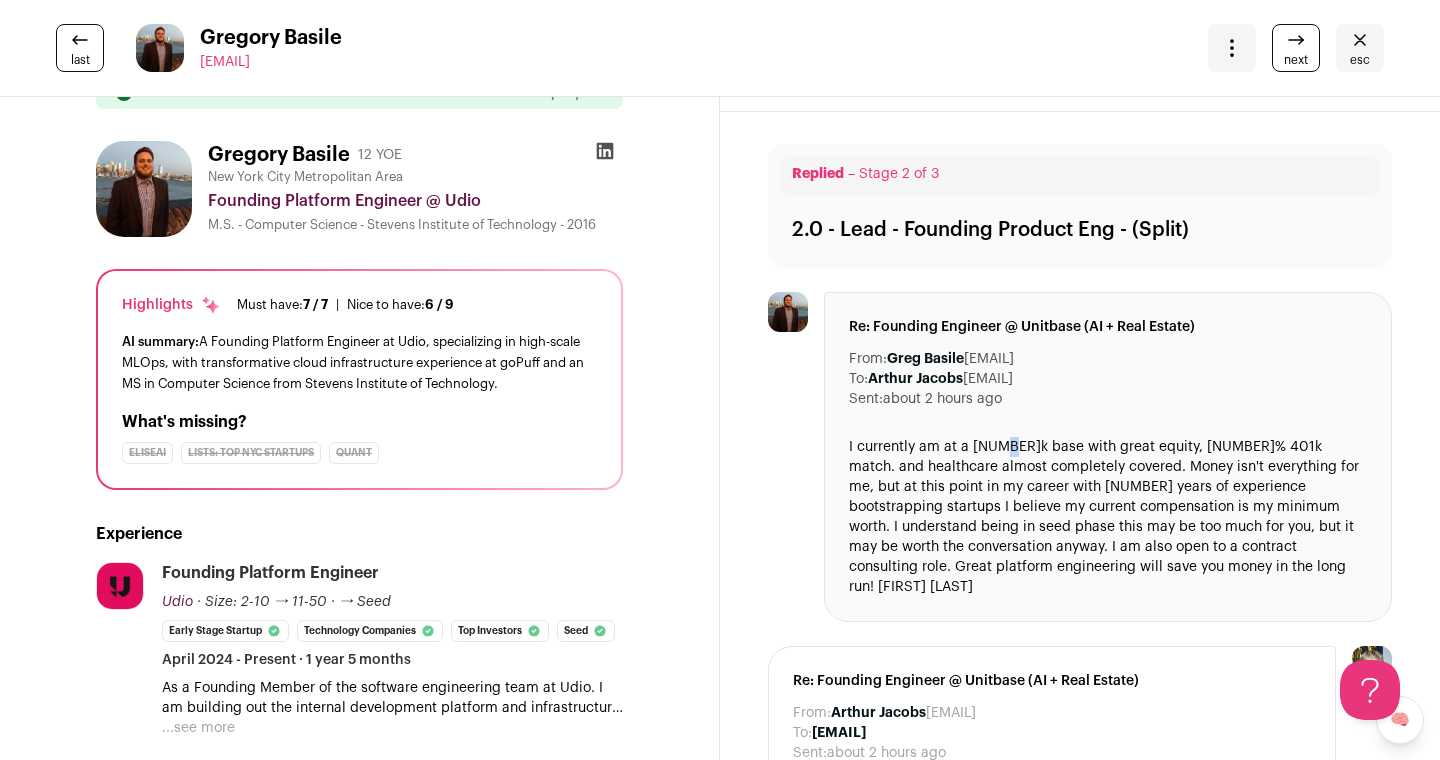 click on "I currently am at a 225k base with great equity, 5% 401k match. and
healthcare almost completely covered. Money isn't everything for me, but at
this point in my career with 10 years of experience bootstrapping startups
I believe my current compensation is my minimum worth.
I understand being in seed phase this may be too much for you, but it may
be worth the conversation anyway. I am also open to a contract consulting
role.
Great platform engineering will save you money in the long run!
Greg B" at bounding box center [1108, 517] 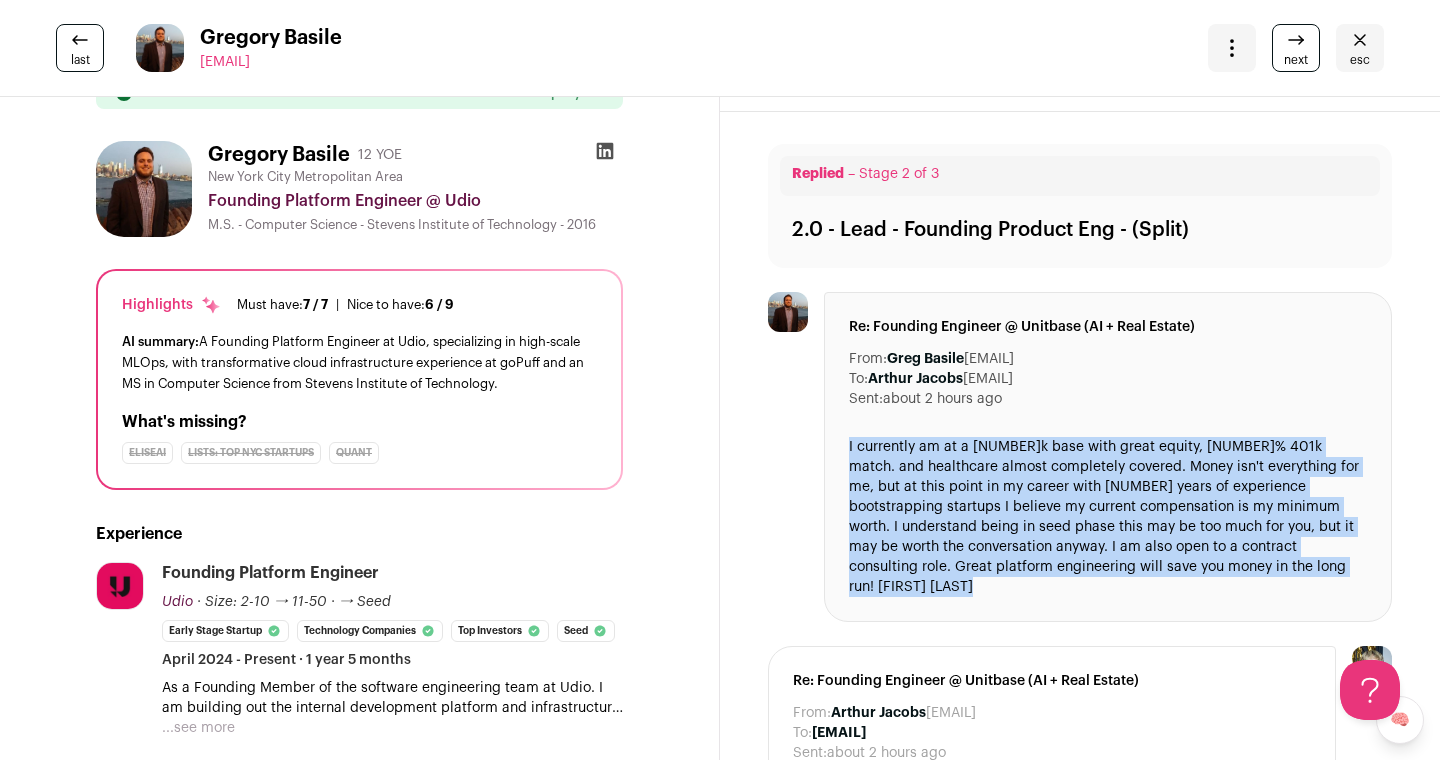 click on "I currently am at a 225k base with great equity, 5% 401k match. and
healthcare almost completely covered. Money isn't everything for me, but at
this point in my career with 10 years of experience bootstrapping startups
I believe my current compensation is my minimum worth.
I understand being in seed phase this may be too much for you, but it may
be worth the conversation anyway. I am also open to a contract consulting
role.
Great platform engineering will save you money in the long run!
Greg B" at bounding box center [1108, 517] 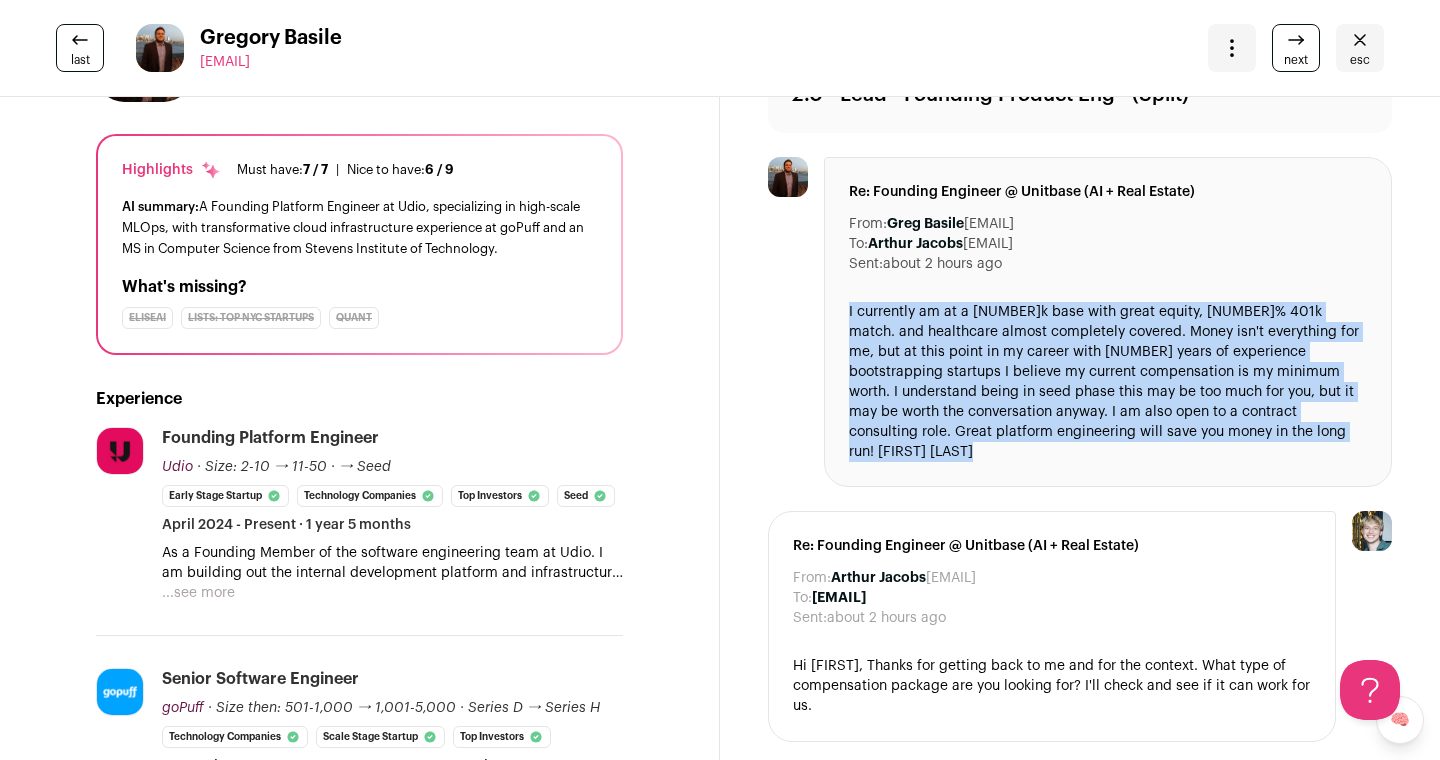 scroll, scrollTop: 191, scrollLeft: 0, axis: vertical 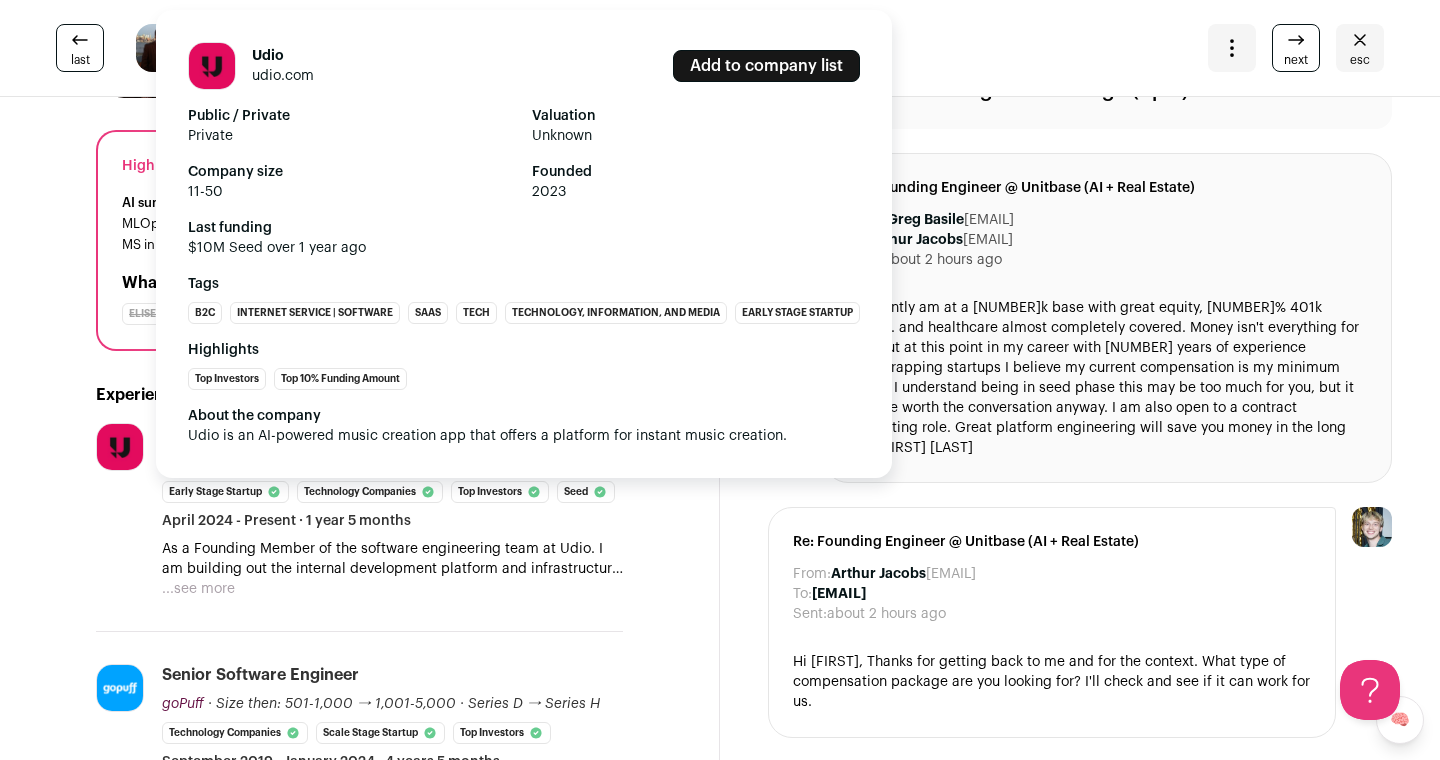 click on "Udio
udio.com" at bounding box center [283, 66] 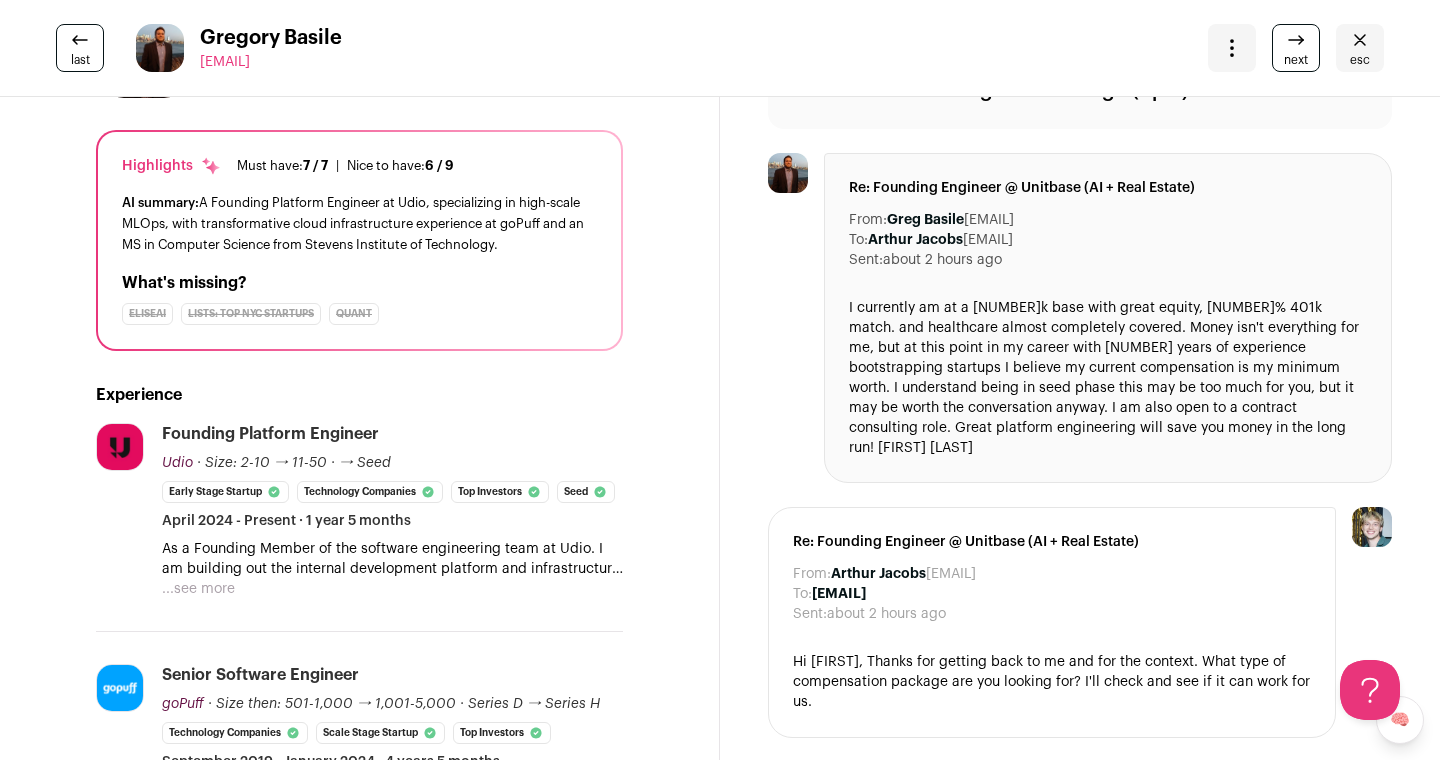 click on "Re: Founding Engineer @ Unitbase (AI + Real Estate)
From:
Greg Basile
<gregymann@gmail.com>
To:
Arthur Jacobs
<arthur.jacobs@unitbase.co>
Sent:
about 2 hours ago
I currently am at a 225k base with great equity, 5% 401k match. and
healthcare almost completely covered. Money isn't everything for me, but at
this point in my career with 10 years of experience bootstrapping startups
I believe my current compensation is my minimum worth.
I understand being in seed phase this may be too much for you, but it may
be worth the conversation anyway. I am also open to a contract consulting
role.
Great platform engineering will save you money in the long run!
Greg B" at bounding box center [1108, 318] 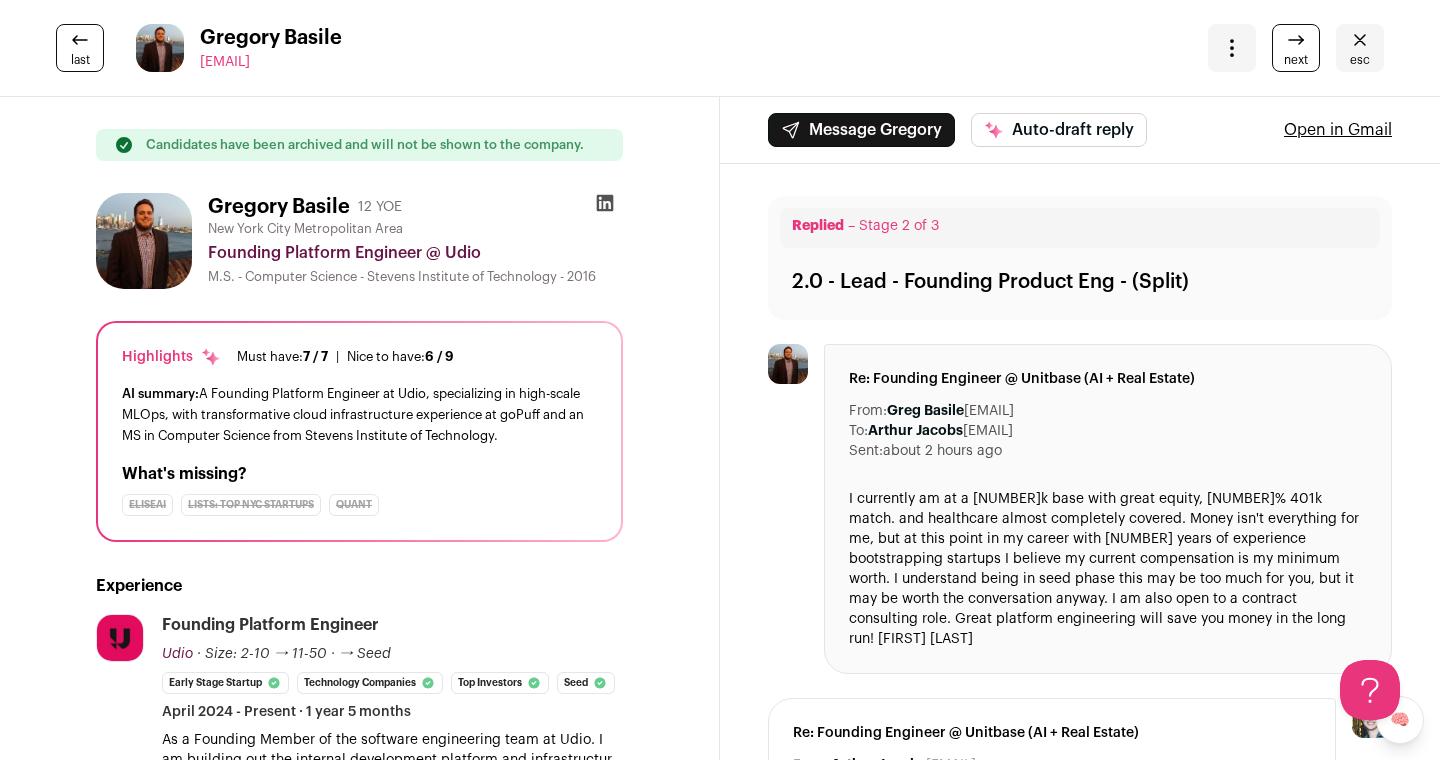 click 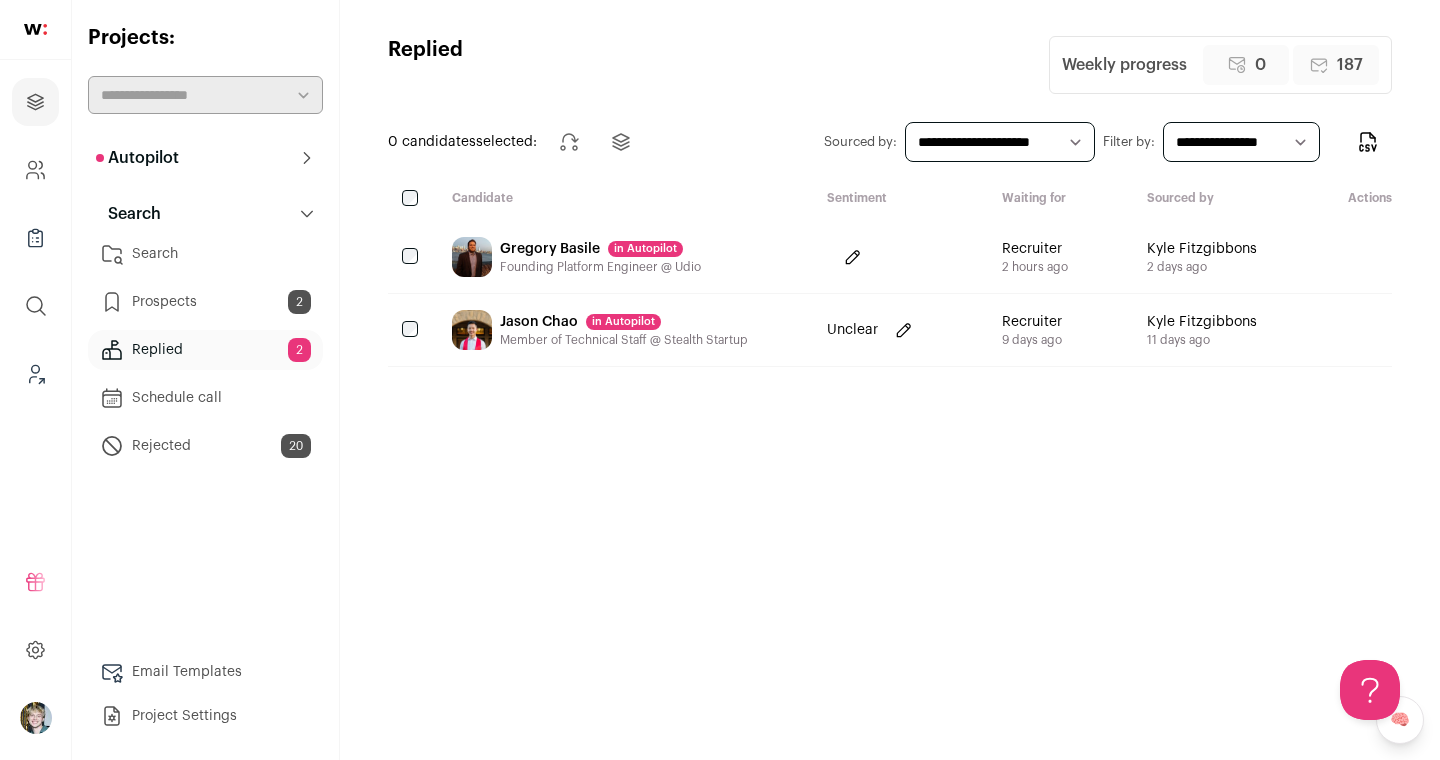 scroll, scrollTop: 0, scrollLeft: 0, axis: both 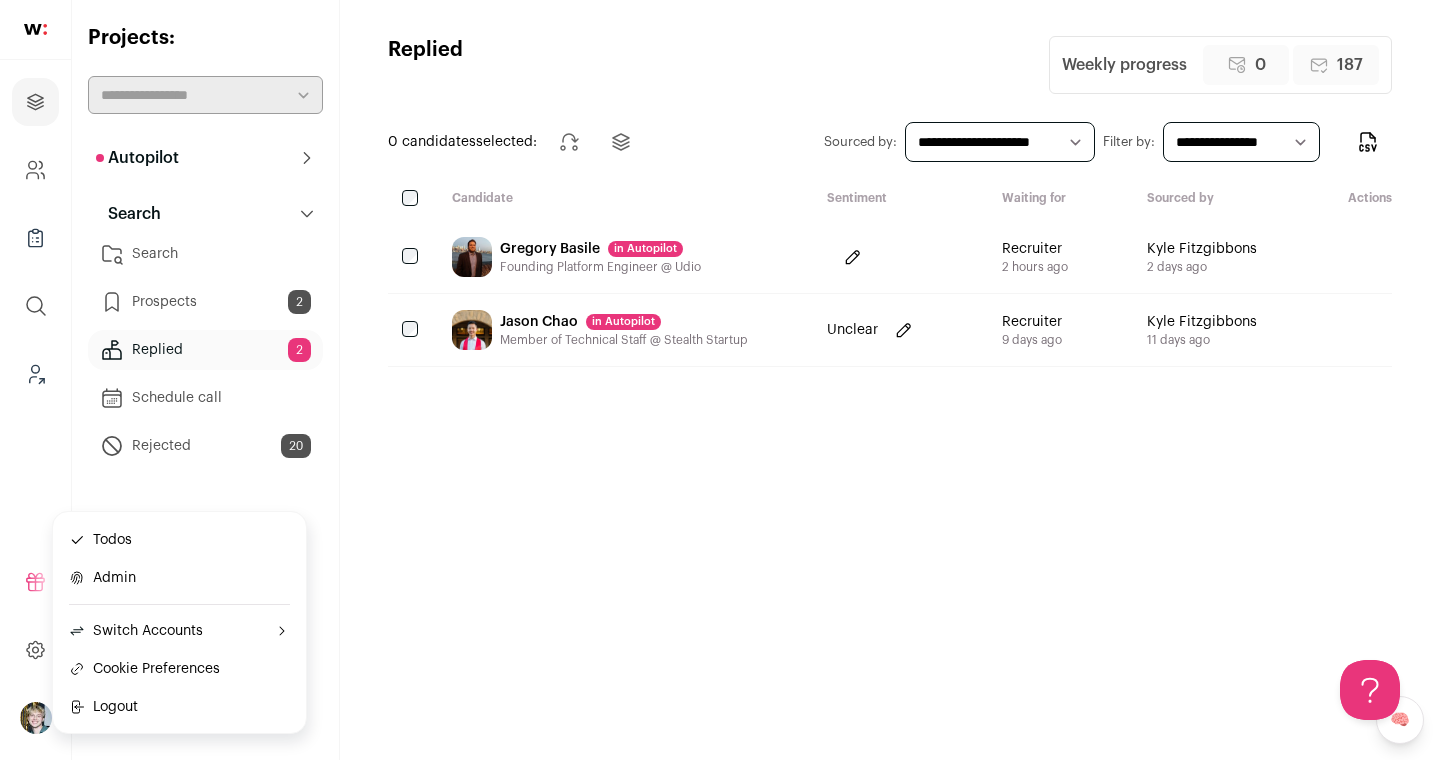 click on "Switch Accounts" at bounding box center (136, 631) 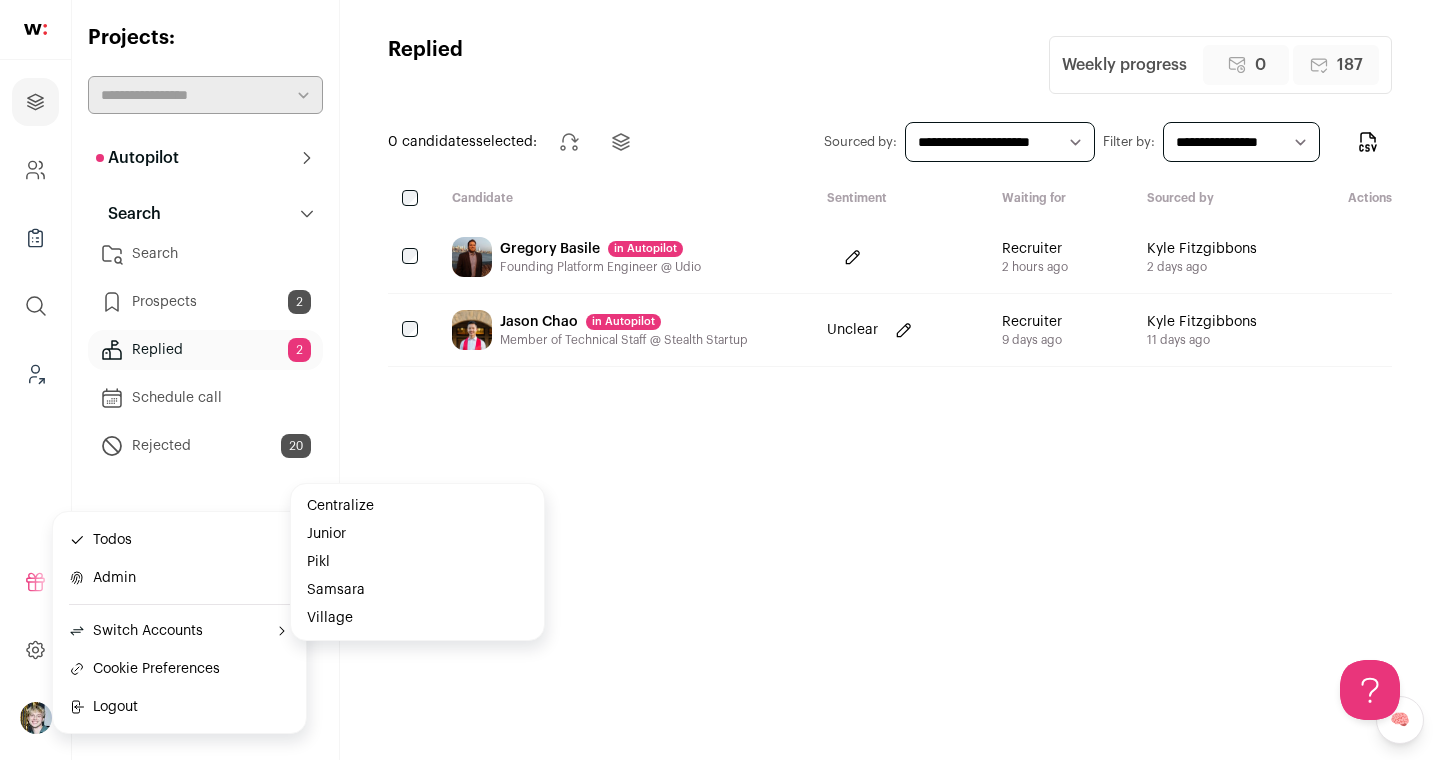 click on "Village" at bounding box center (417, 618) 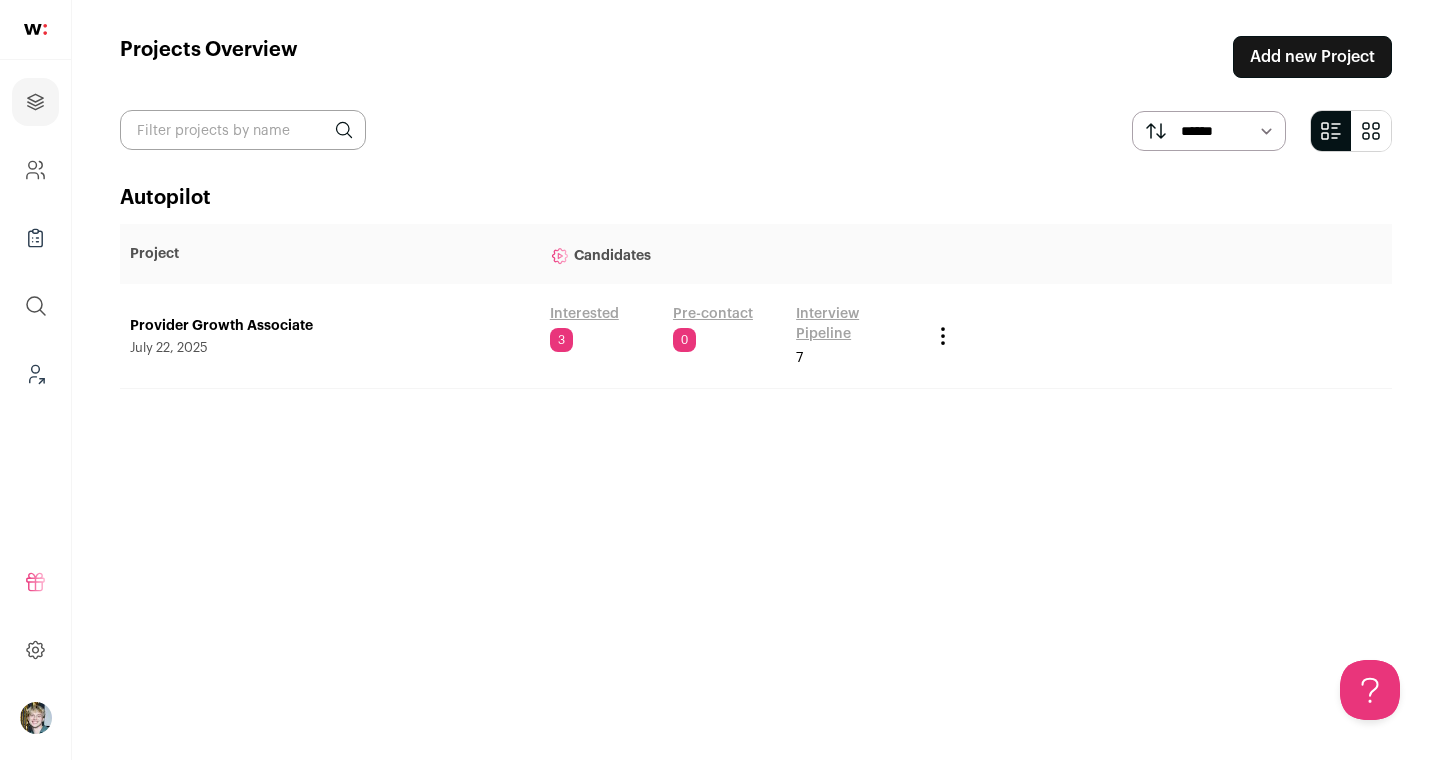 scroll, scrollTop: 0, scrollLeft: 0, axis: both 